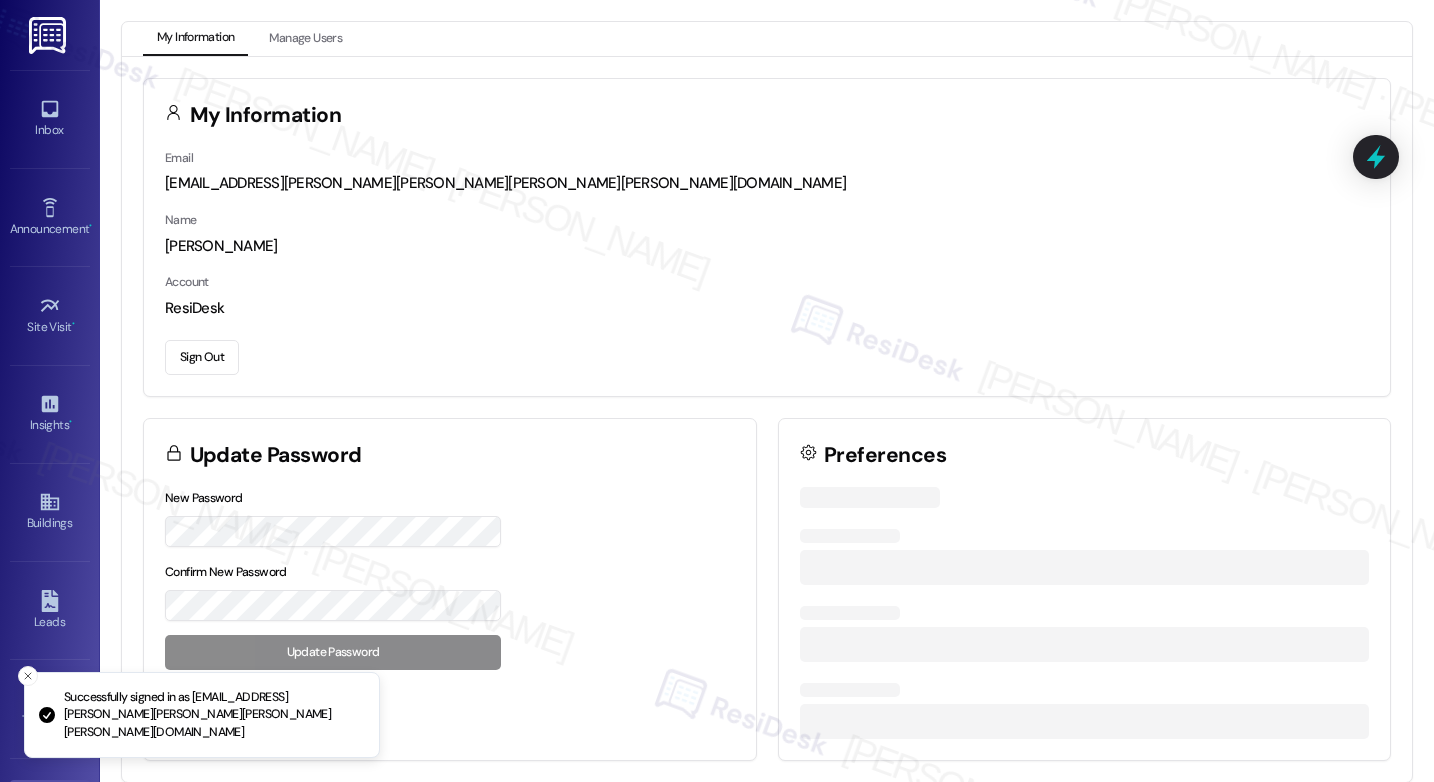 scroll, scrollTop: 0, scrollLeft: 0, axis: both 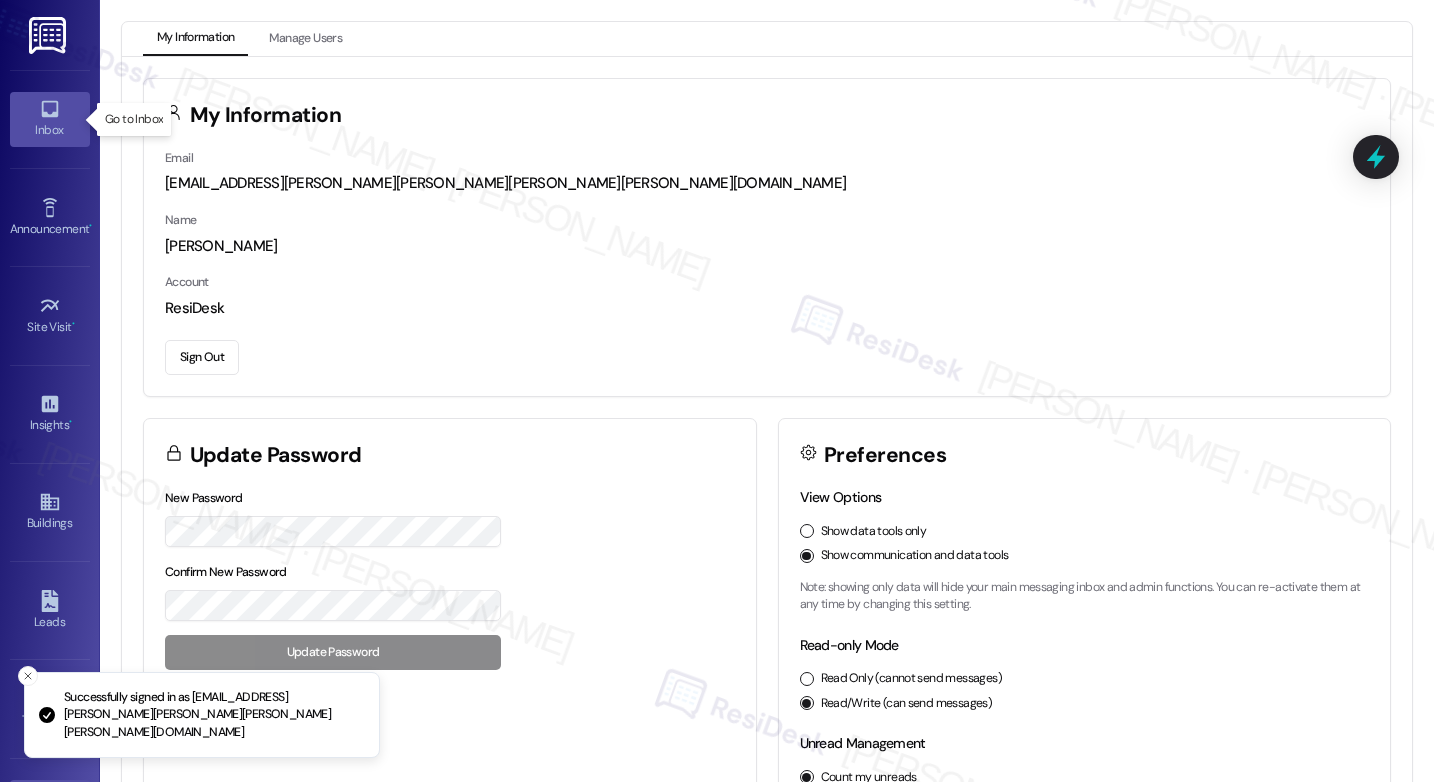 click on "Inbox" at bounding box center [50, 119] 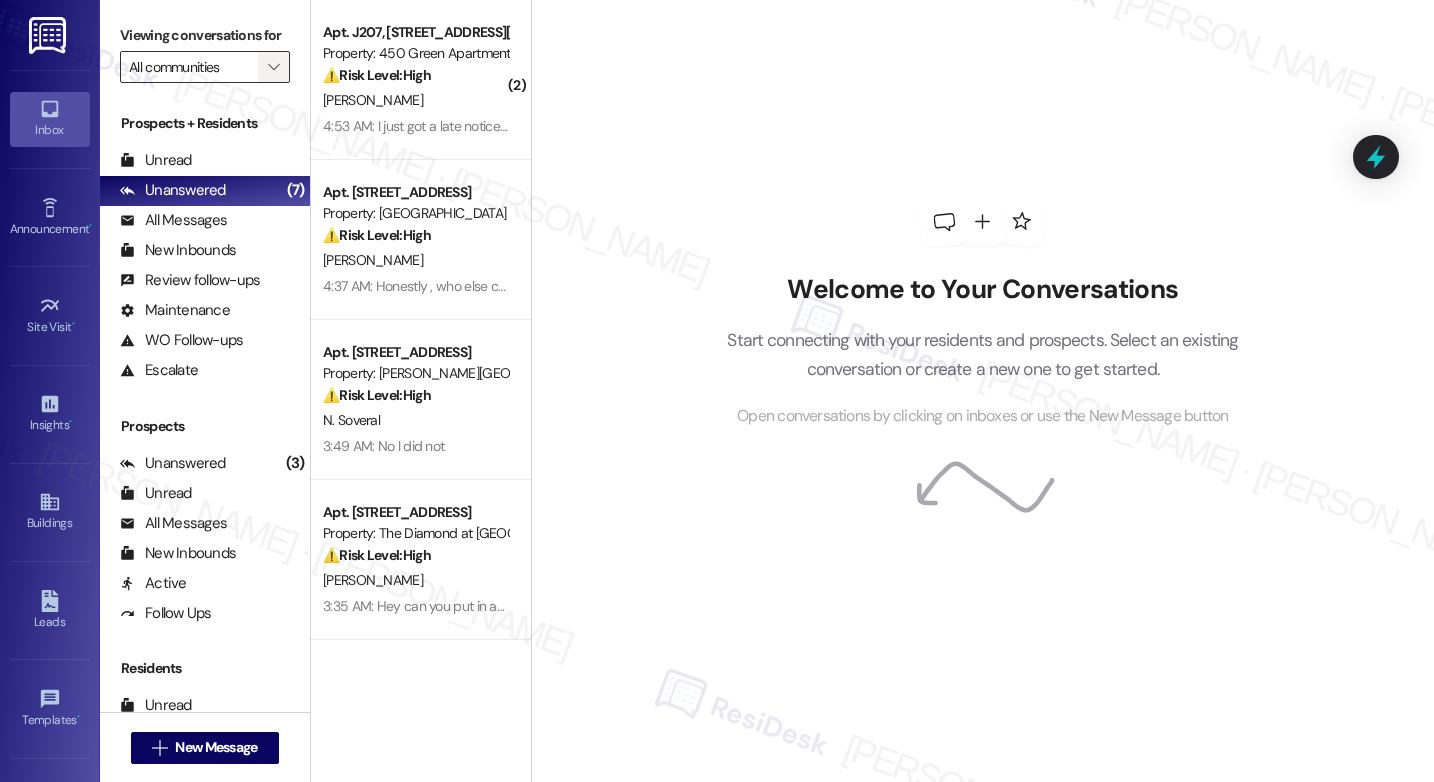 click on "" at bounding box center [273, 67] 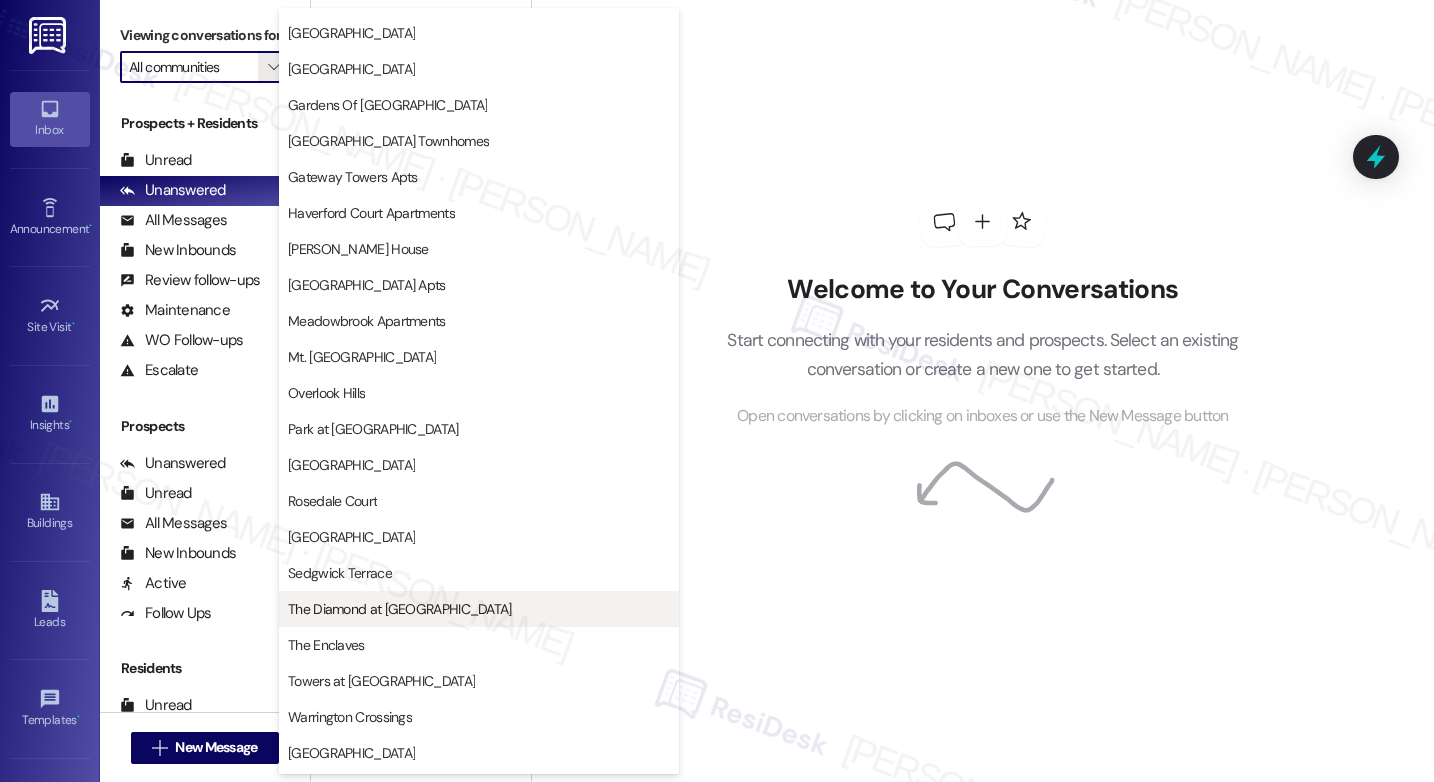 scroll, scrollTop: 387, scrollLeft: 0, axis: vertical 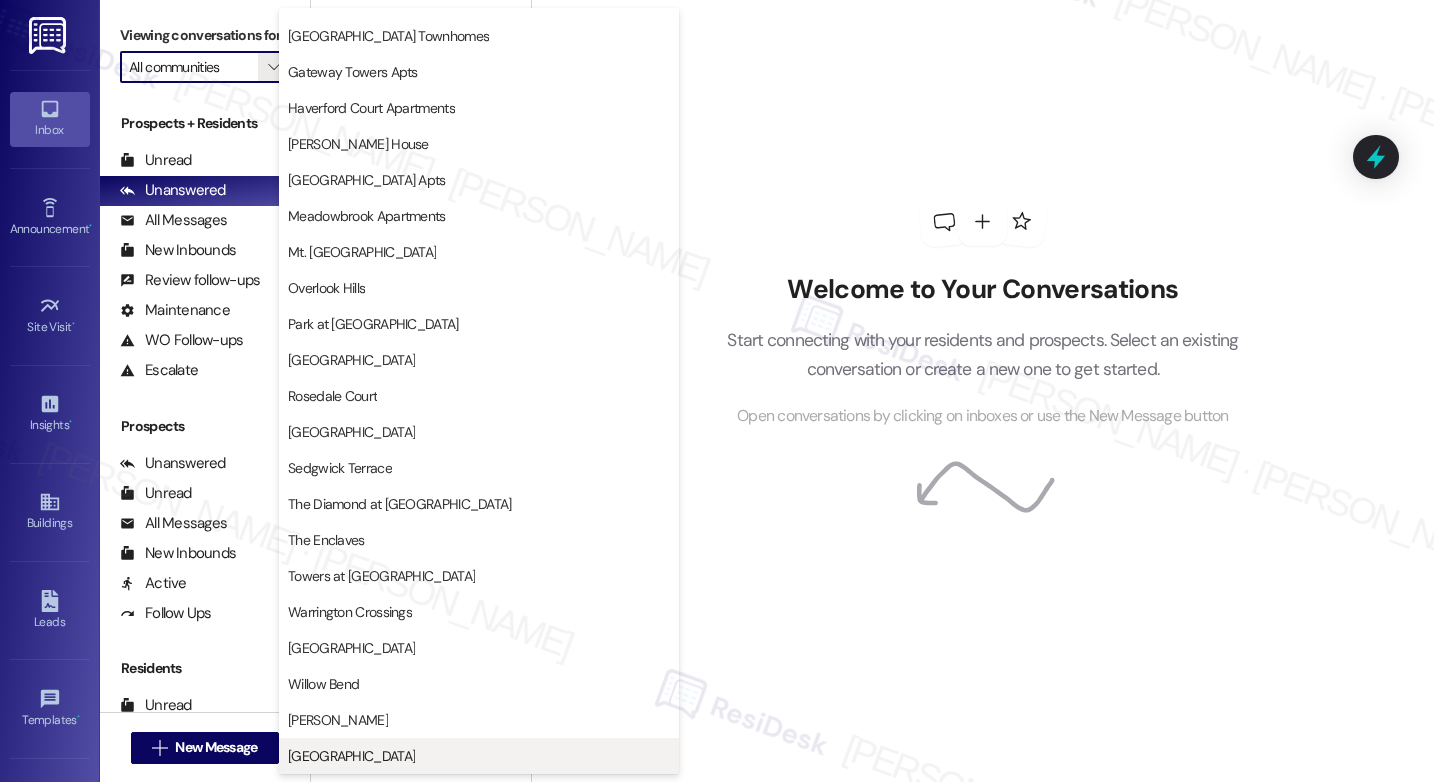 click on "[GEOGRAPHIC_DATA]" at bounding box center (351, 756) 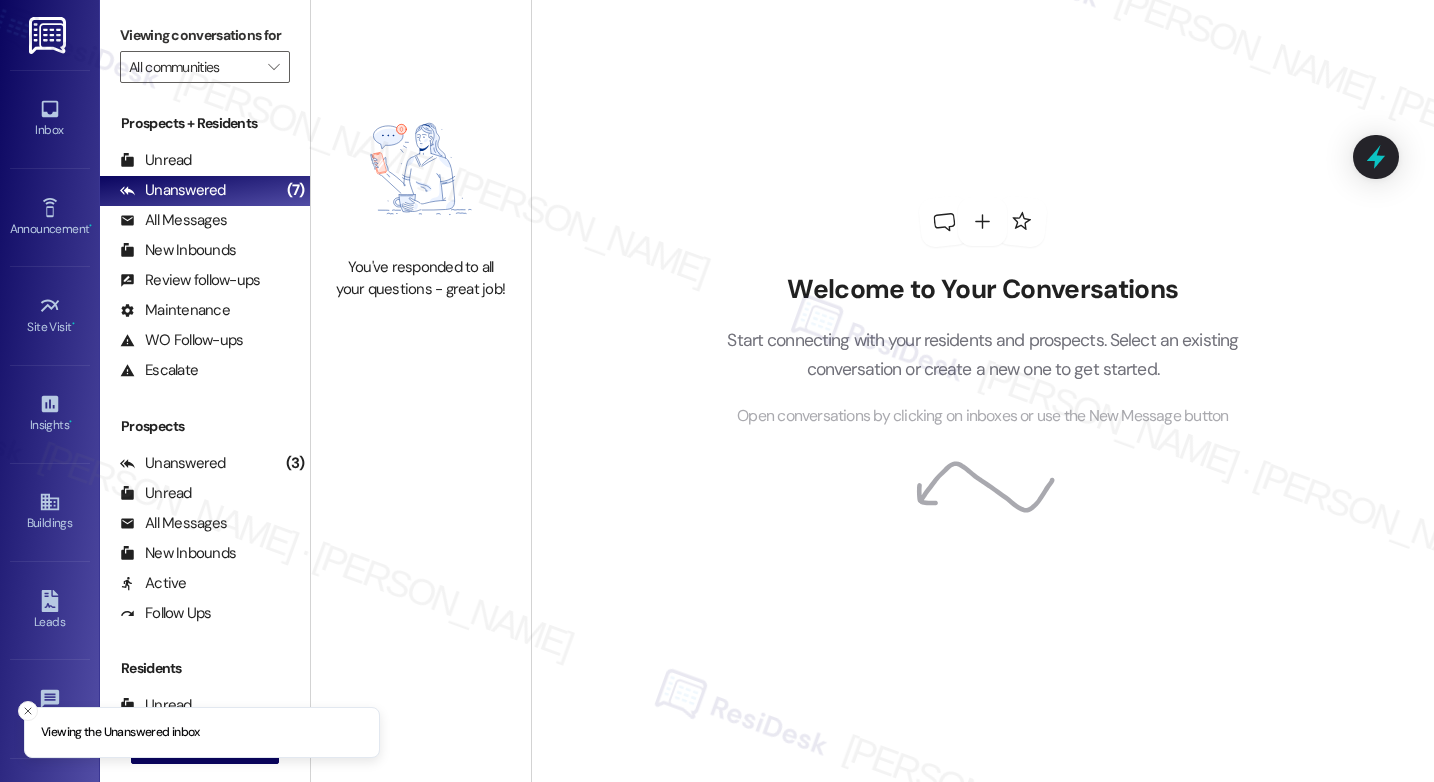 type on "[GEOGRAPHIC_DATA]" 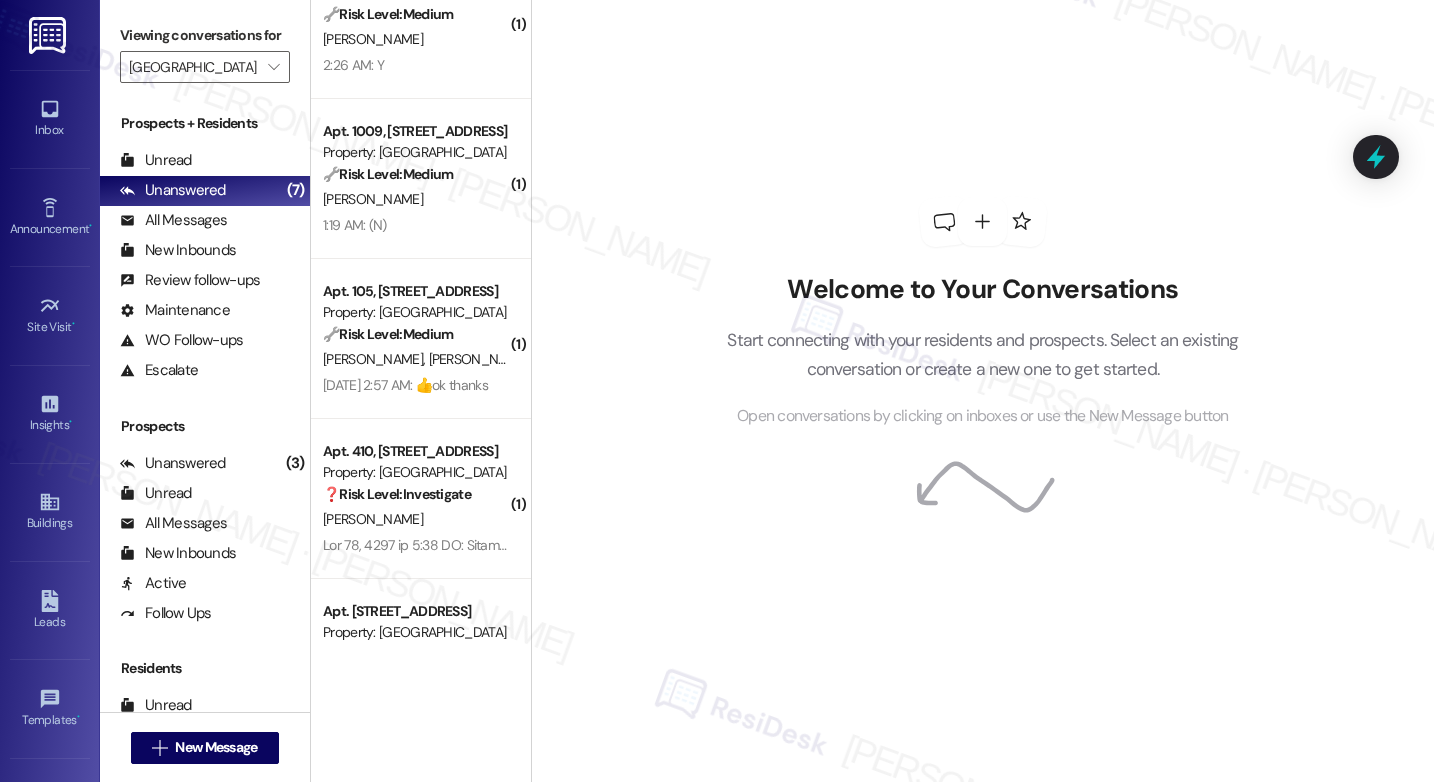 scroll, scrollTop: 1120, scrollLeft: 0, axis: vertical 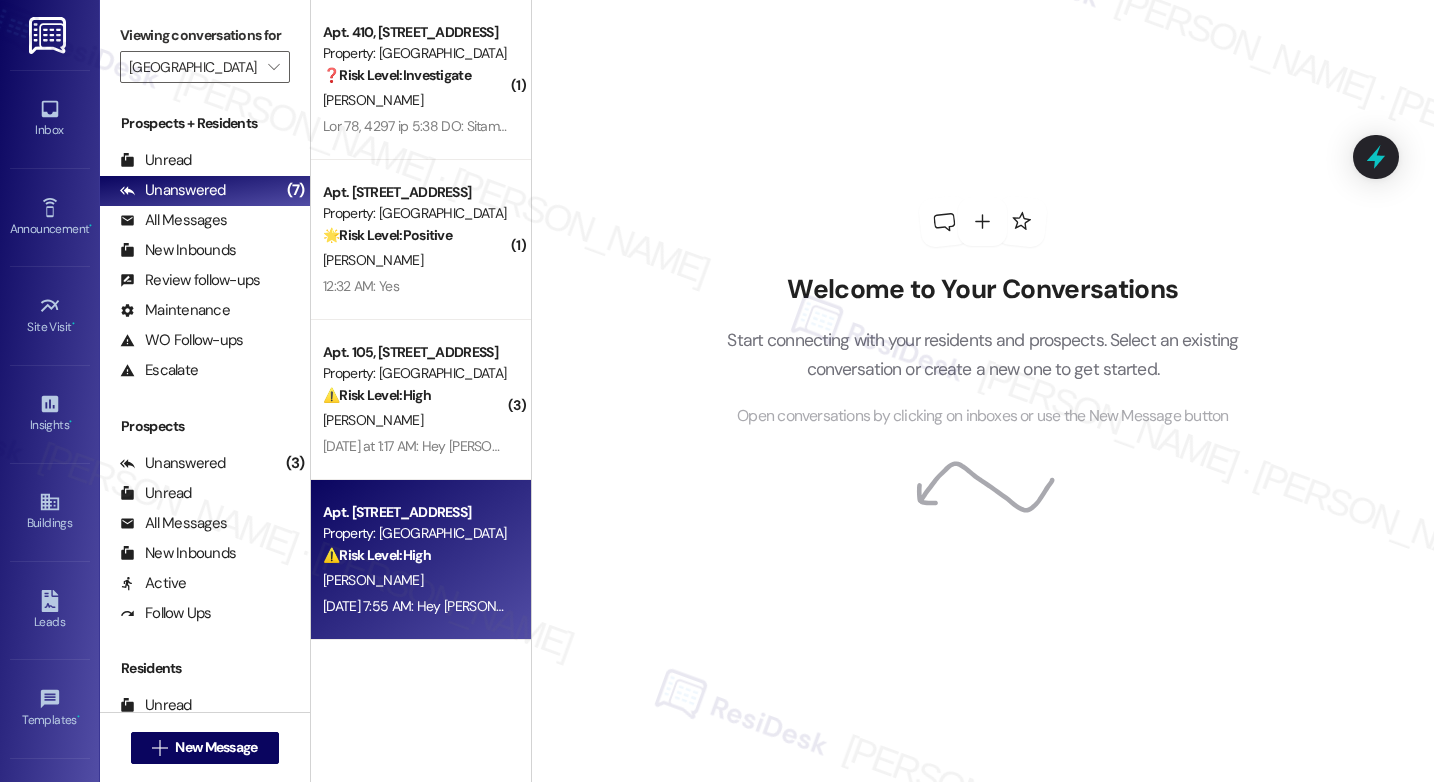 click on "Property: [GEOGRAPHIC_DATA]" at bounding box center (415, 533) 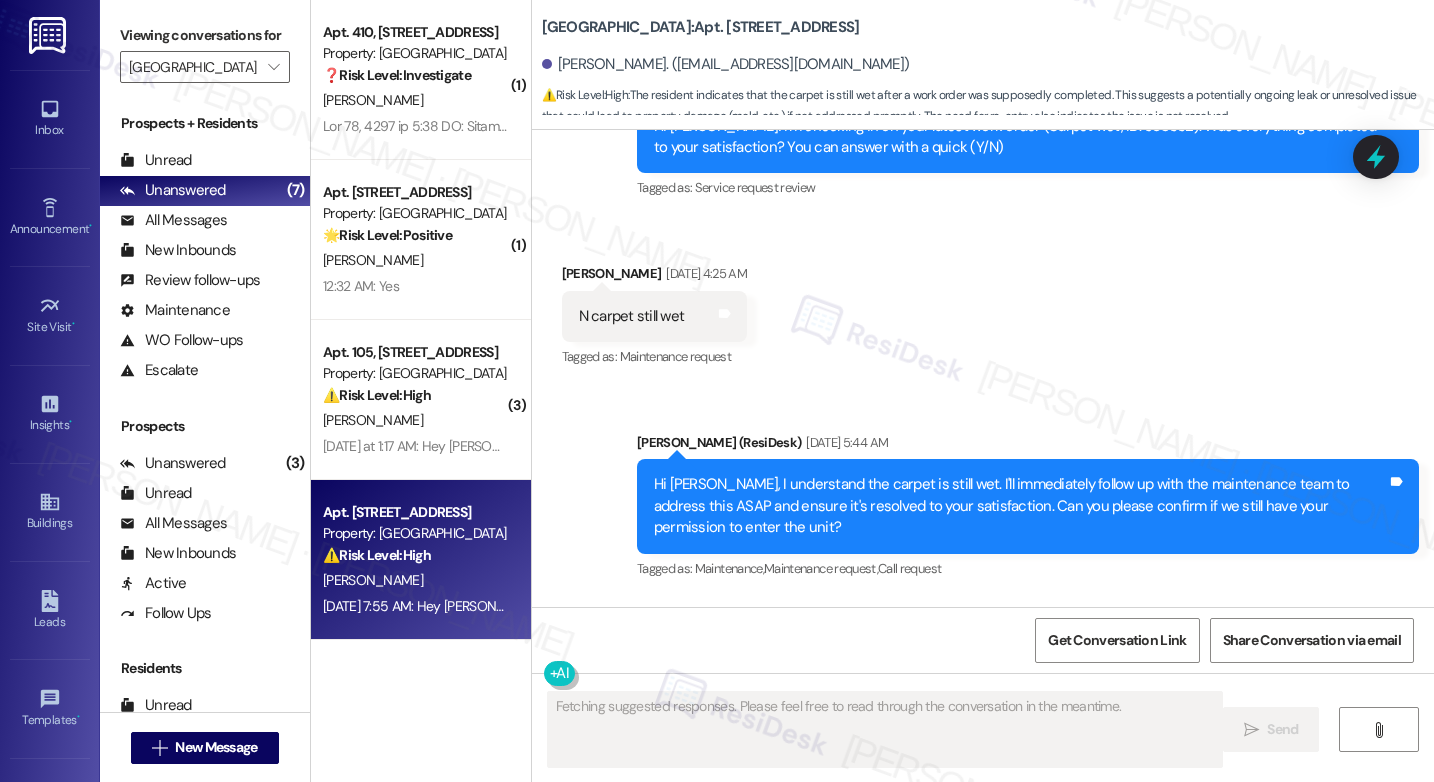 scroll, scrollTop: 2065, scrollLeft: 0, axis: vertical 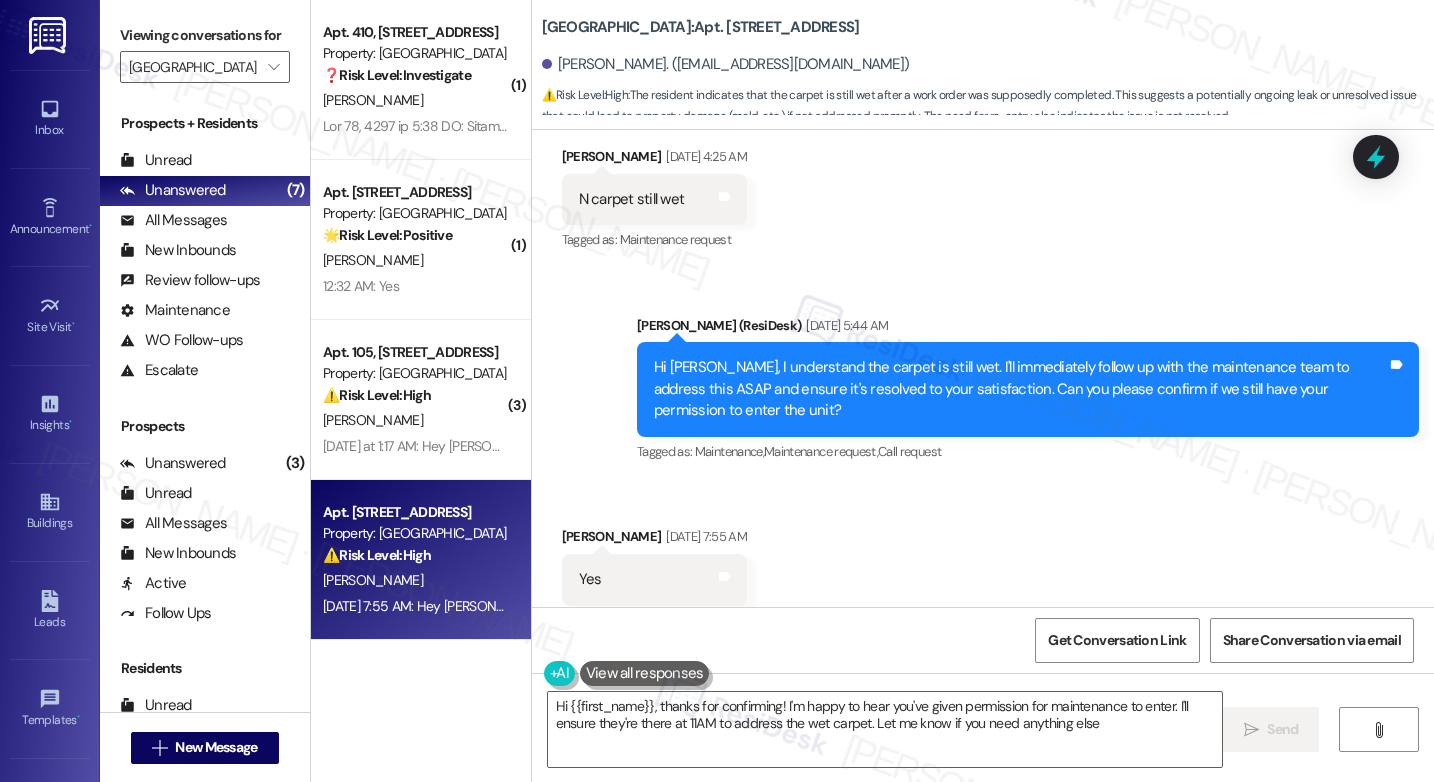 type on "Hi {{first_name}}, thanks for confirming! I'm happy to hear you've given permission for maintenance to enter. I'll ensure they're there at 11AM to address the wet carpet. Let me know if you need anything else!" 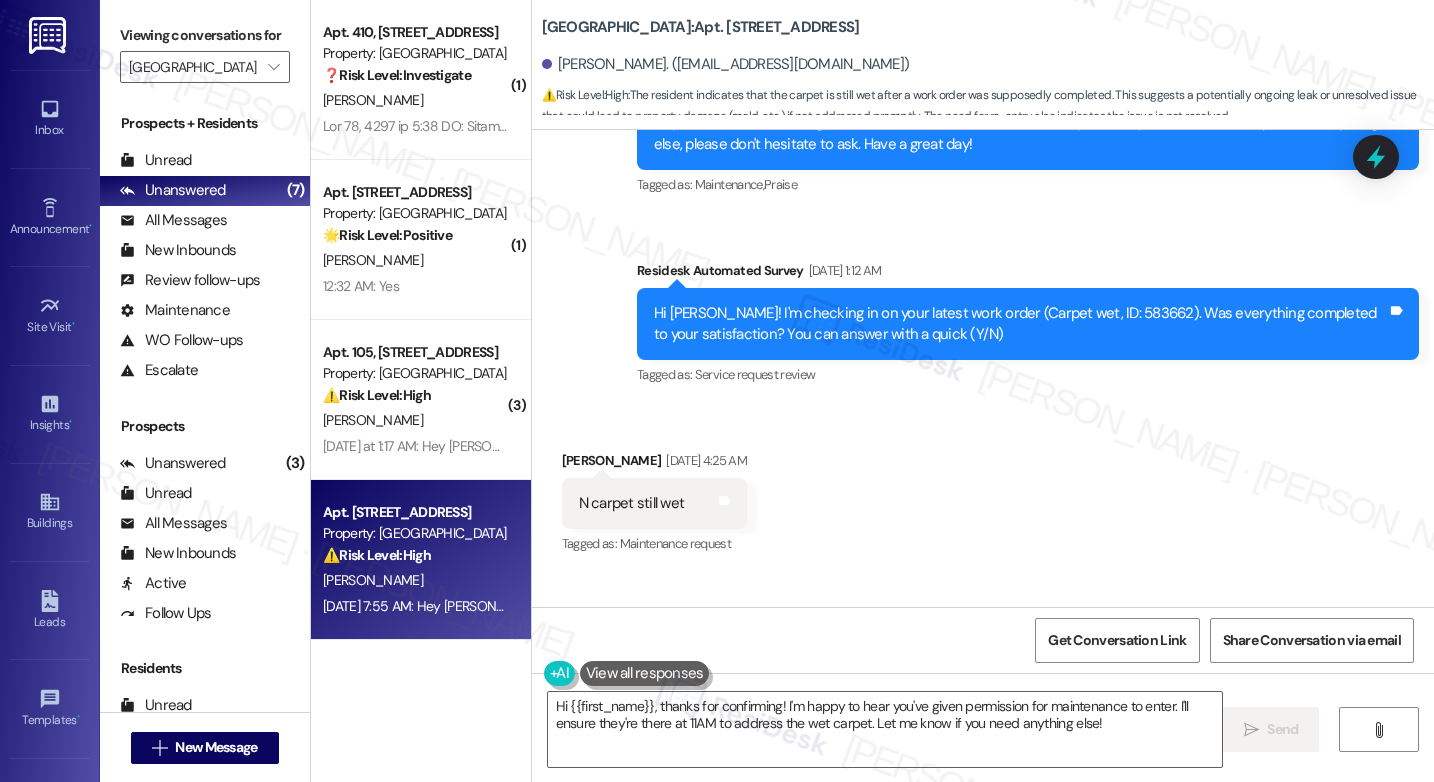 click on "Received via SMS [PERSON_NAME] [DATE] 4:25 AM N carpet still wet  Tags and notes Tagged as:   Maintenance request Click to highlight conversations about Maintenance request" at bounding box center (983, 489) 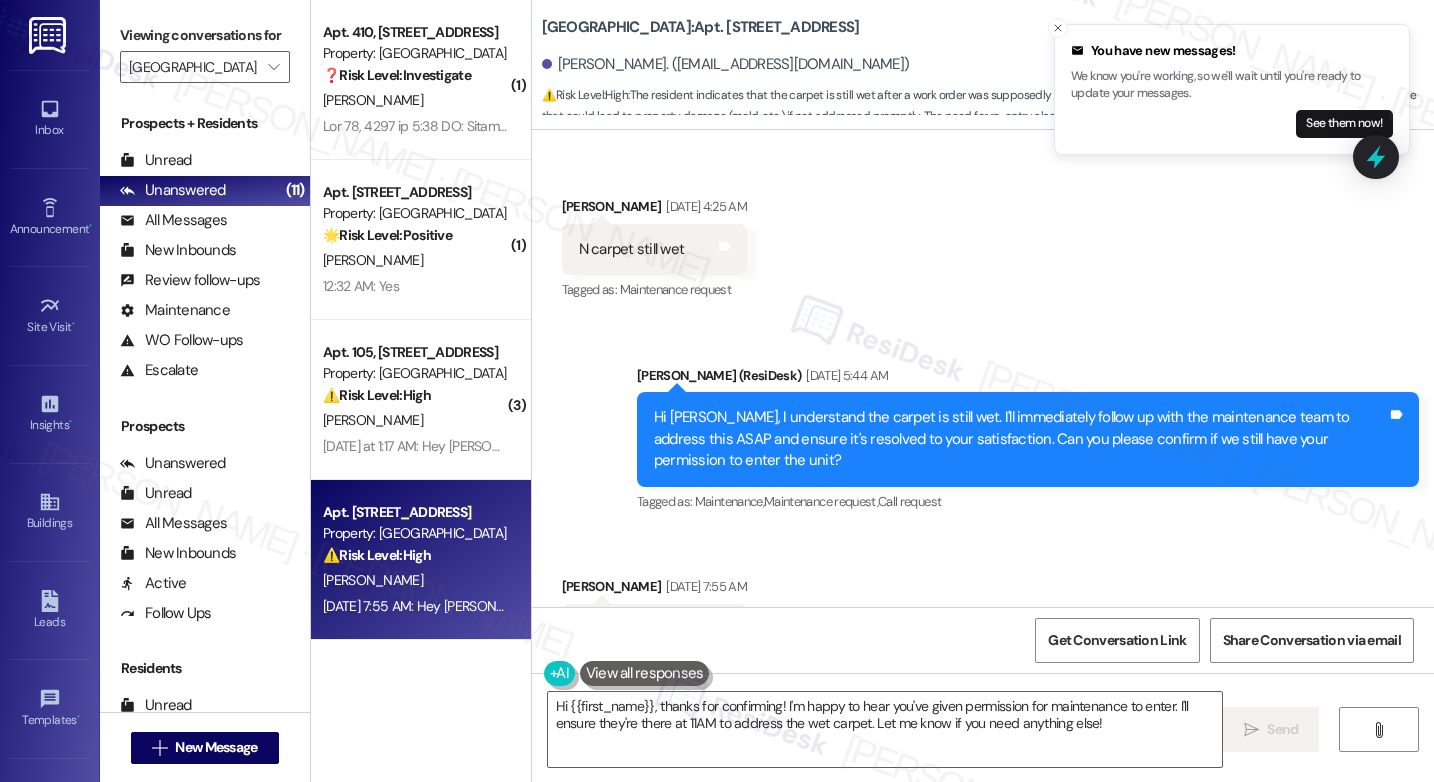 scroll, scrollTop: 2054, scrollLeft: 0, axis: vertical 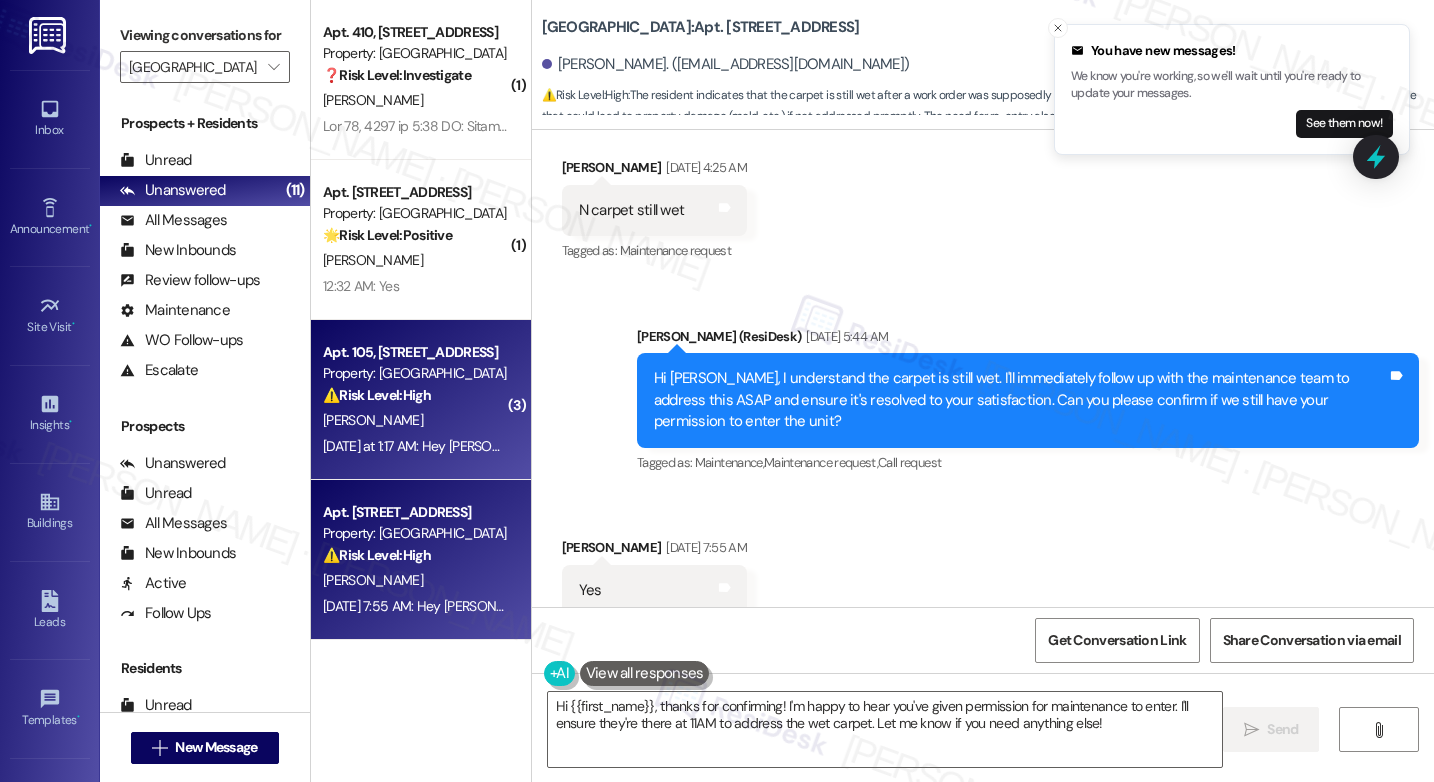click on "[PERSON_NAME]" at bounding box center (415, 420) 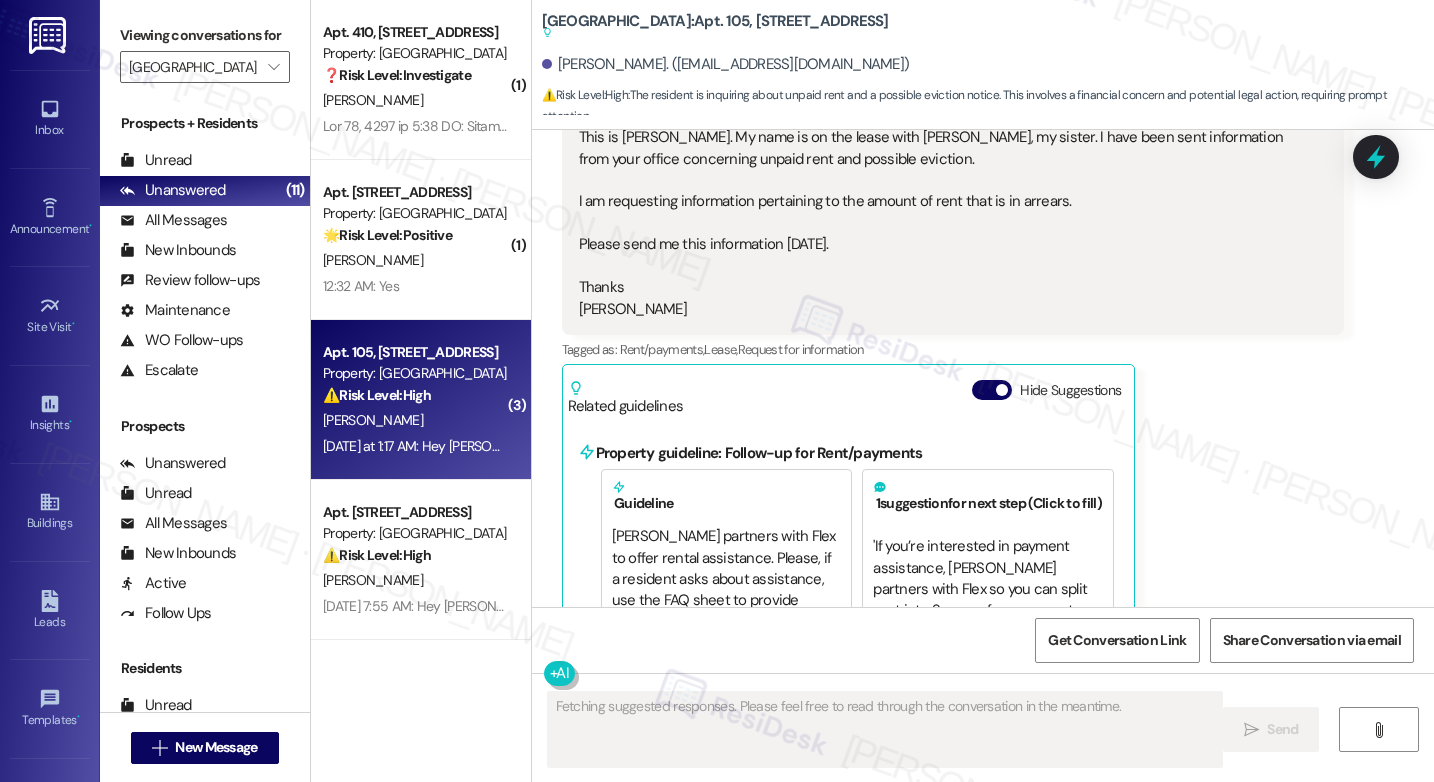 scroll, scrollTop: 2357, scrollLeft: 0, axis: vertical 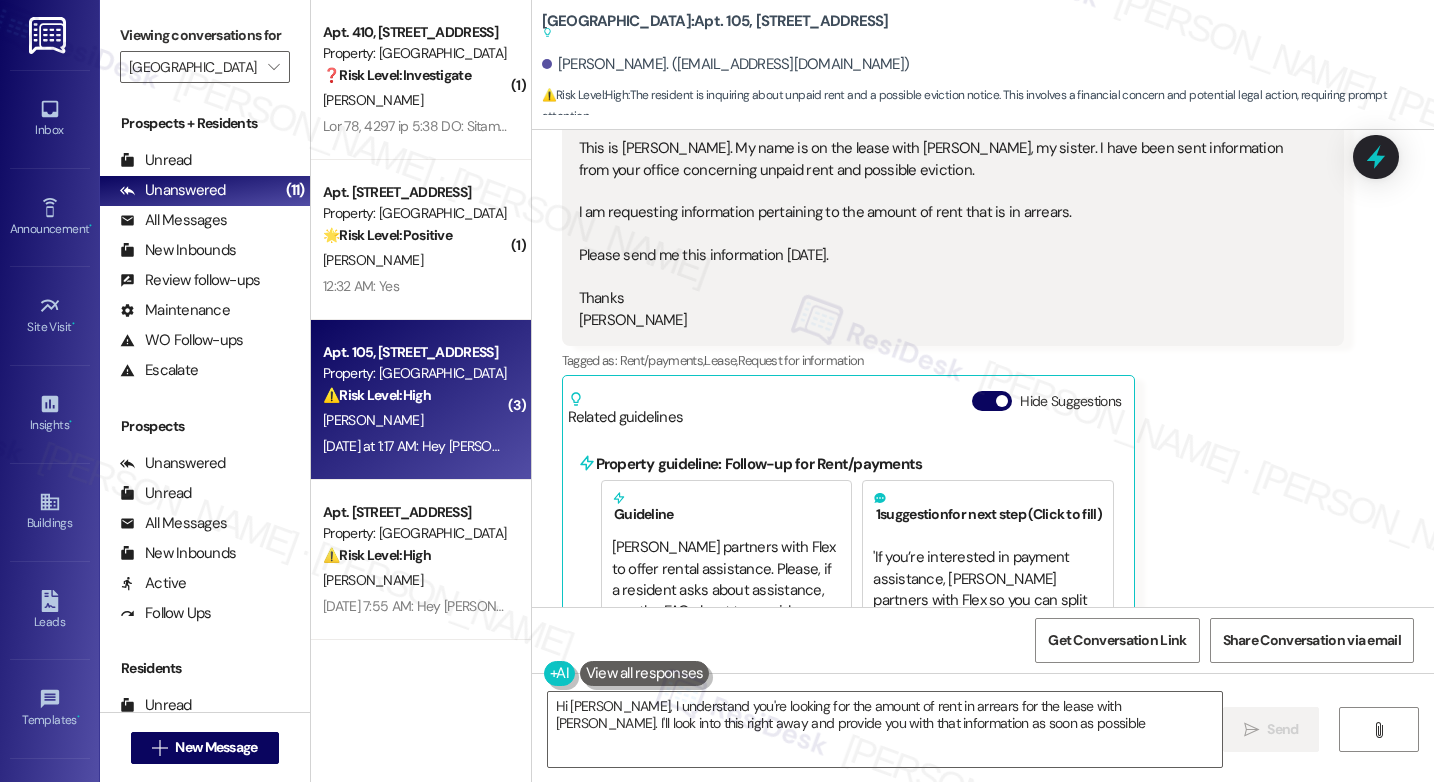 type on "Hi [PERSON_NAME], I understand you're looking for the amount of rent in arrears for the lease with [PERSON_NAME]. I'll look into this right away and provide you with that information as soon as possible." 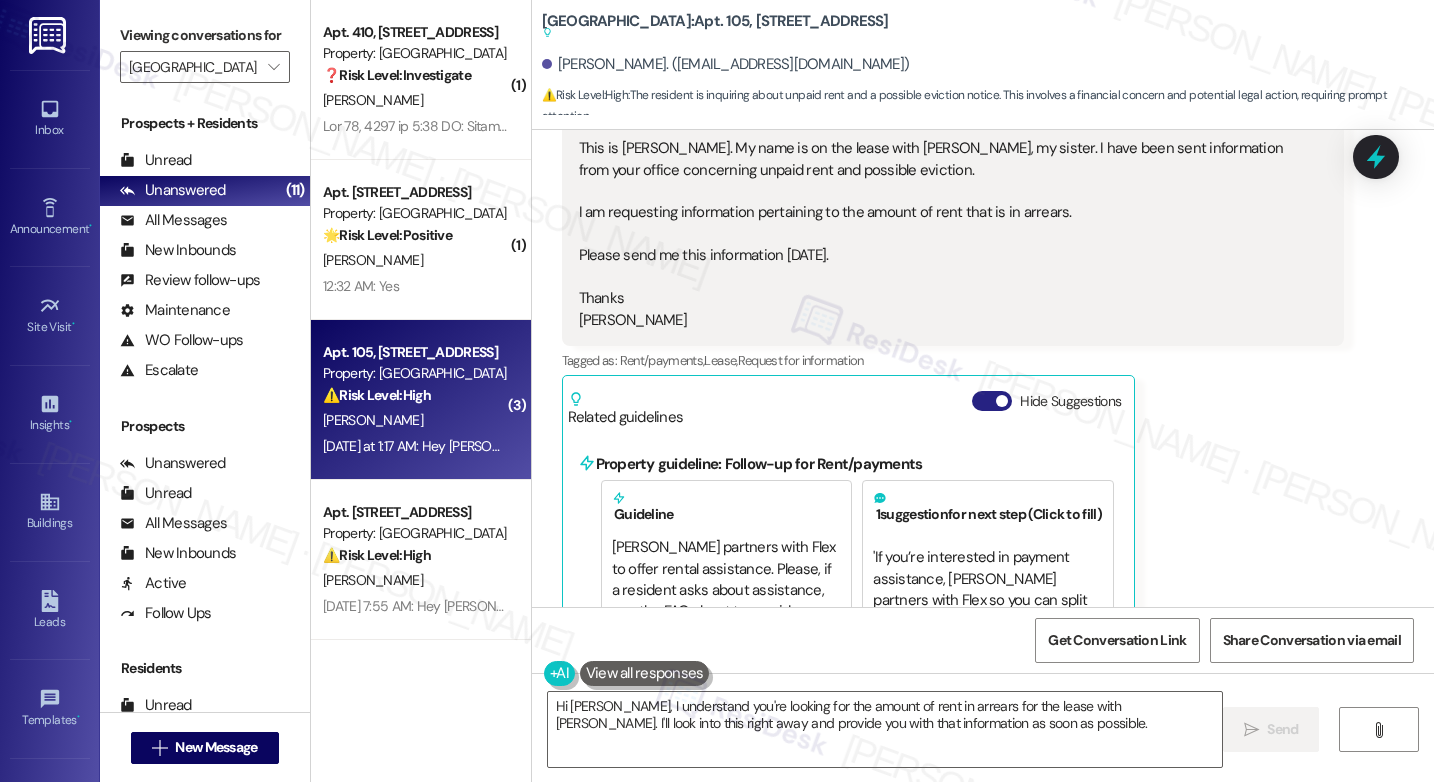 click on "Hide Suggestions" at bounding box center (992, 401) 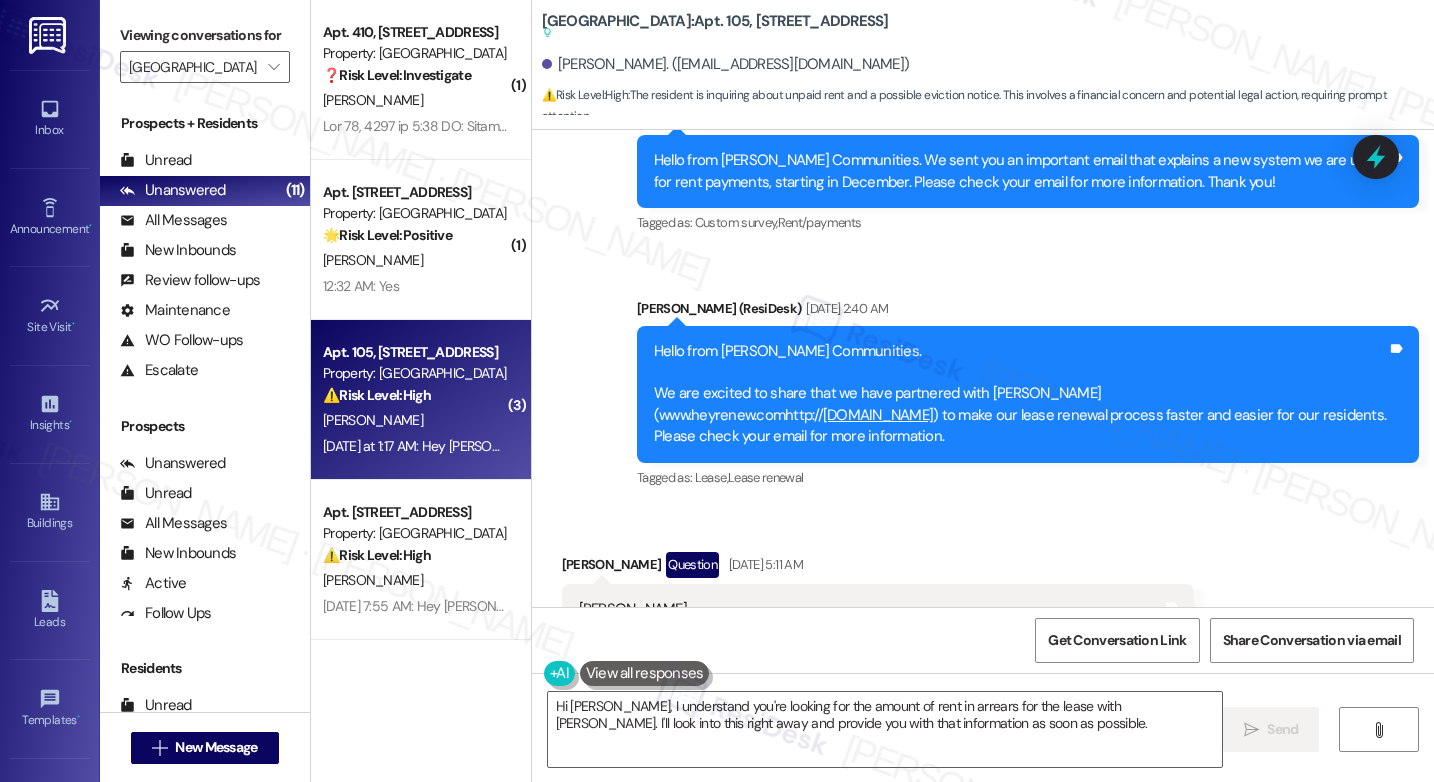 scroll, scrollTop: 933, scrollLeft: 0, axis: vertical 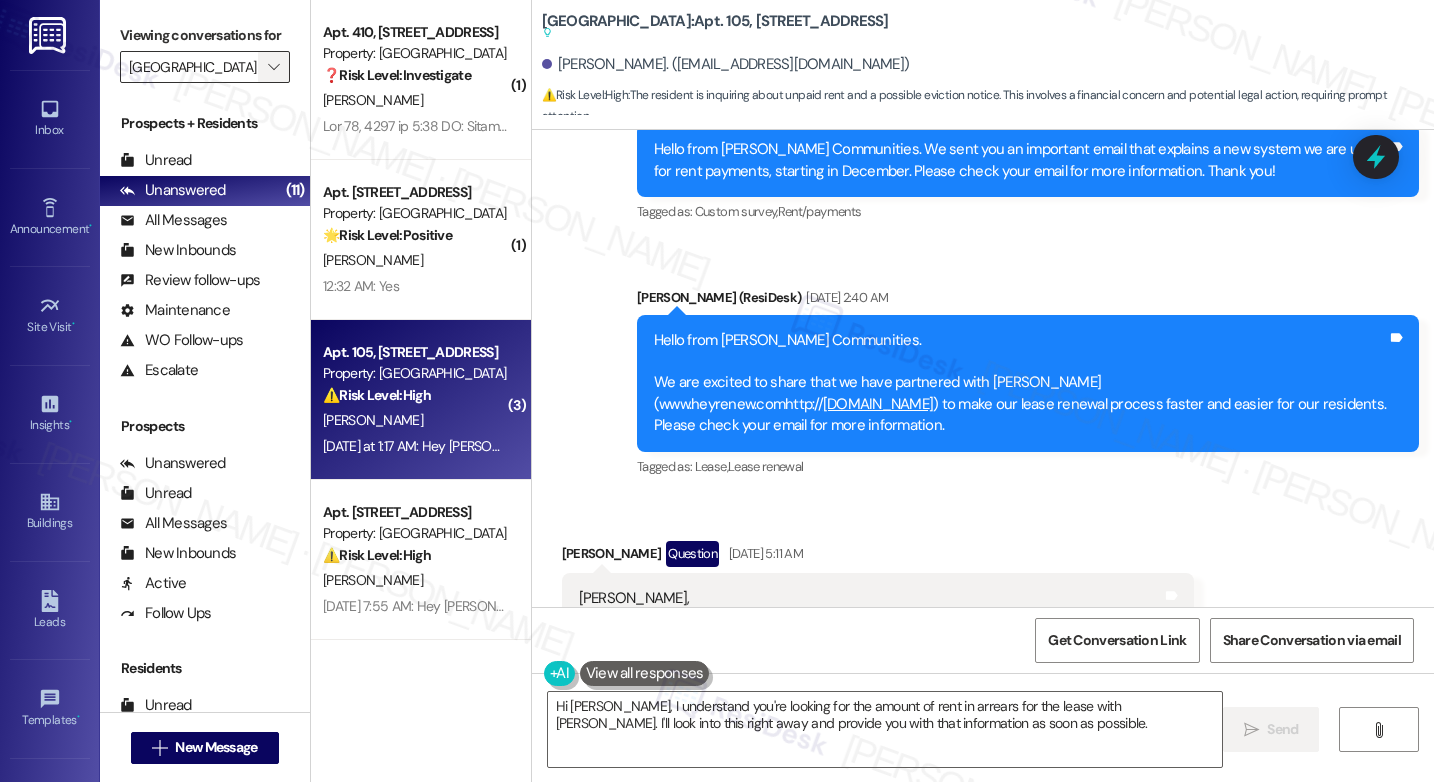 click on "" at bounding box center [274, 67] 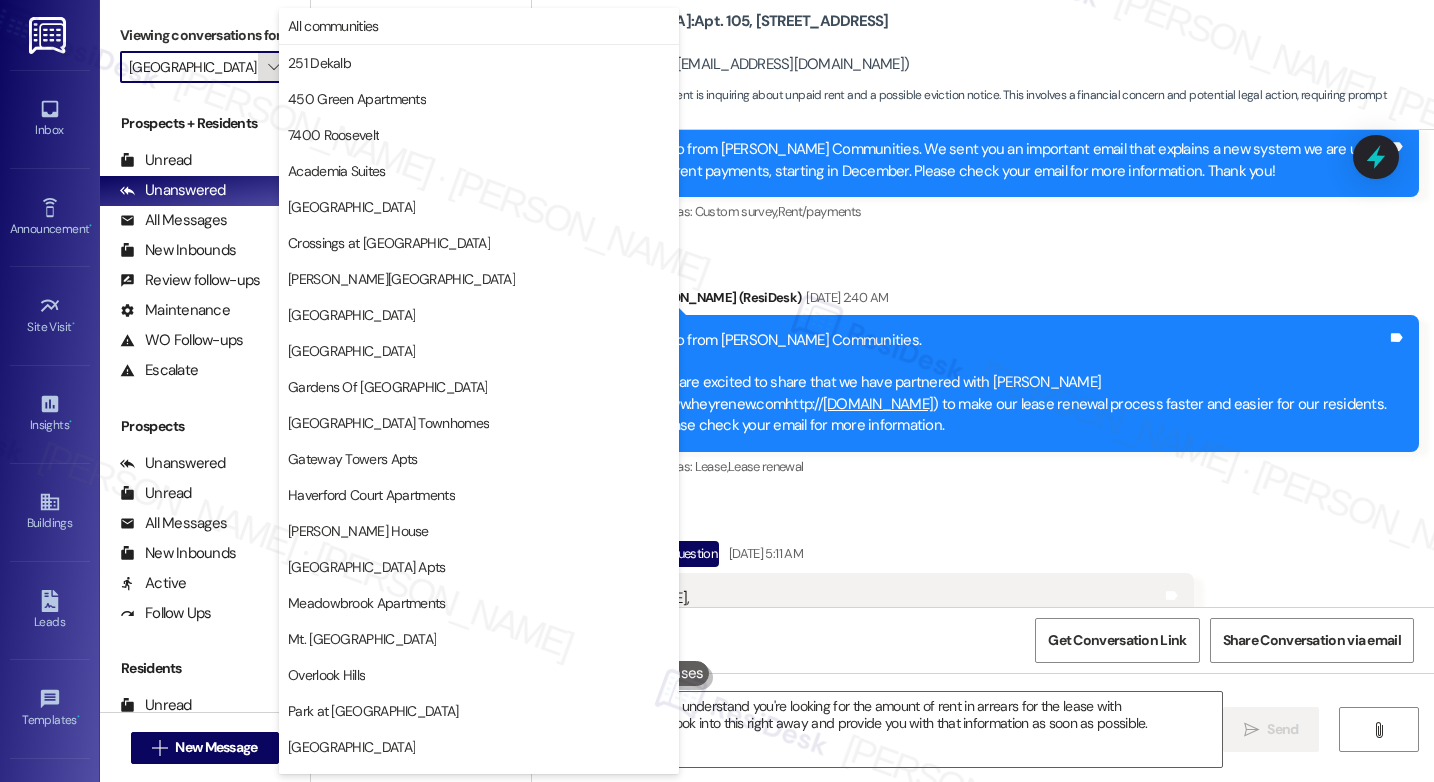 scroll, scrollTop: 387, scrollLeft: 0, axis: vertical 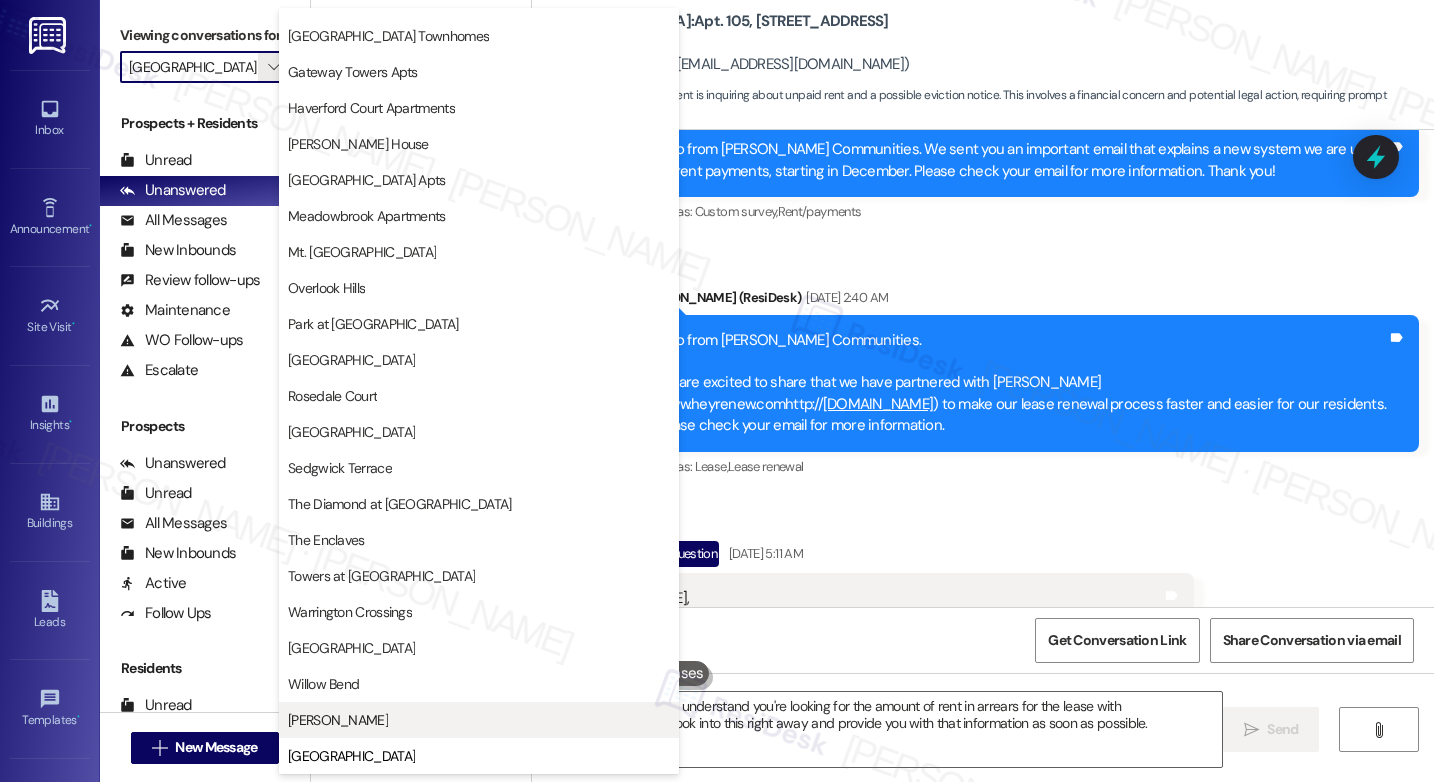 click on "[PERSON_NAME]" at bounding box center [479, 720] 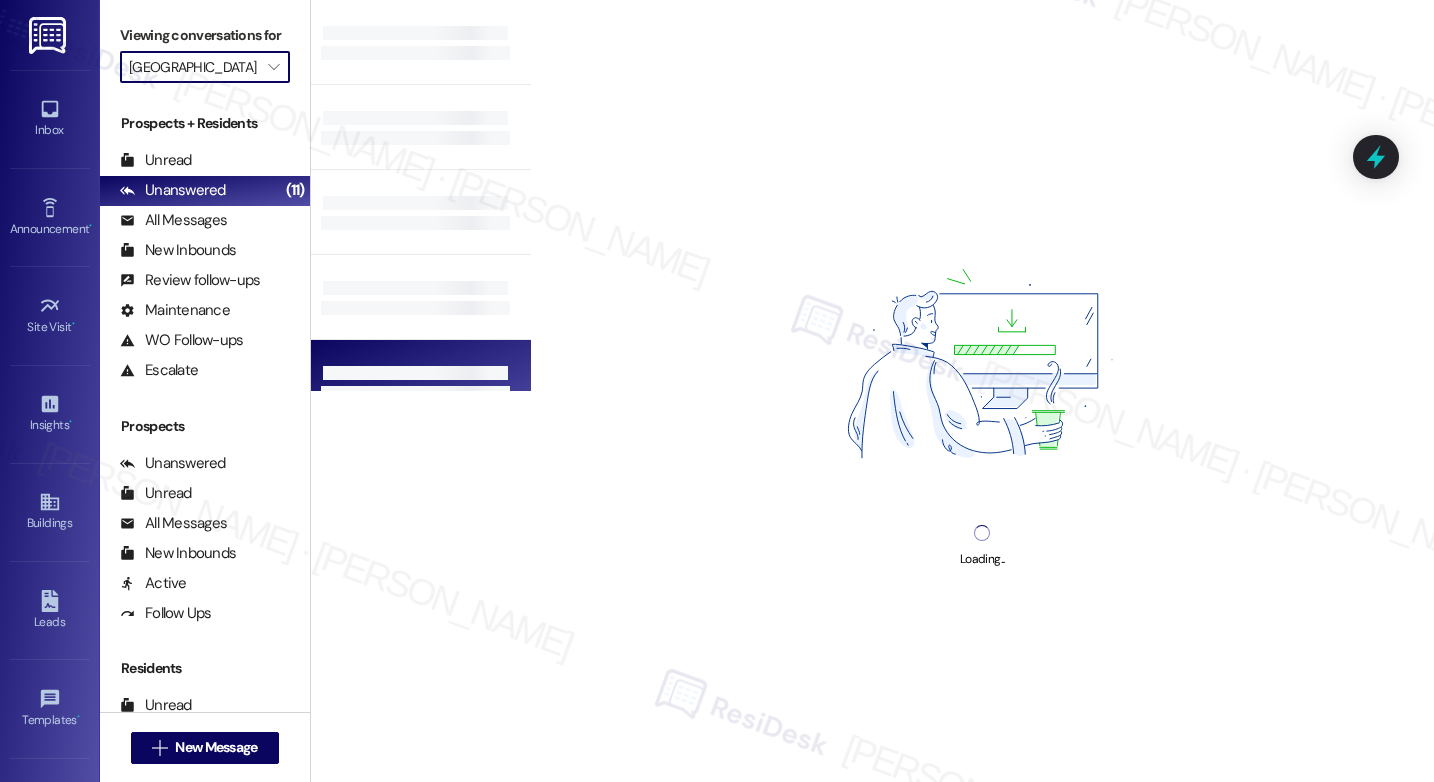 type on "[PERSON_NAME]" 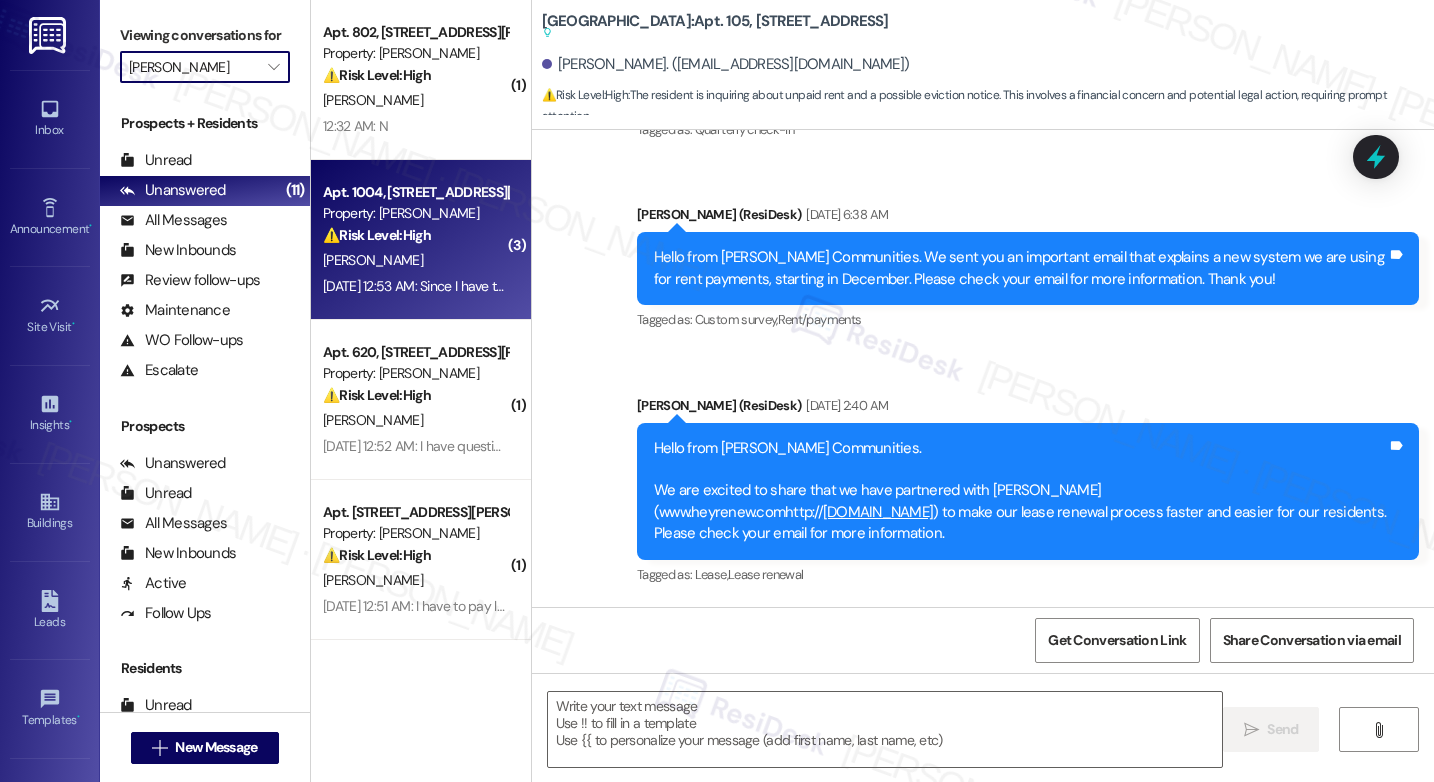 type on "Fetching suggested responses. Please feel free to read through the conversation in the meantime." 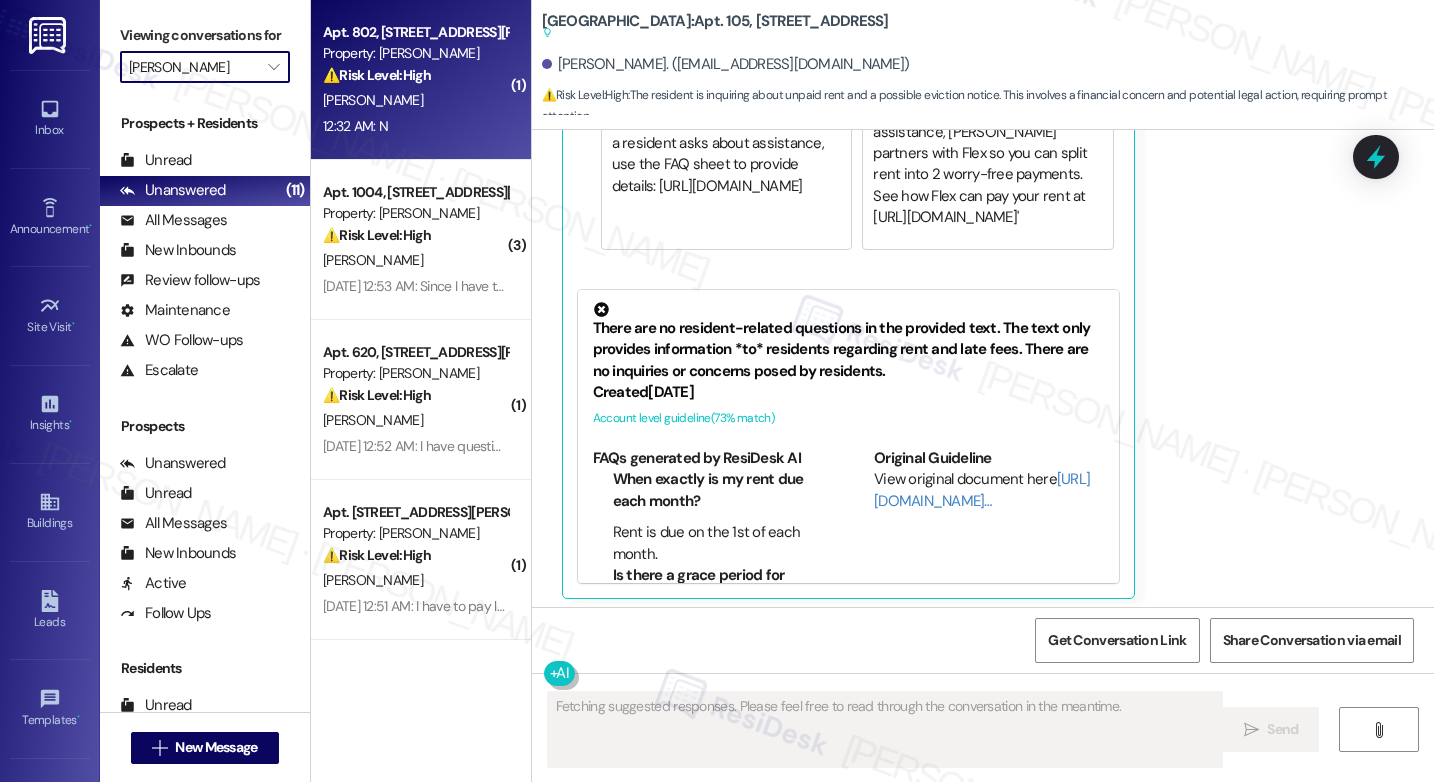click on "[PERSON_NAME]" at bounding box center [415, 100] 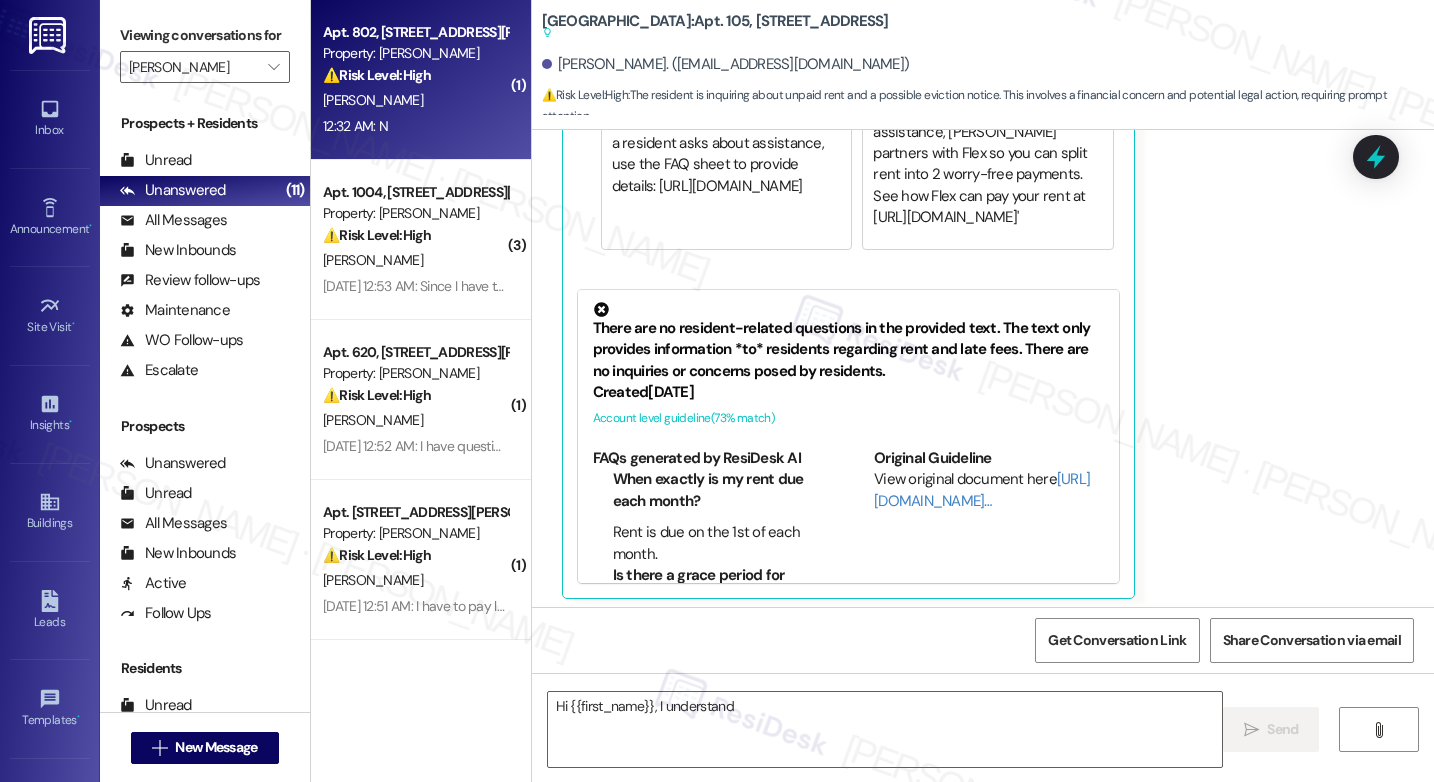scroll, scrollTop: 1581, scrollLeft: 0, axis: vertical 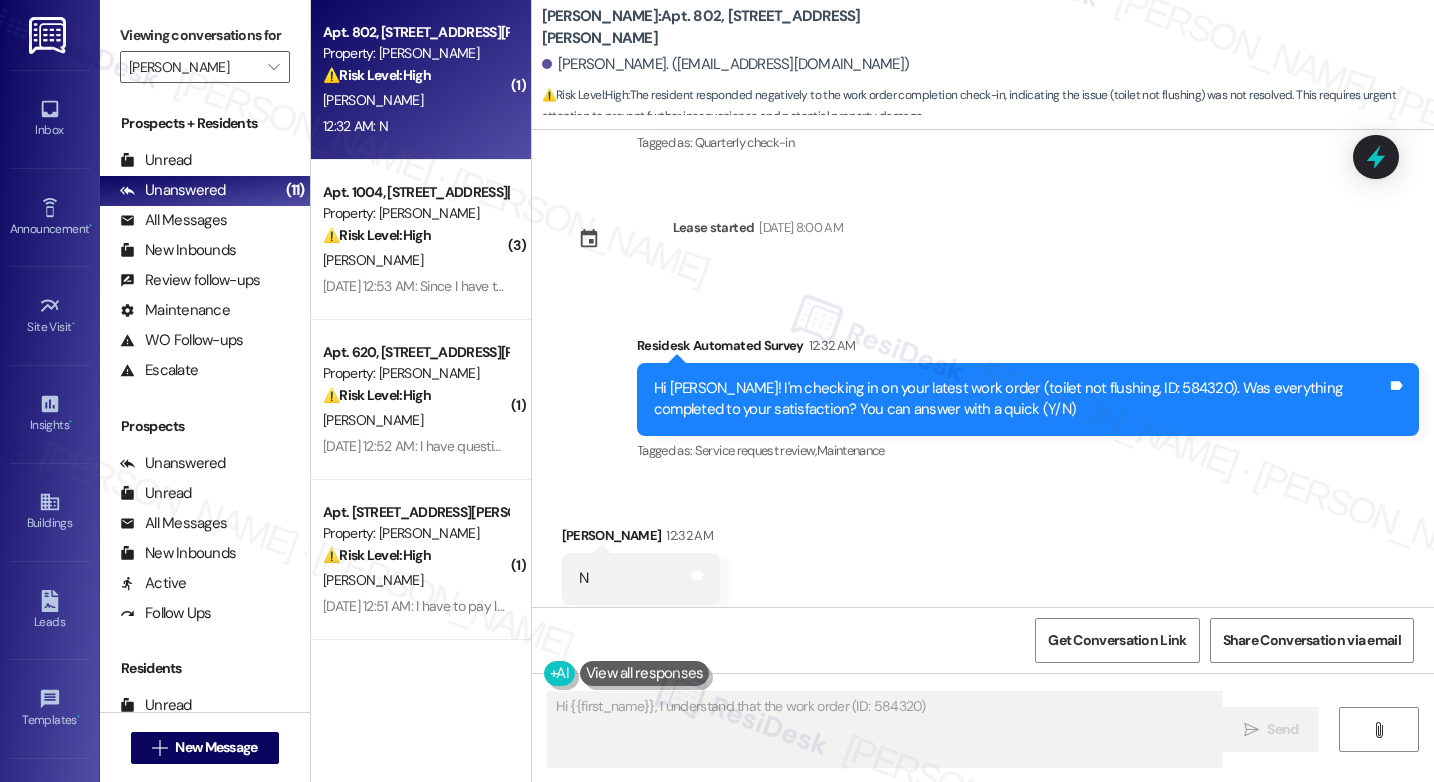 click on "[PERSON_NAME]" at bounding box center (415, 100) 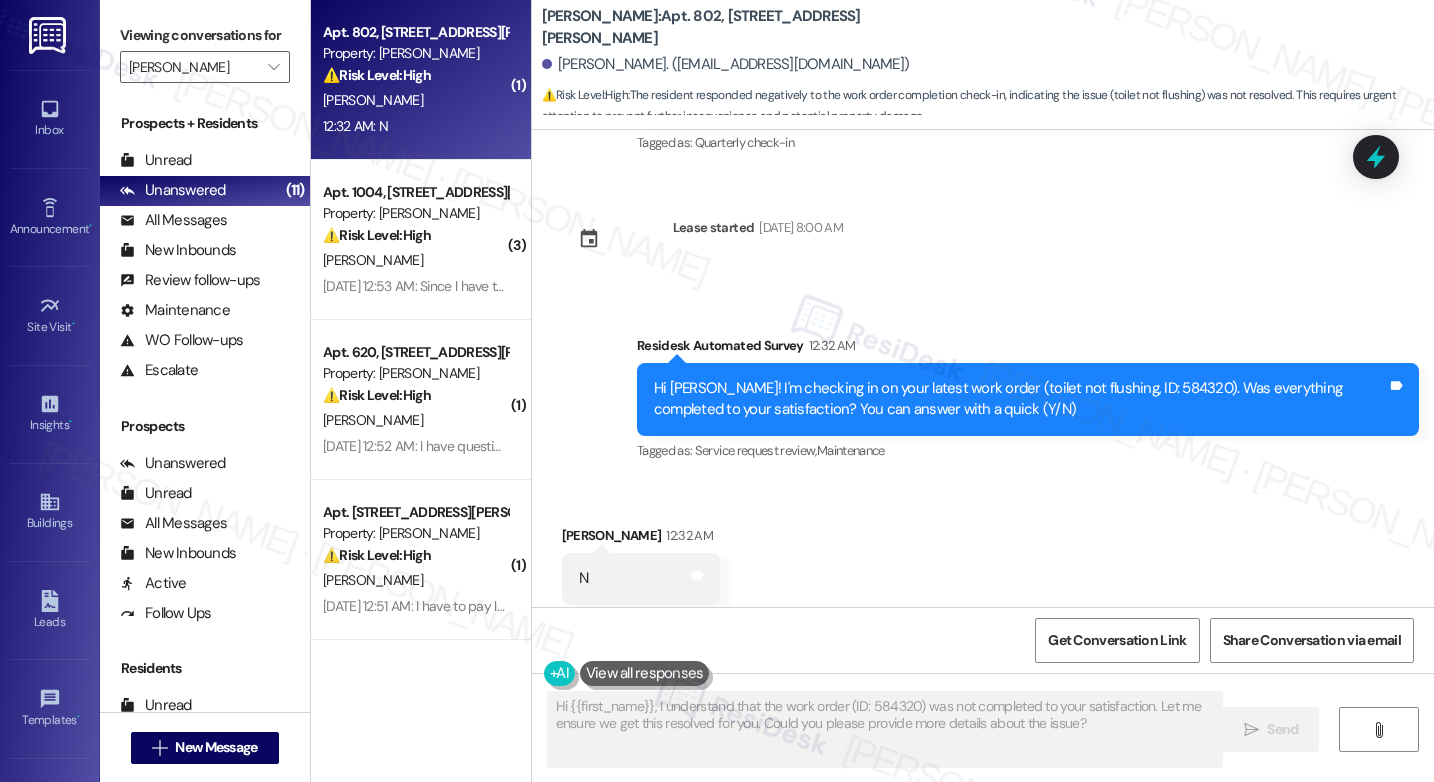 click on "[PERSON_NAME]" at bounding box center [415, 100] 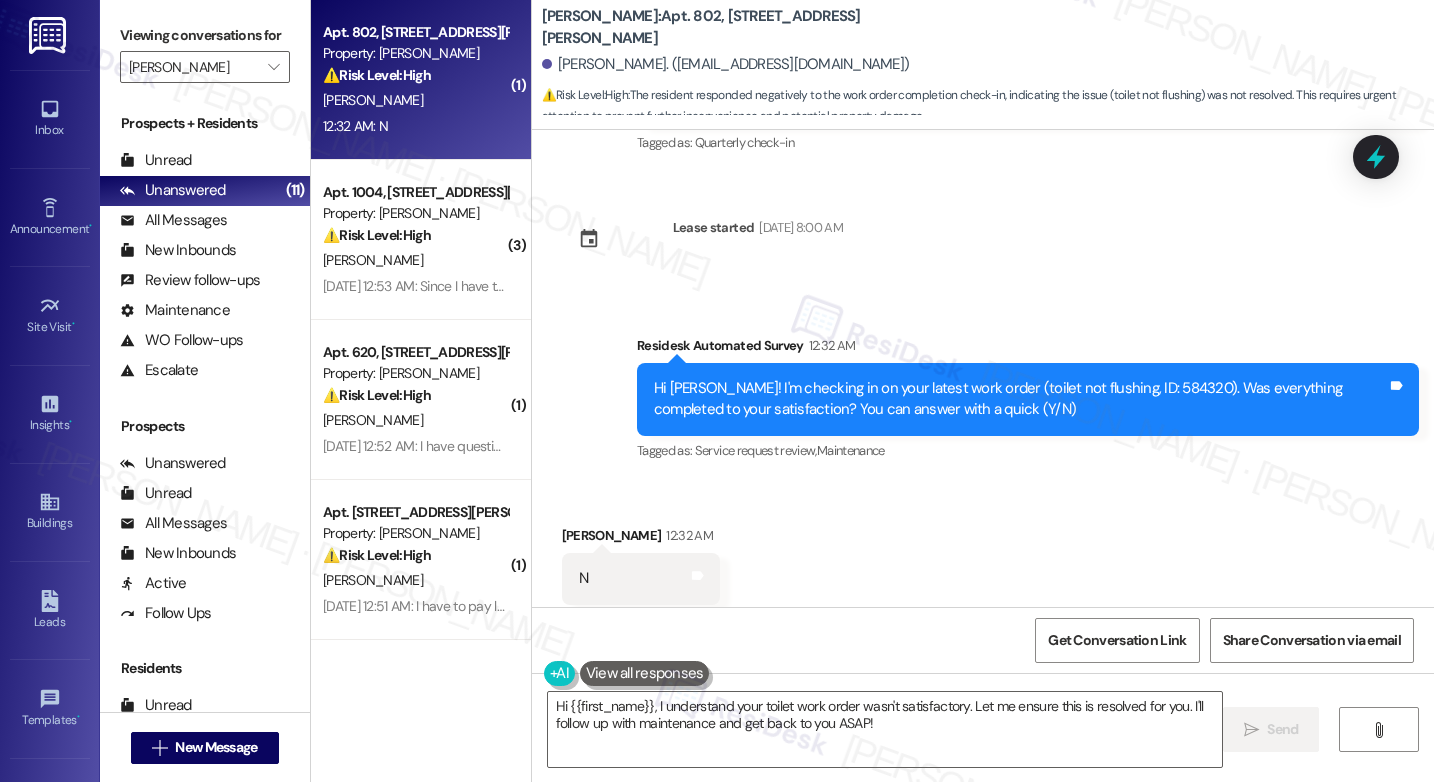 click on "[PERSON_NAME]" at bounding box center (415, 100) 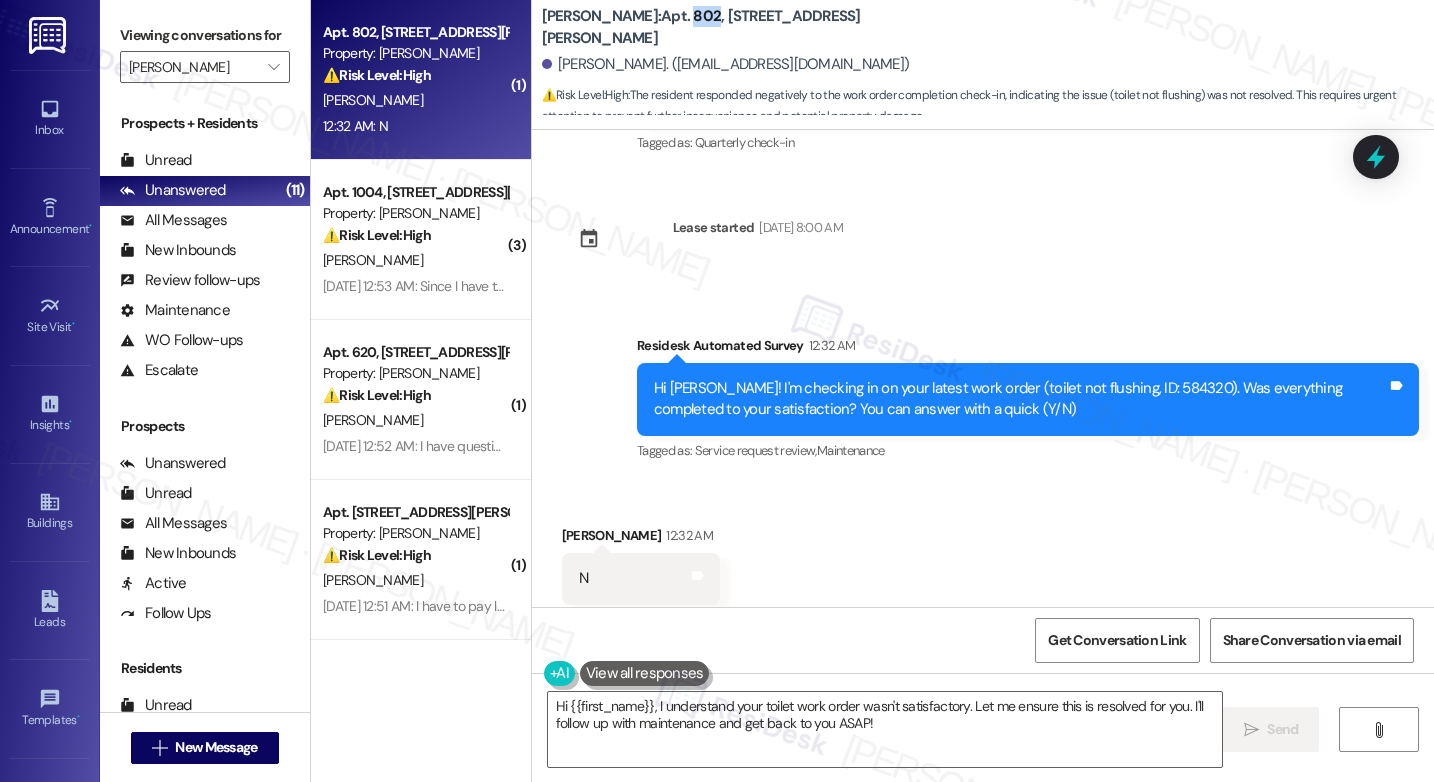 copy on "802" 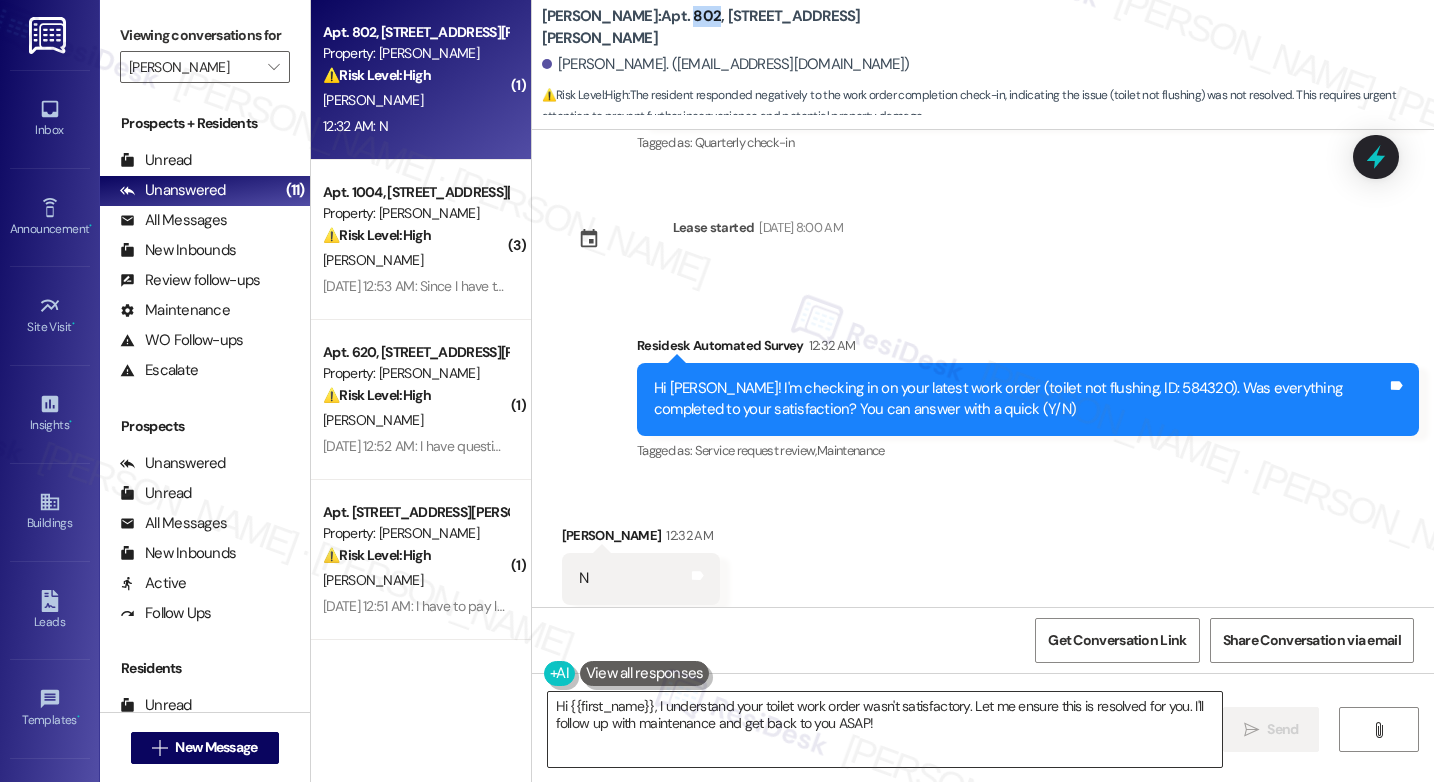 click on "Hi {{first_name}}, I understand your toilet work order wasn't satisfactory. Let me ensure this is resolved for you. I'll follow up with maintenance and get back to you ASAP!" at bounding box center (885, 729) 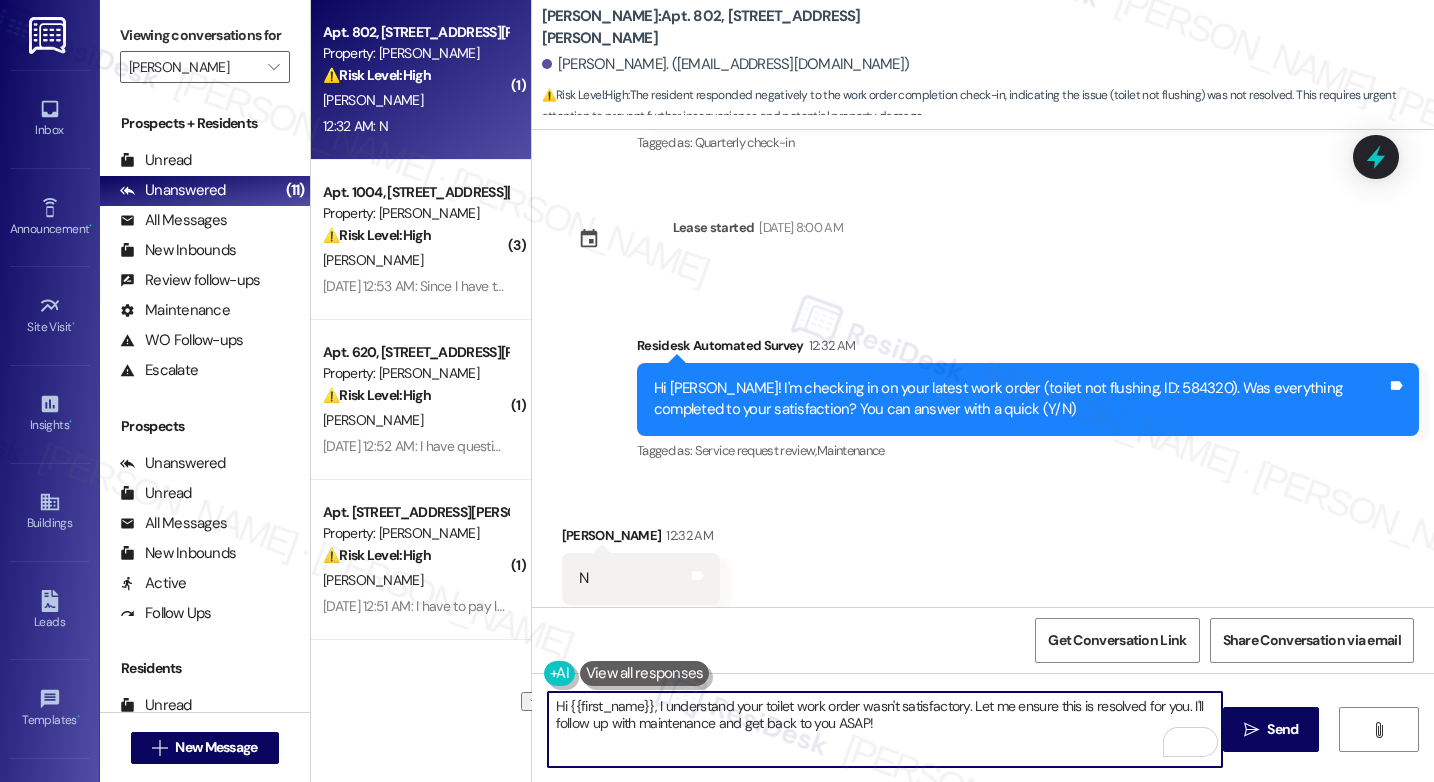 drag, startPoint x: 962, startPoint y: 706, endPoint x: 732, endPoint y: 705, distance: 230.00217 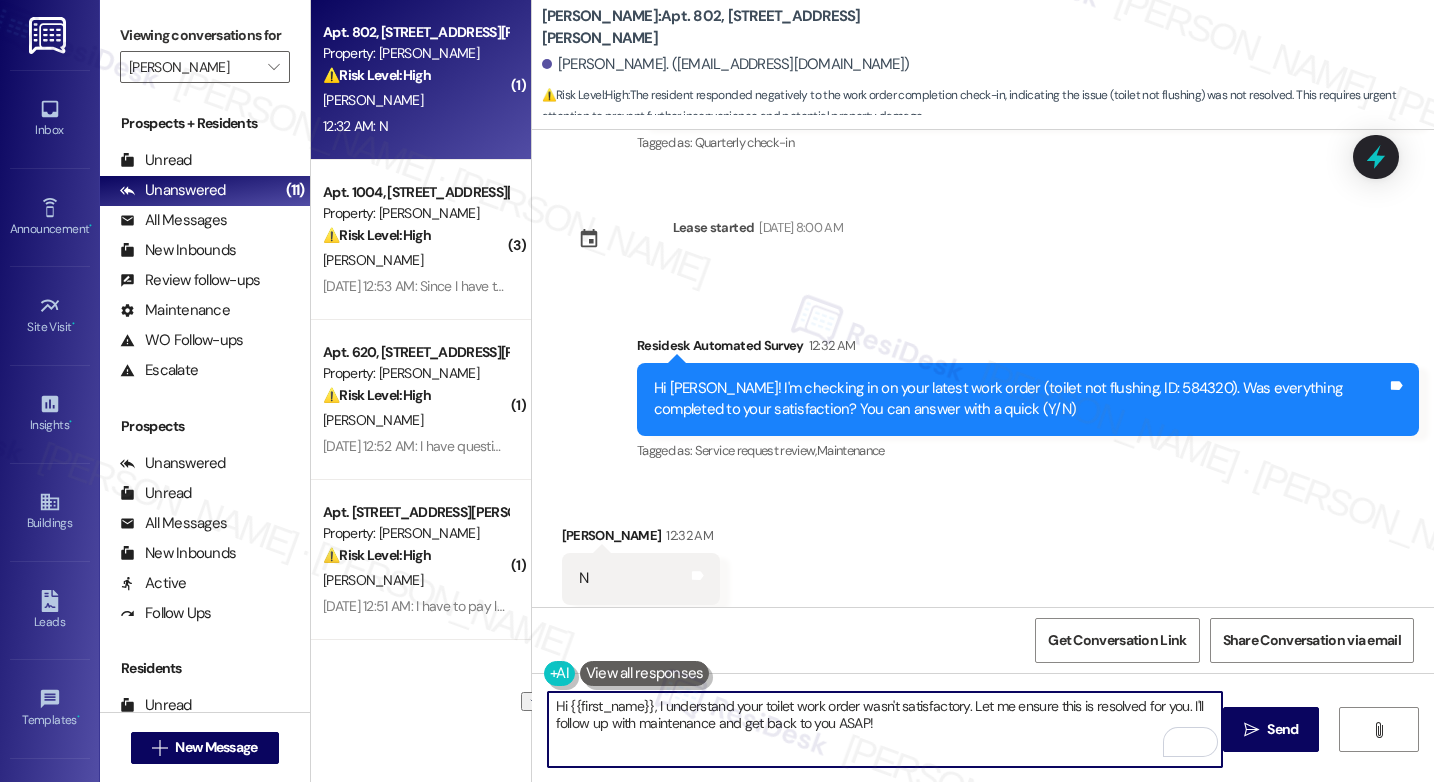 click on "Hi {{first_name}}, I understand your toilet work order wasn't satisfactory. Let me ensure this is resolved for you. I'll follow up with maintenance and get back to you ASAP!" at bounding box center [885, 729] 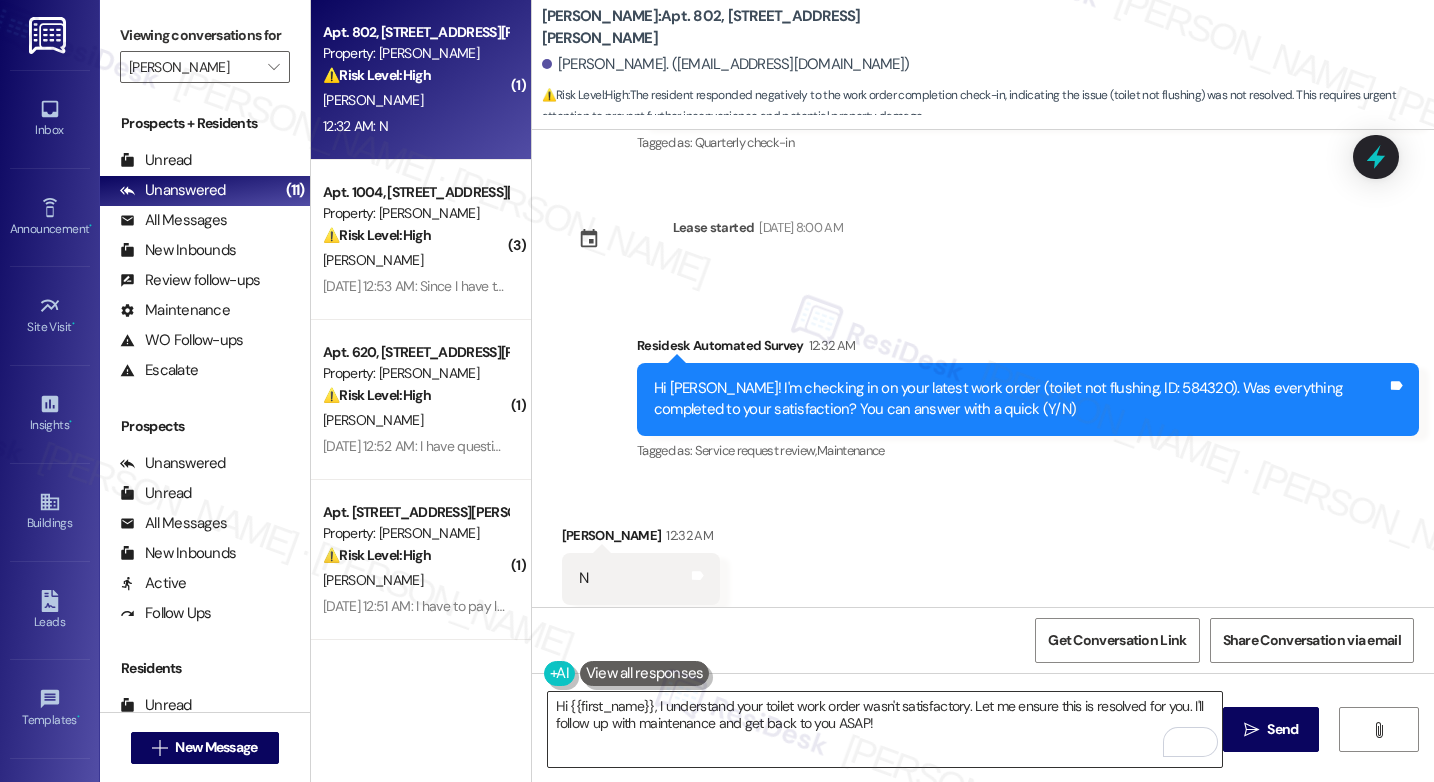 click on "Hi {{first_name}}, I understand your toilet work order wasn't satisfactory. Let me ensure this is resolved for you. I'll follow up with maintenance and get back to you ASAP!" at bounding box center [885, 729] 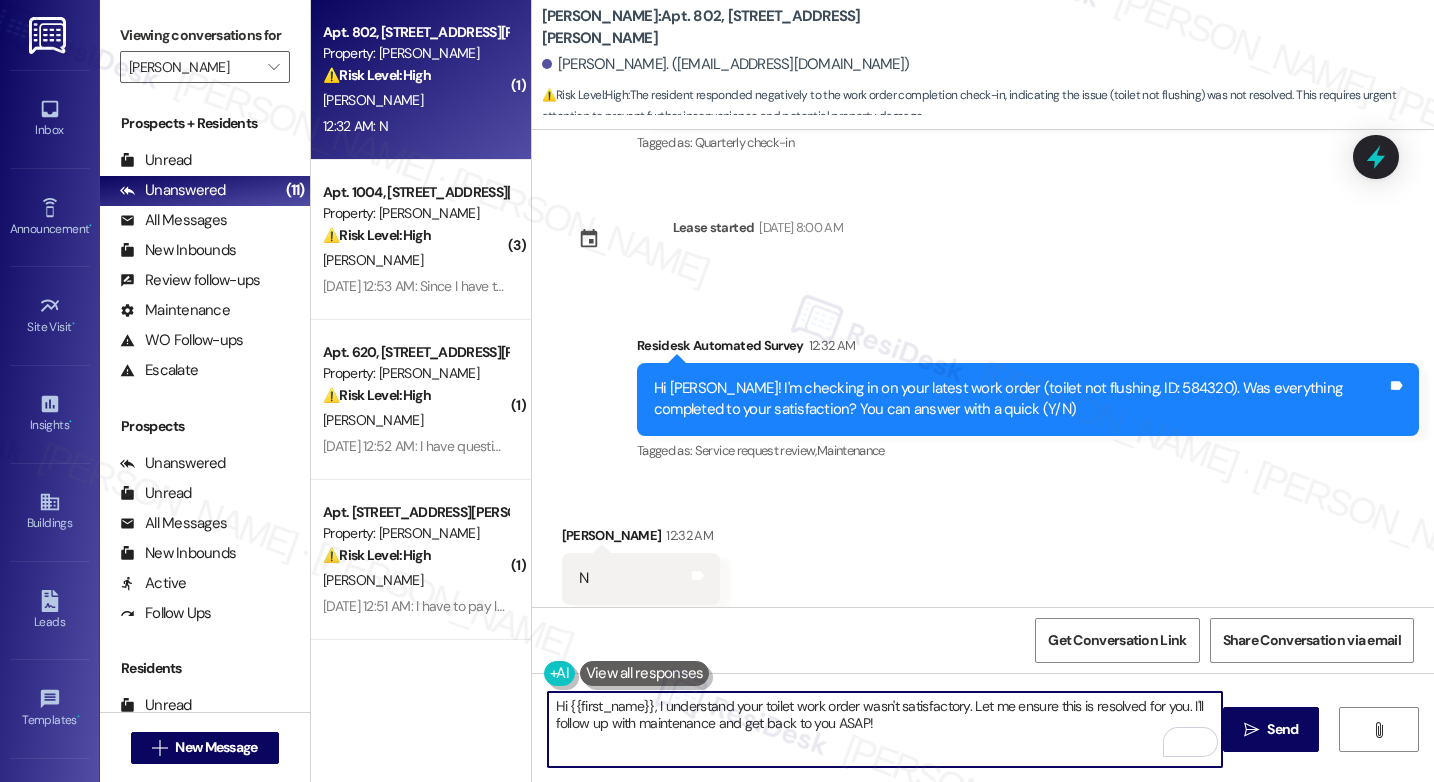 click on "Hi {{first_name}}, I understand your toilet work order wasn't satisfactory. Let me ensure this is resolved for you. I'll follow up with maintenance and get back to you ASAP!" at bounding box center (885, 729) 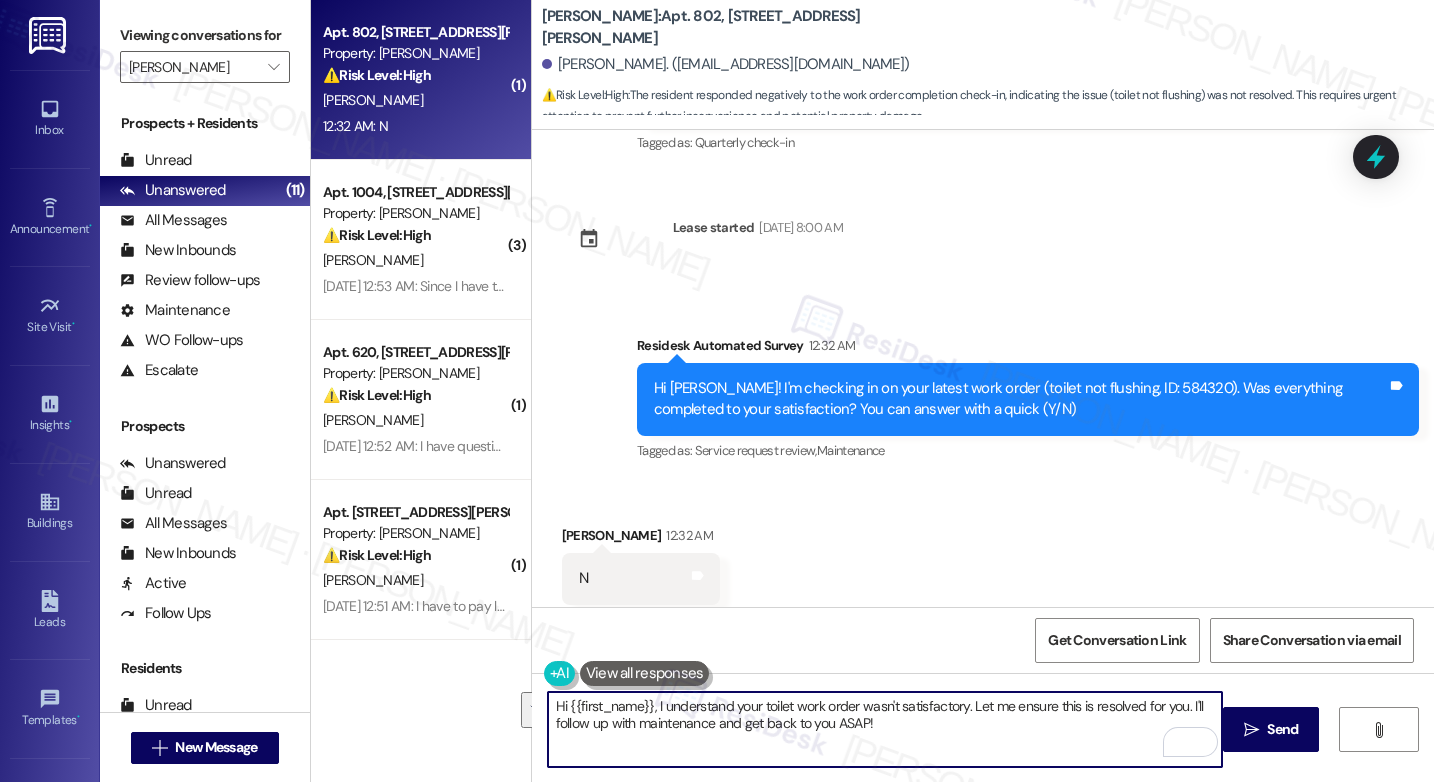 paste on "! I'm sorry to hear that the request hasn't been resolved yet. Has the maintenance team been to your home at all?" 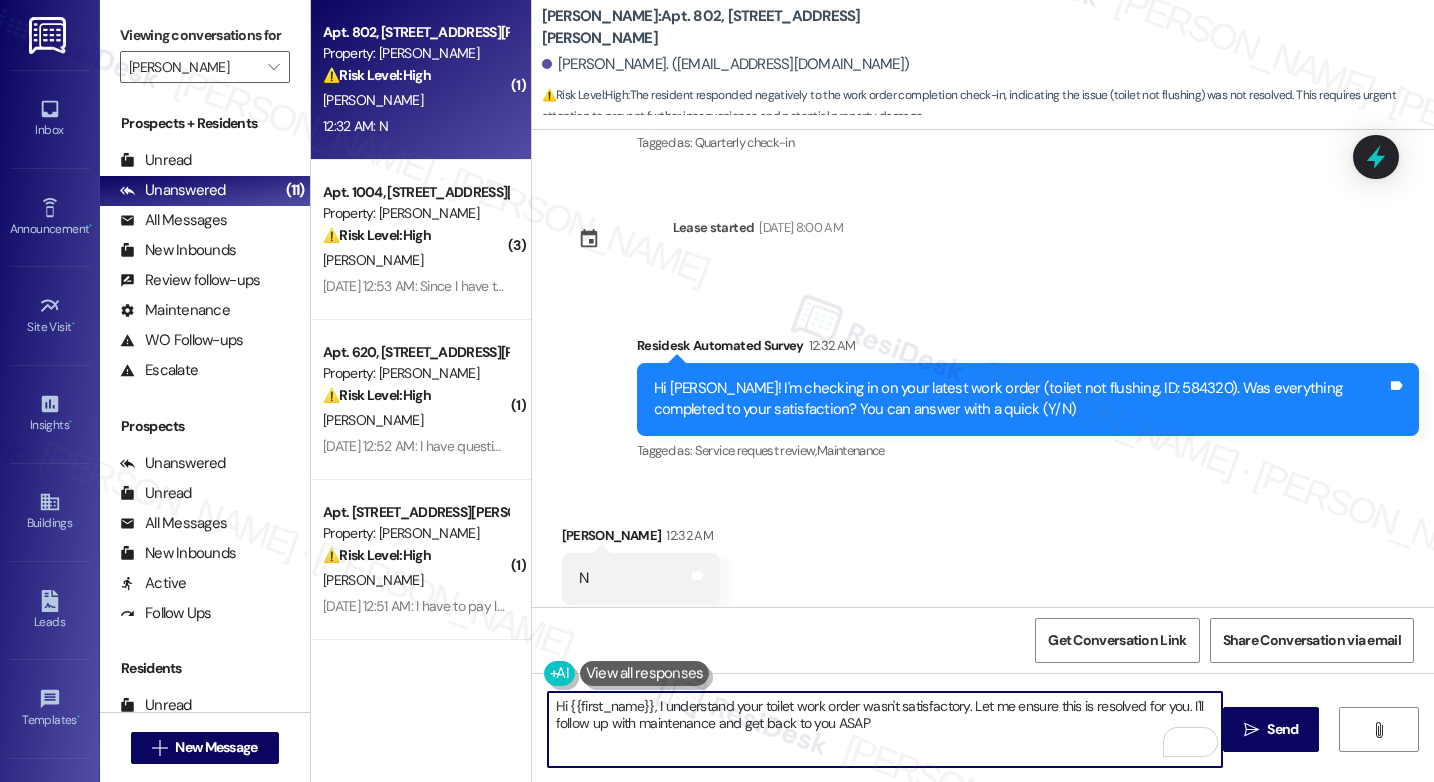 type on "Hi {{first_name}}, I understand your toilet work order wasn't satisfactory. Let me ensure this is resolved for you. I'll follow up with maintenance and get back to you ASAP!" 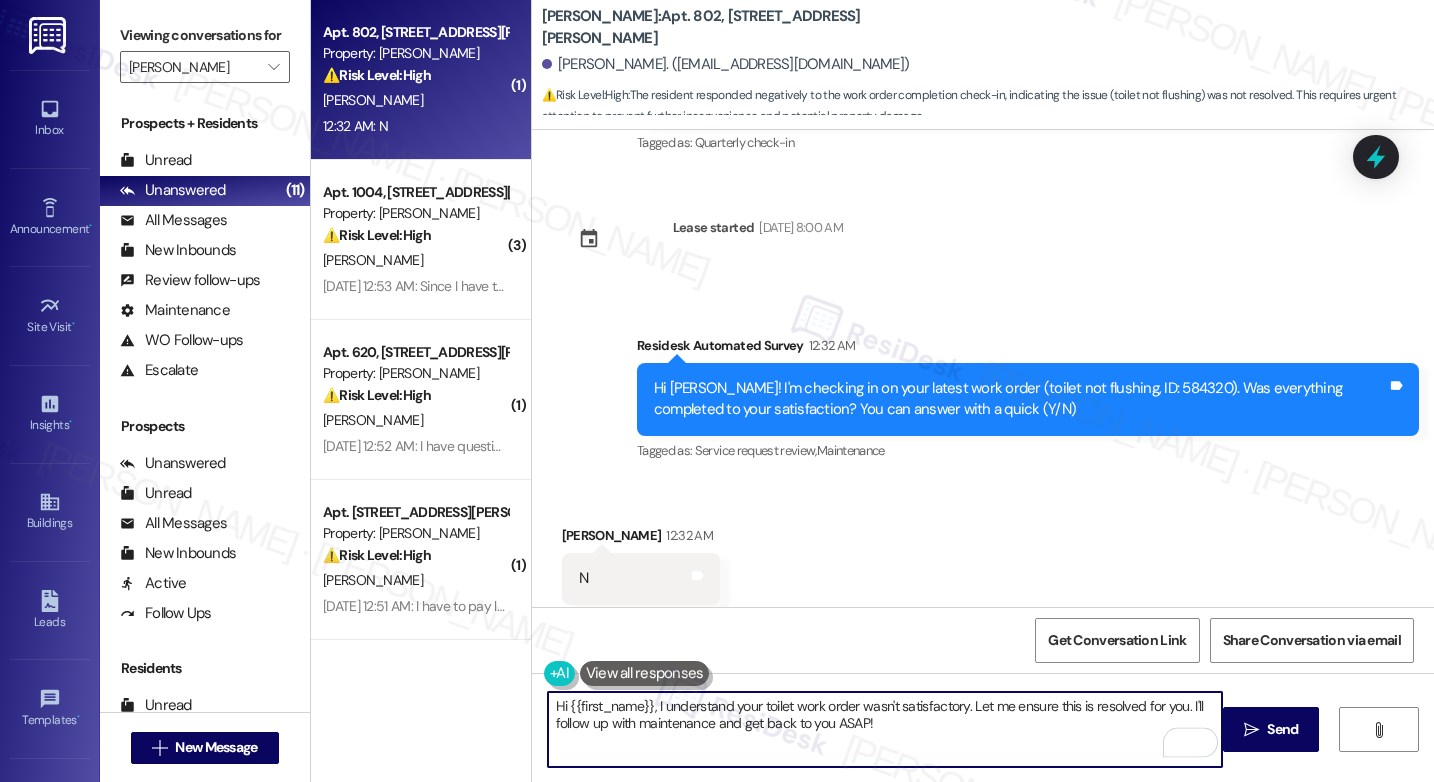 scroll, scrollTop: 1742, scrollLeft: 0, axis: vertical 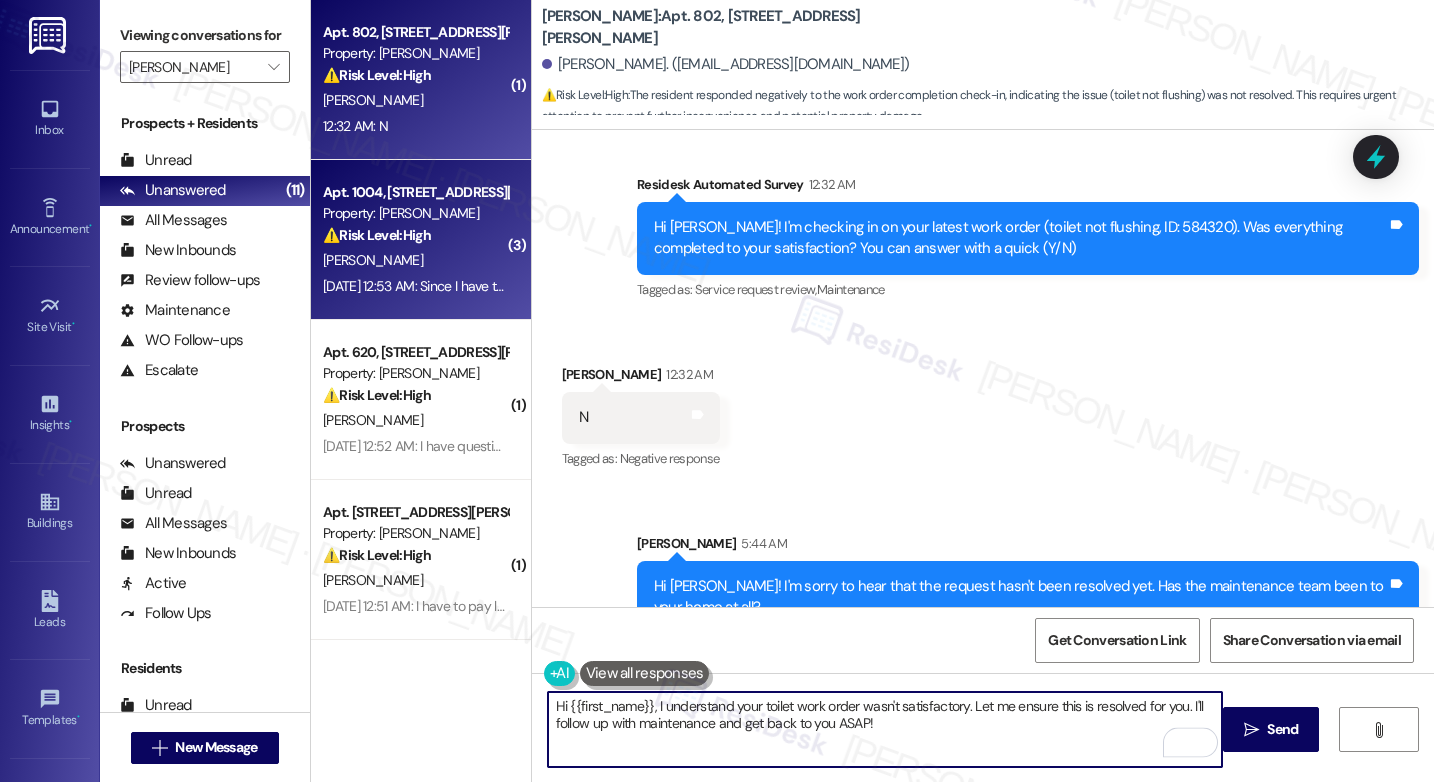 click on "⚠️  Risk Level:  High The resident indicates they are being taken to court for non-payment of rent and are experiencing pest infestation issues (mice and roaches). These are financial and health/safety concerns that require attention and risk mitigation." at bounding box center [415, 235] 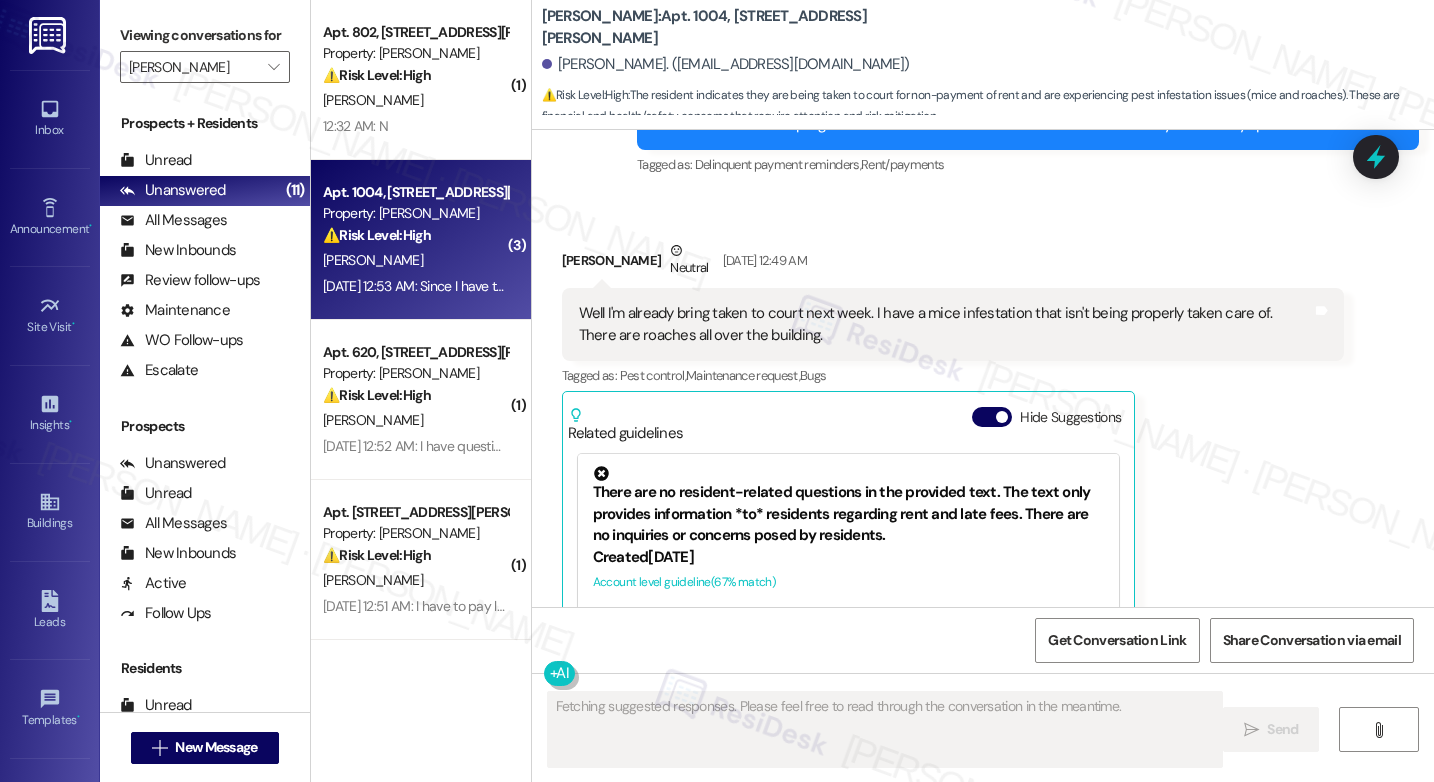 scroll, scrollTop: 13496, scrollLeft: 0, axis: vertical 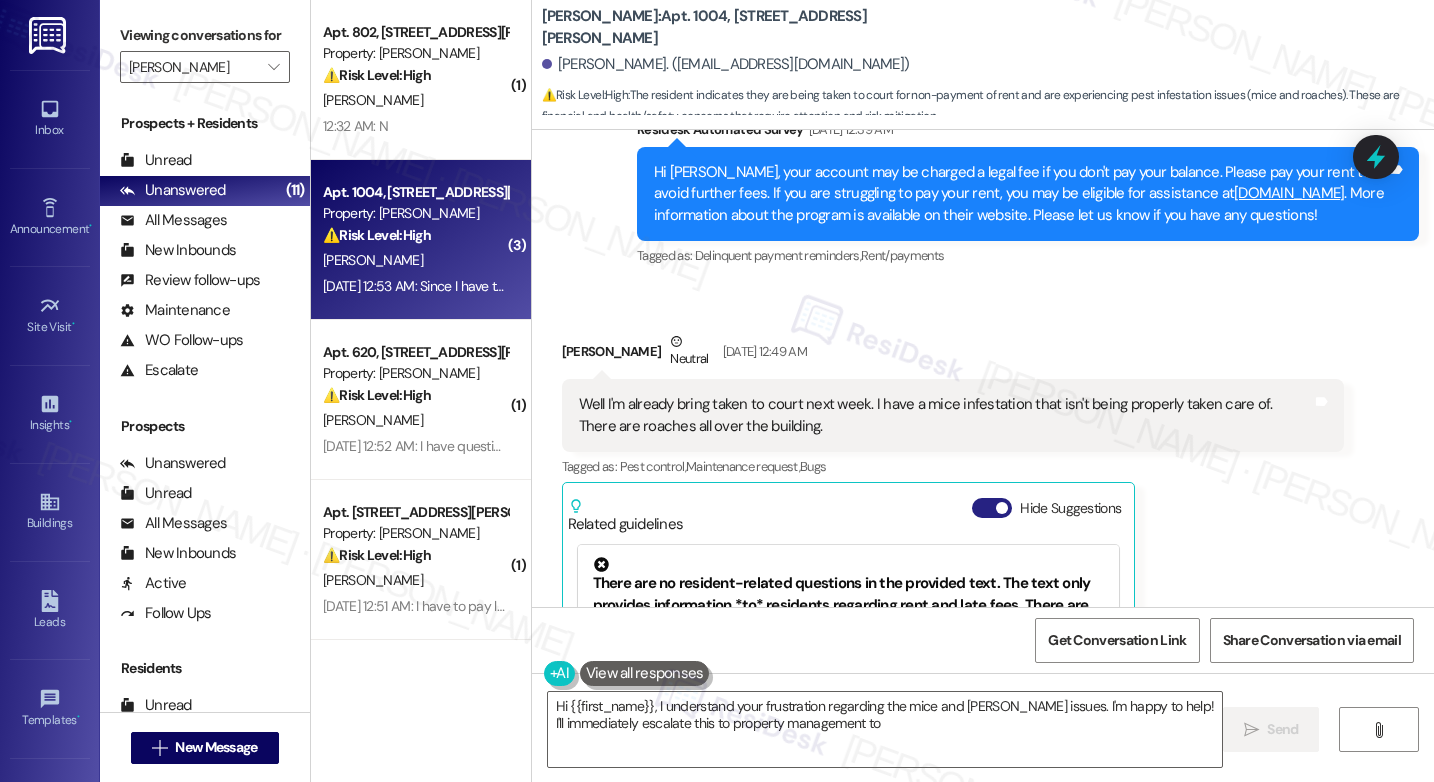 click on "Hide Suggestions" at bounding box center (992, 508) 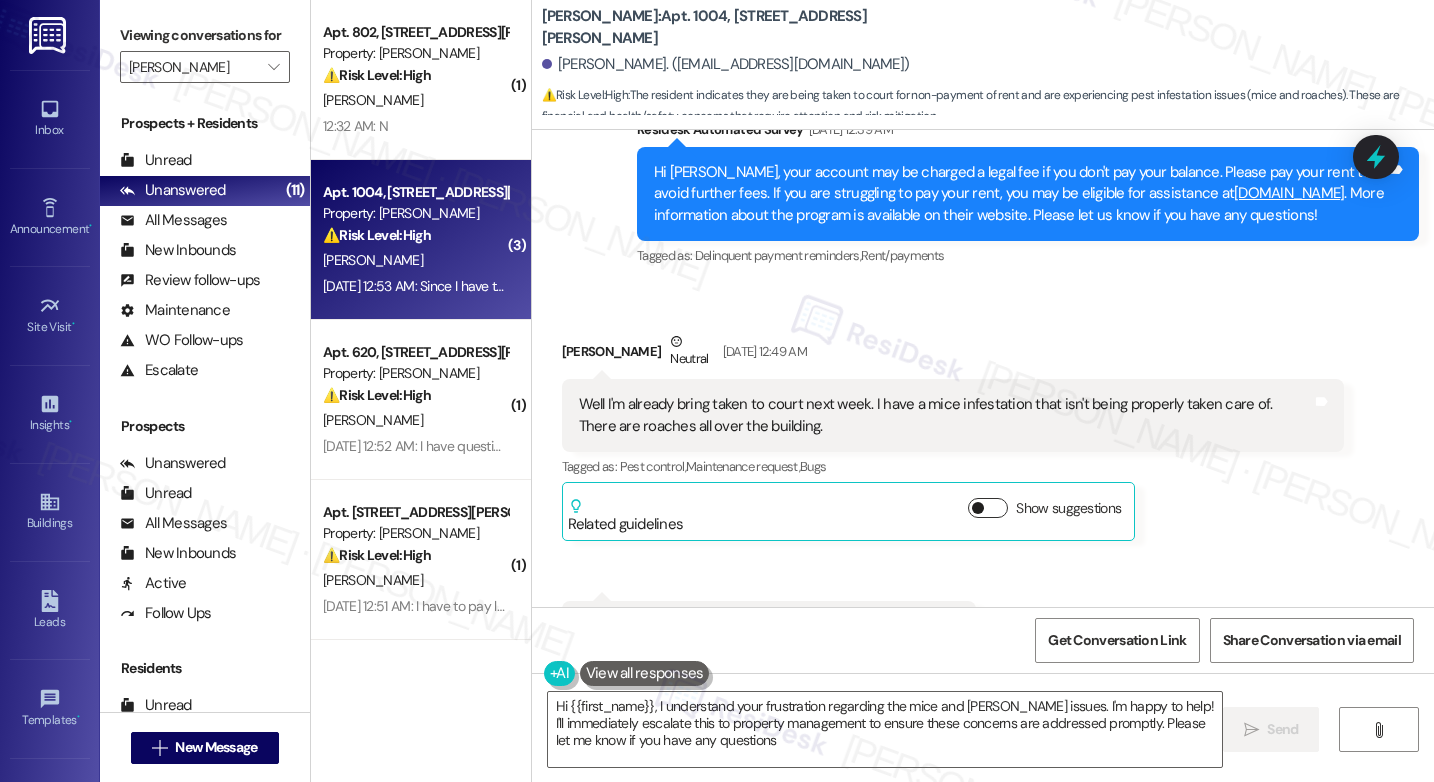 type on "Hi {{first_name}}, I understand your frustration regarding the mice and [PERSON_NAME] issues. I'm happy to help! I'll immediately escalate this to property management to ensure these concerns are addressed promptly. Please let me know if you have any questions!" 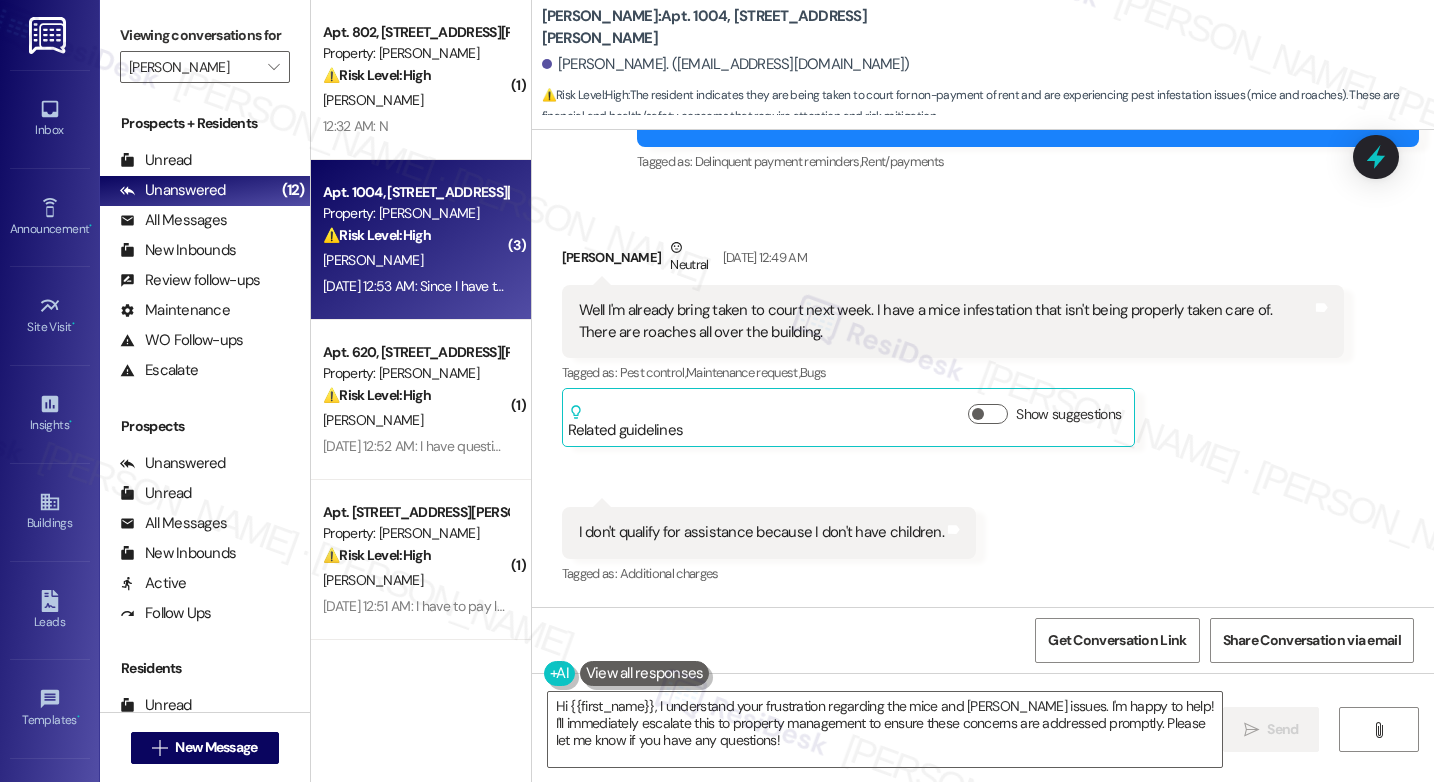 scroll, scrollTop: 13484, scrollLeft: 0, axis: vertical 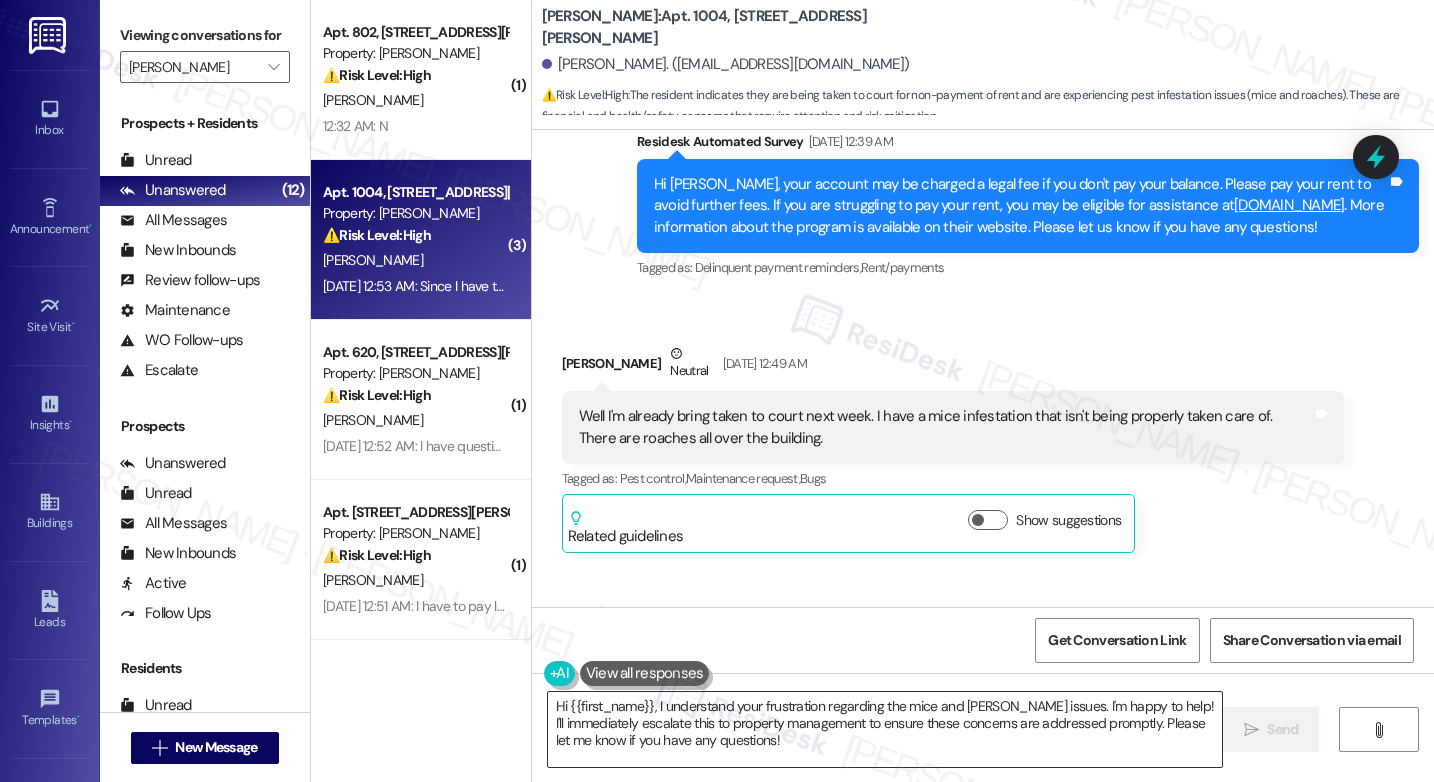 click on "Hi {{first_name}}, I understand your frustration regarding the mice and [PERSON_NAME] issues. I'm happy to help! I'll immediately escalate this to property management to ensure these concerns are addressed promptly. Please let me know if you have any questions!" at bounding box center [885, 729] 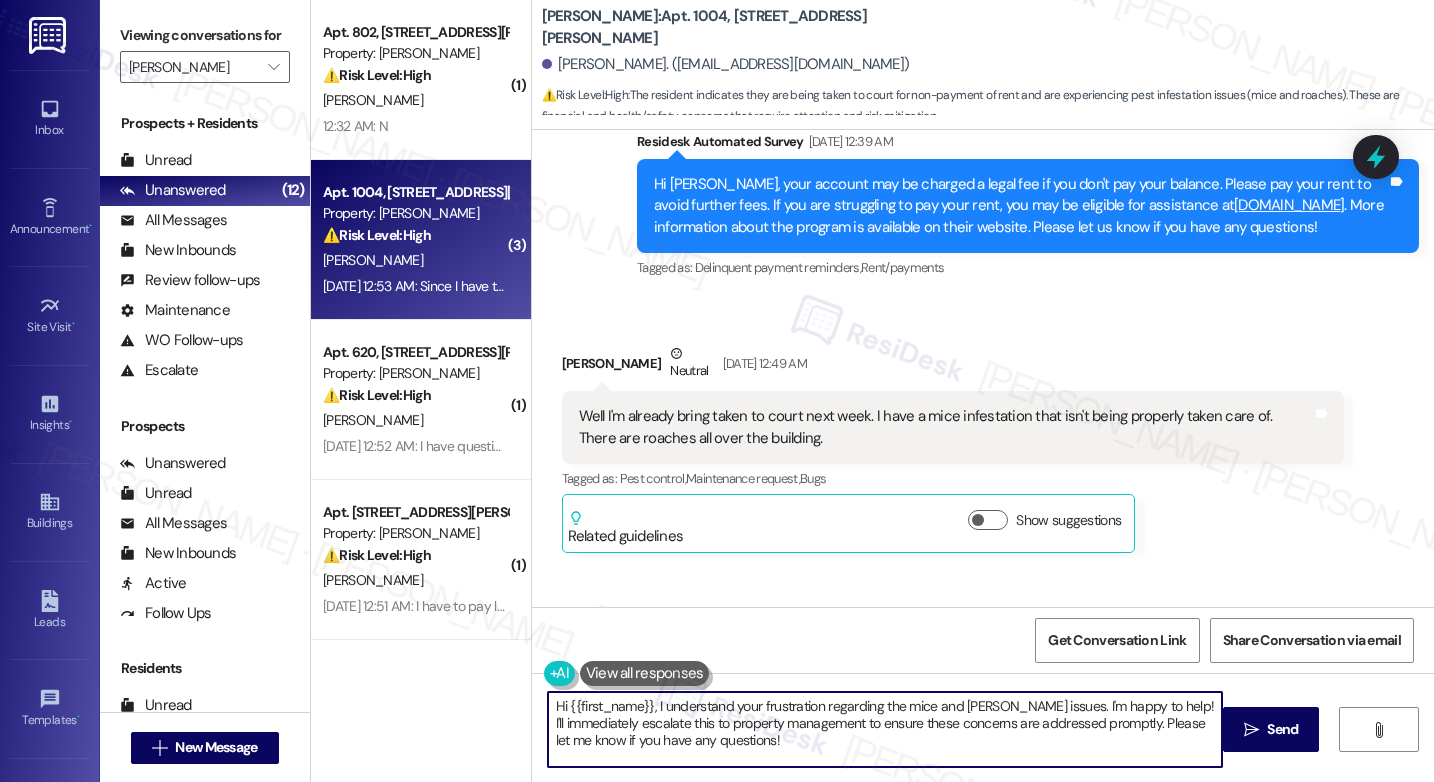click on "Hi {{first_name}}, I understand your frustration regarding the mice and [PERSON_NAME] issues. I'm happy to help! I'll immediately escalate this to property management to ensure these concerns are addressed promptly. Please let me know if you have any questions!" at bounding box center [885, 729] 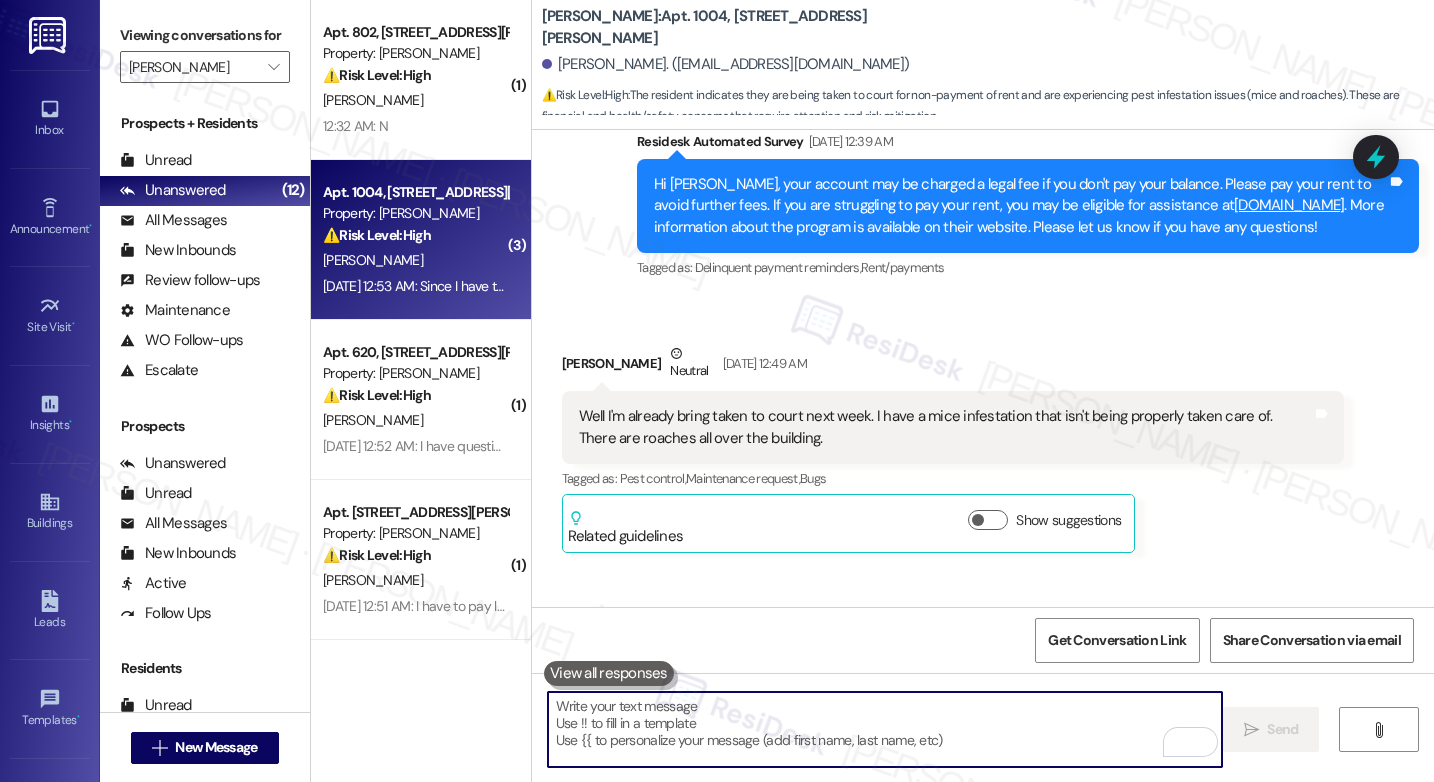 click on "[PERSON_NAME]   Neutral [DATE] 12:49 AM" at bounding box center (953, 367) 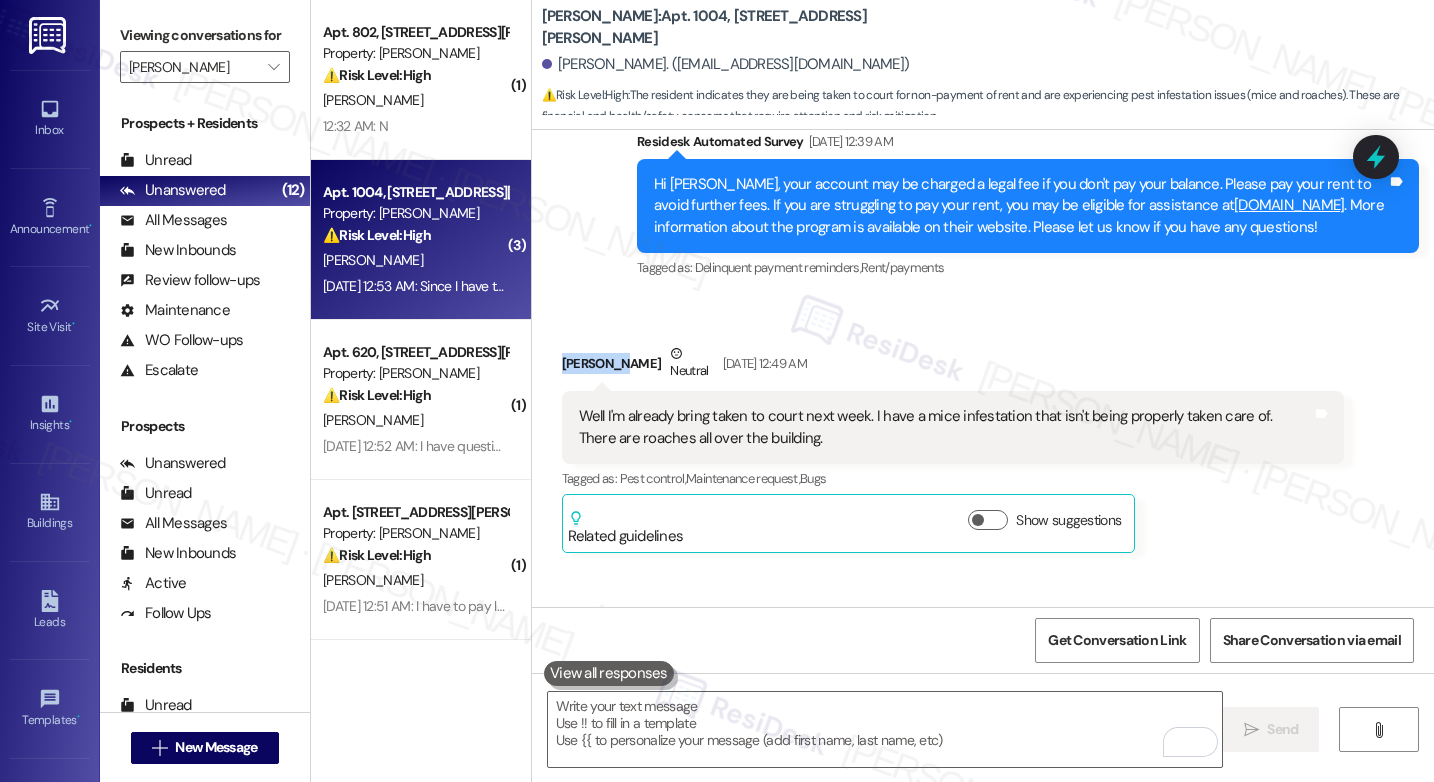 copy on "[PERSON_NAME]" 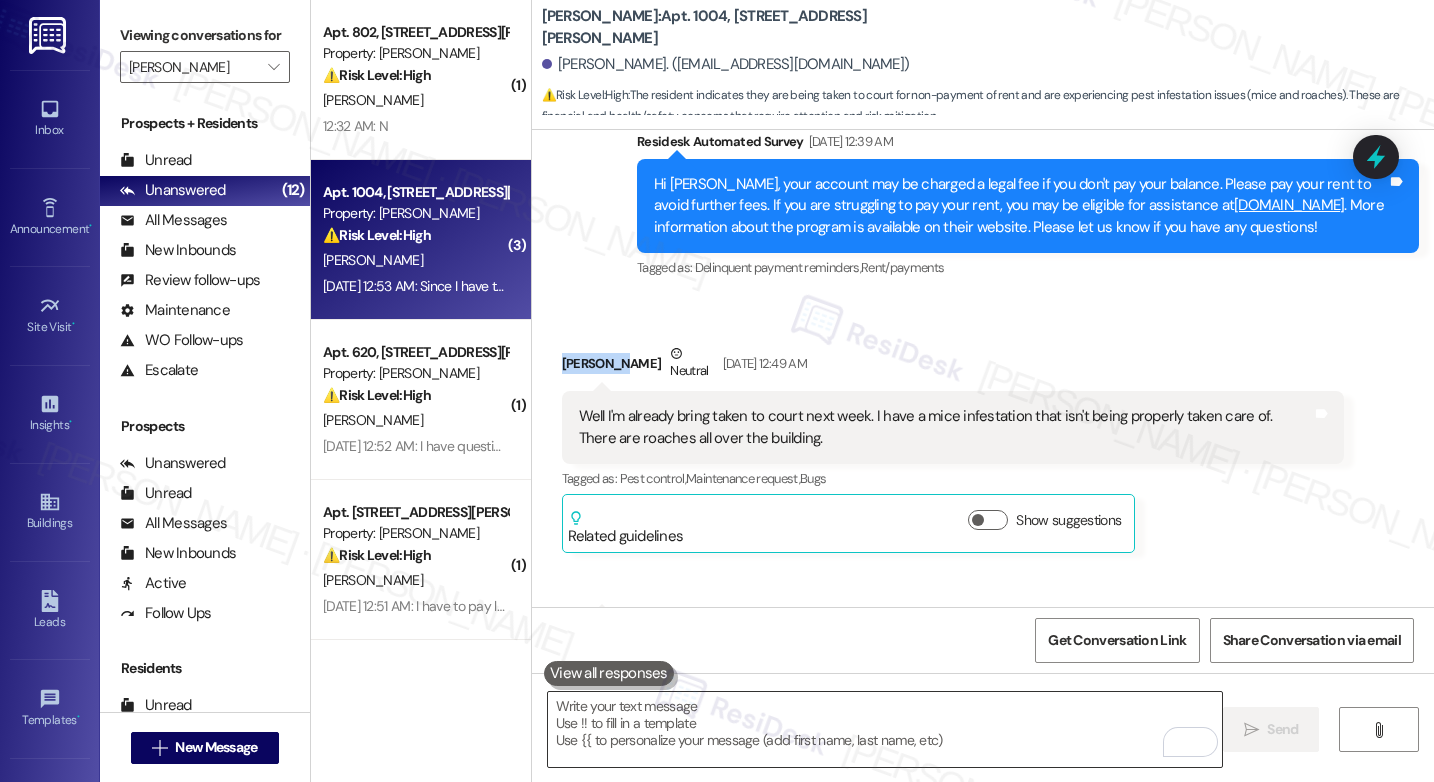 click at bounding box center [885, 729] 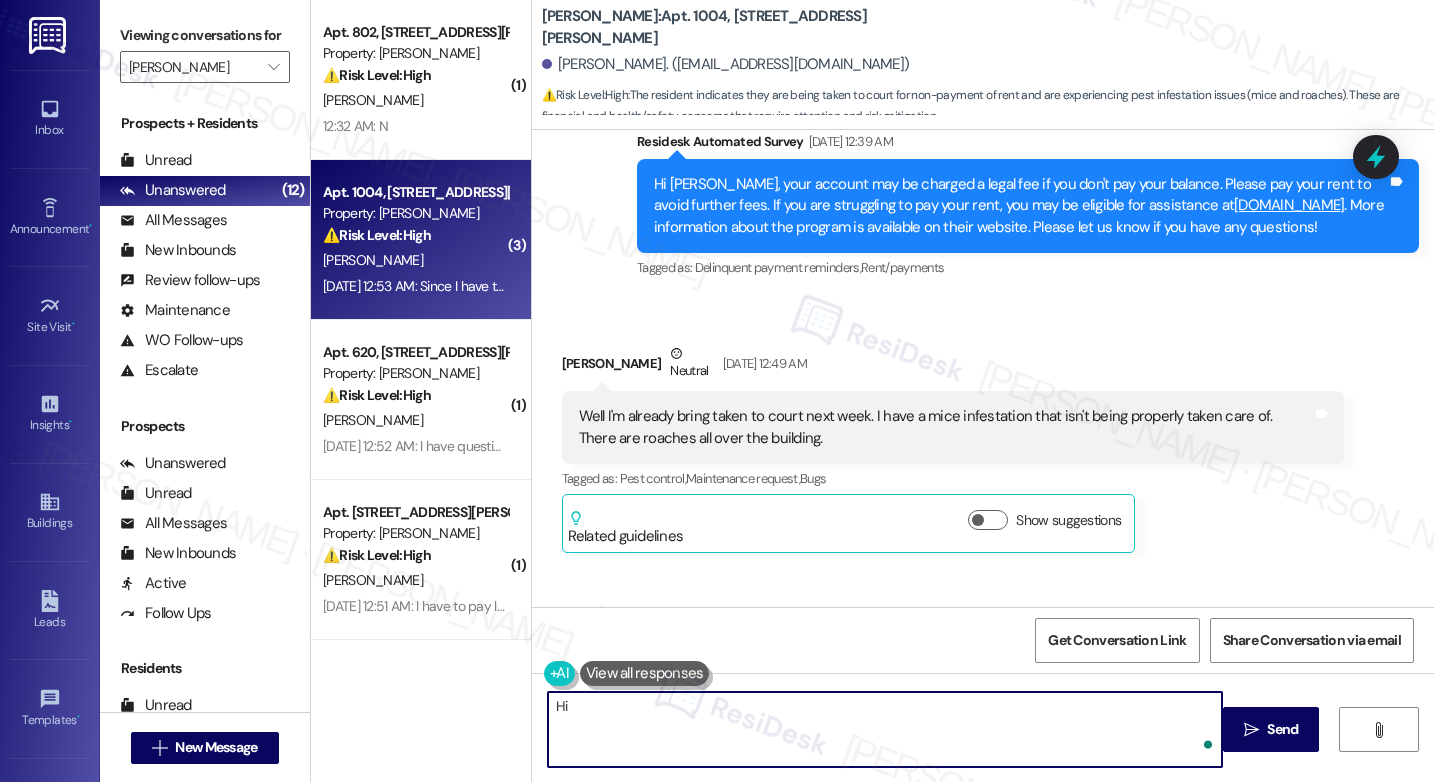 paste on "[PERSON_NAME]" 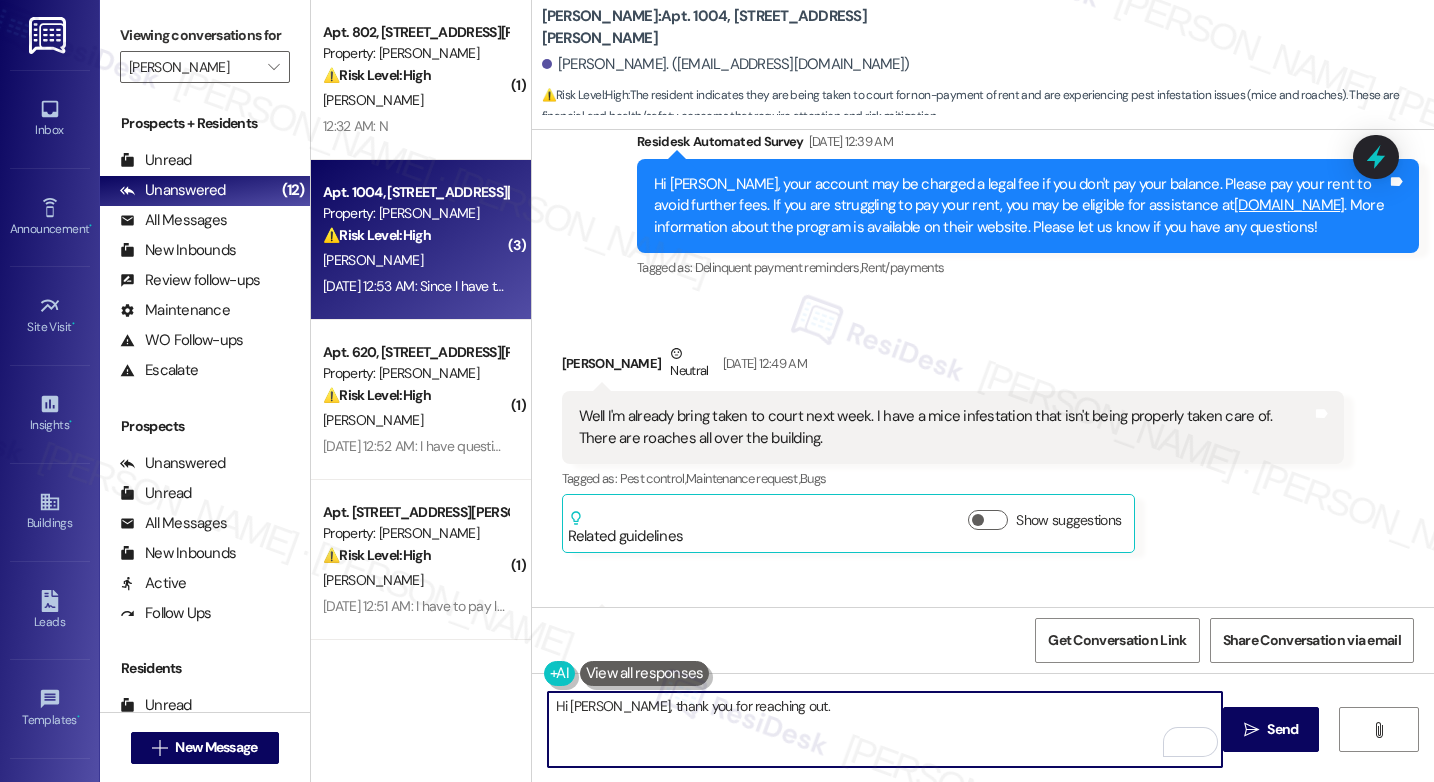 click on "Well I'm already bring taken to court next week. I have a mice infestation that isn't being properly taken care of. There are roaches all over the building." at bounding box center [945, 427] 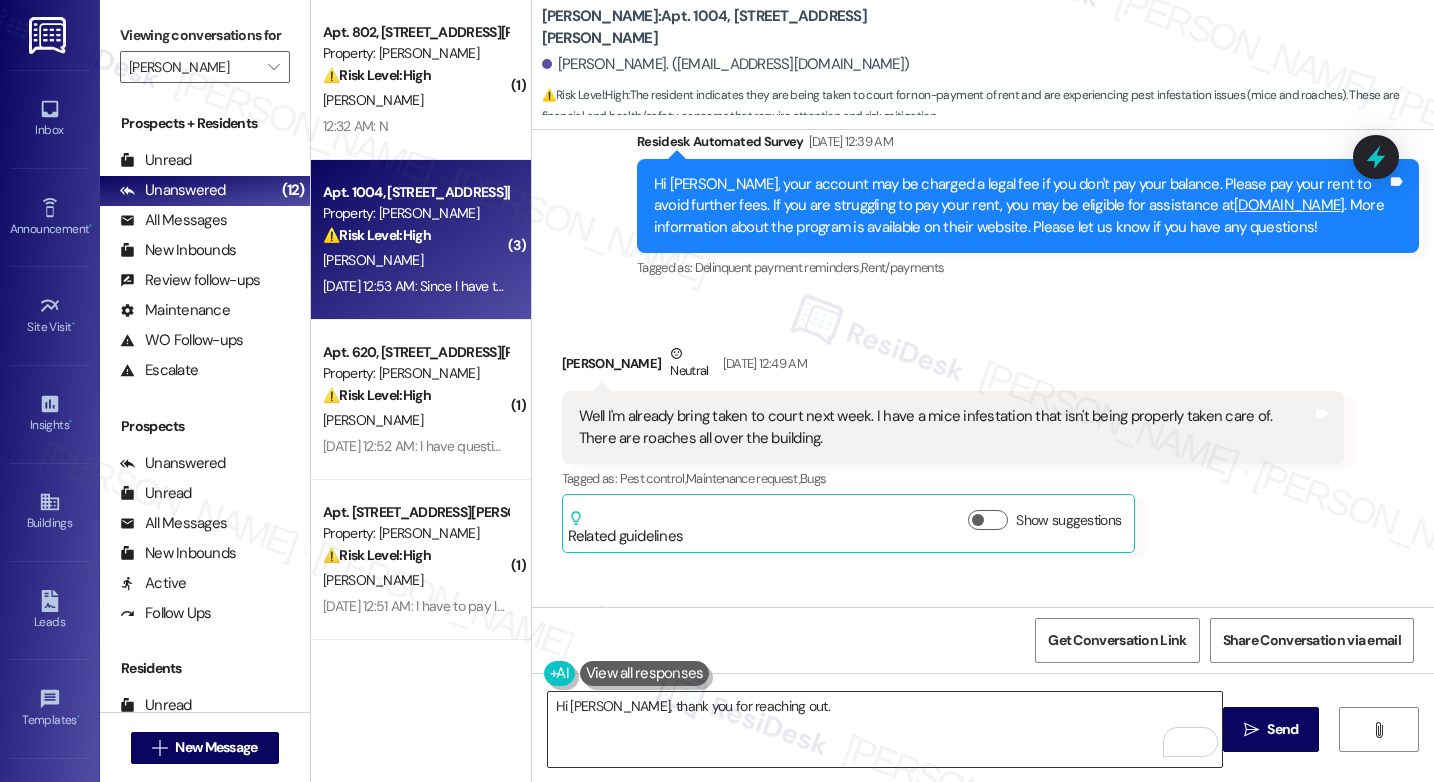 click on "Hi [PERSON_NAME], thank you for reaching out." at bounding box center (885, 729) 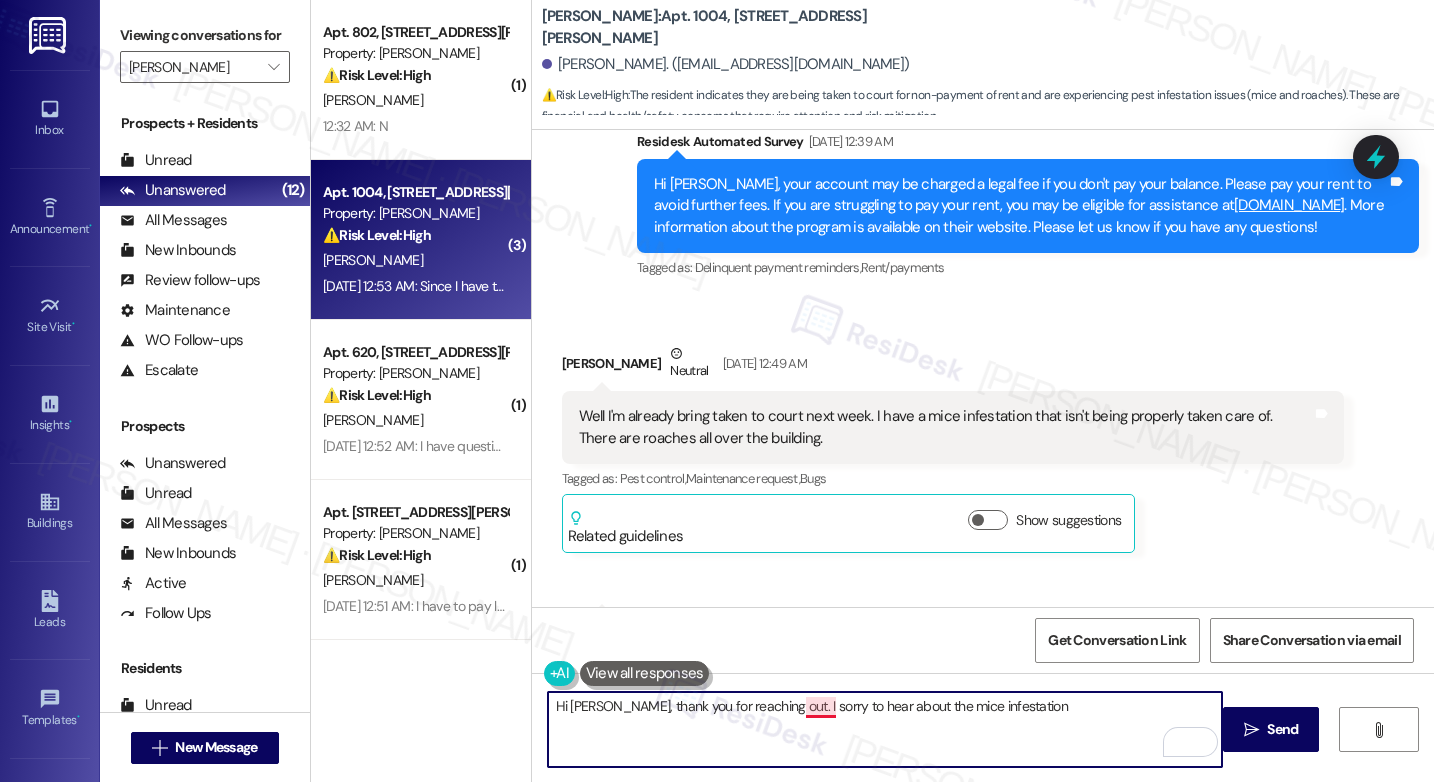 click on "Hi [PERSON_NAME], thank you for reaching out. I sorry to hear about the mice infestation" at bounding box center (885, 729) 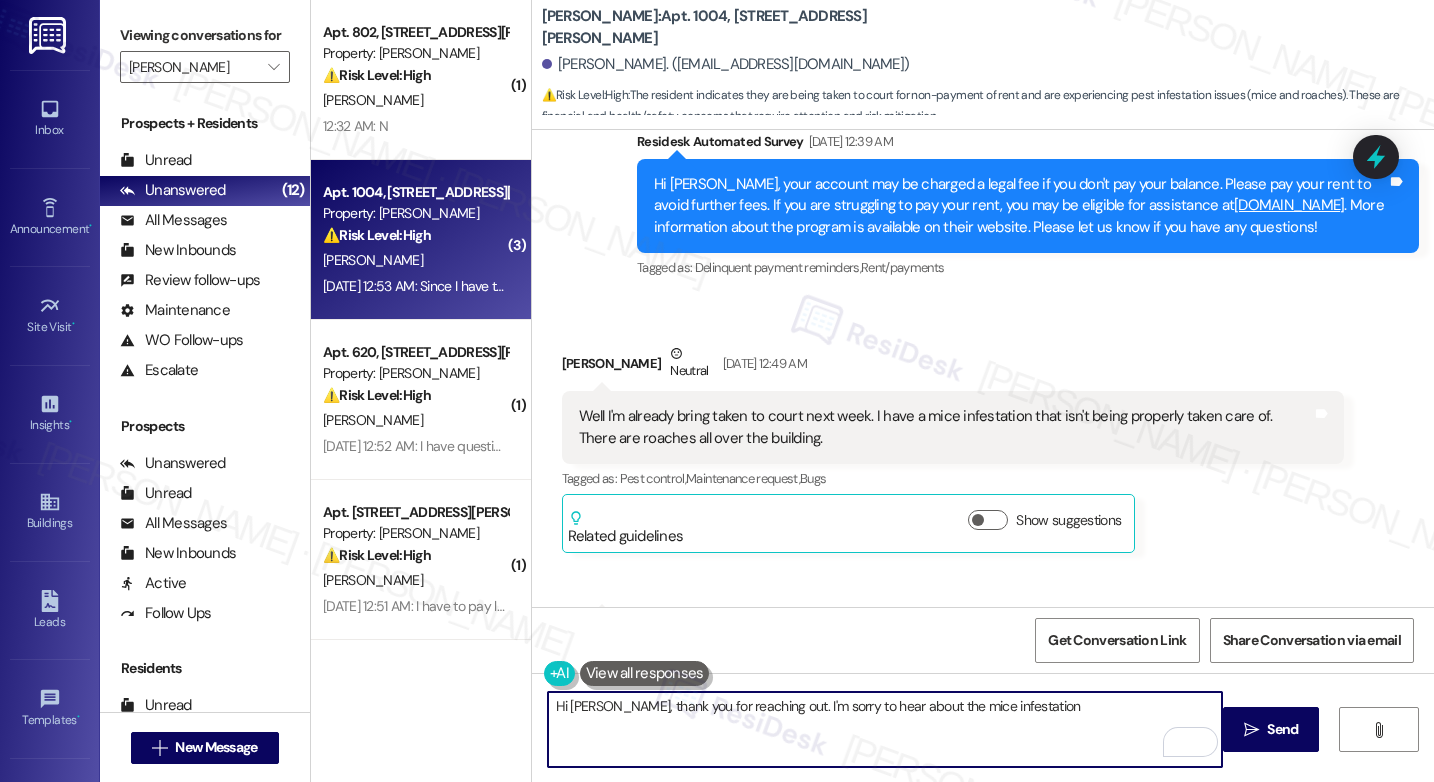 click on "Hi [PERSON_NAME], thank you for reaching out. I'm sorry to hear about the mice infestation" at bounding box center (885, 729) 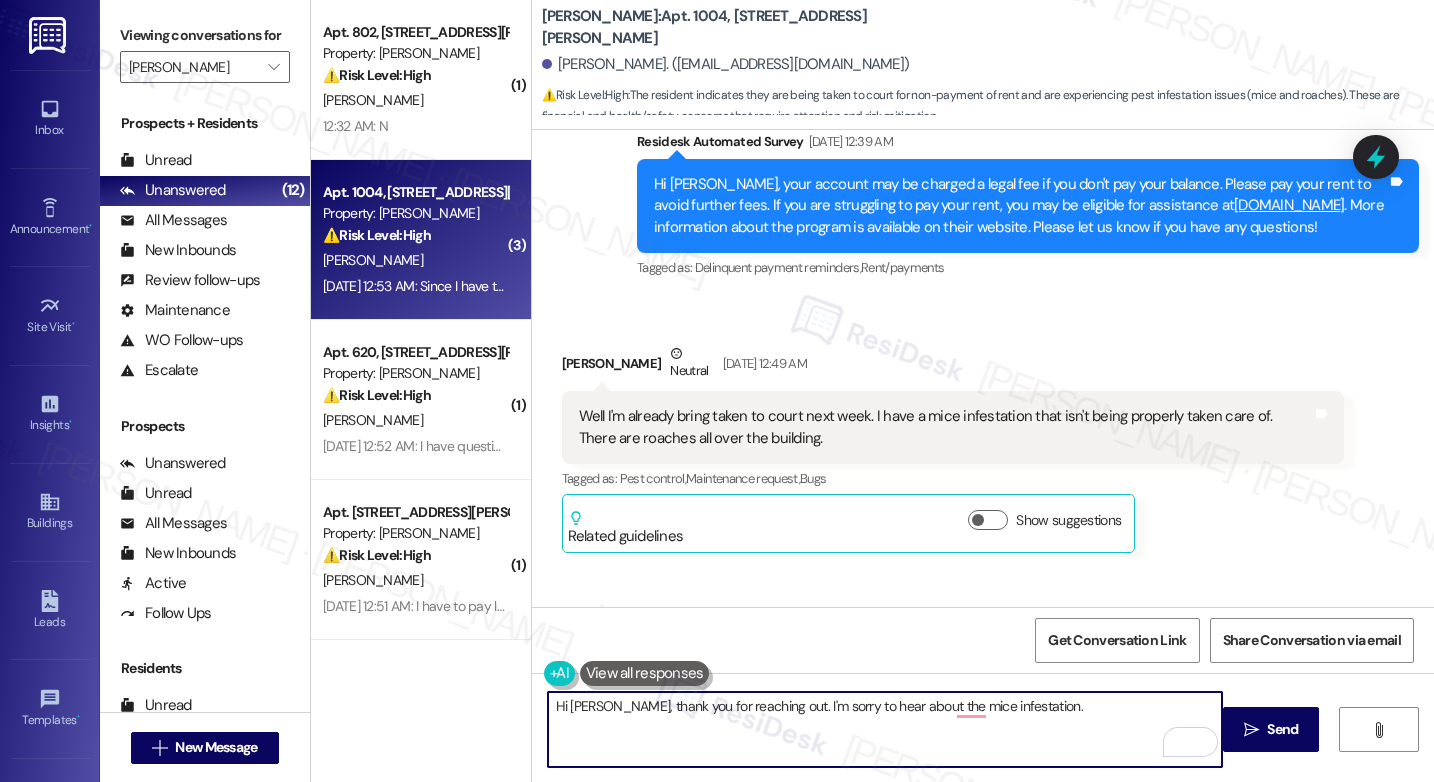 click on "Hi [PERSON_NAME], thank you for reaching out. I'm sorry to hear about the mice infestation." at bounding box center [885, 729] 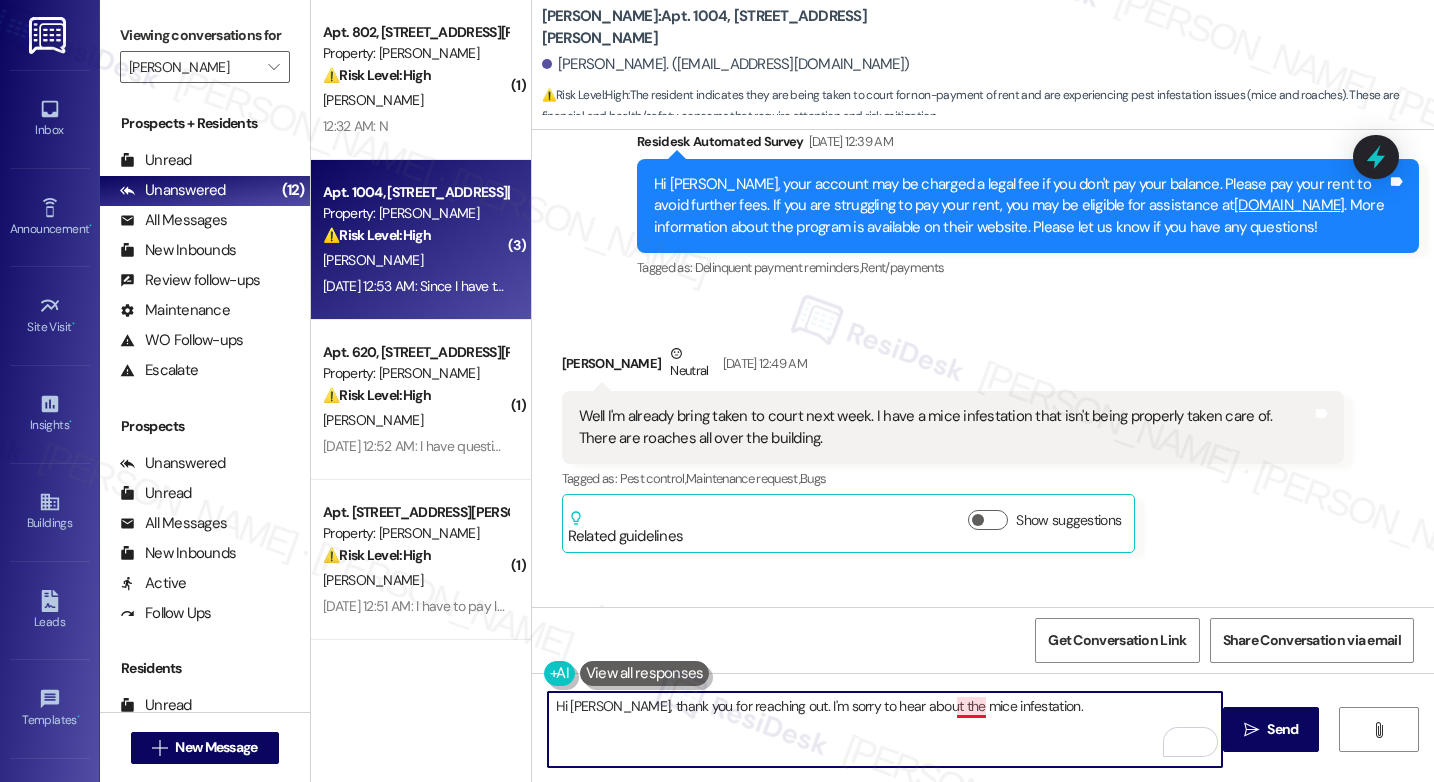 click on "Hi [PERSON_NAME], thank you for reaching out. I'm sorry to hear about the mice infestation." at bounding box center [885, 729] 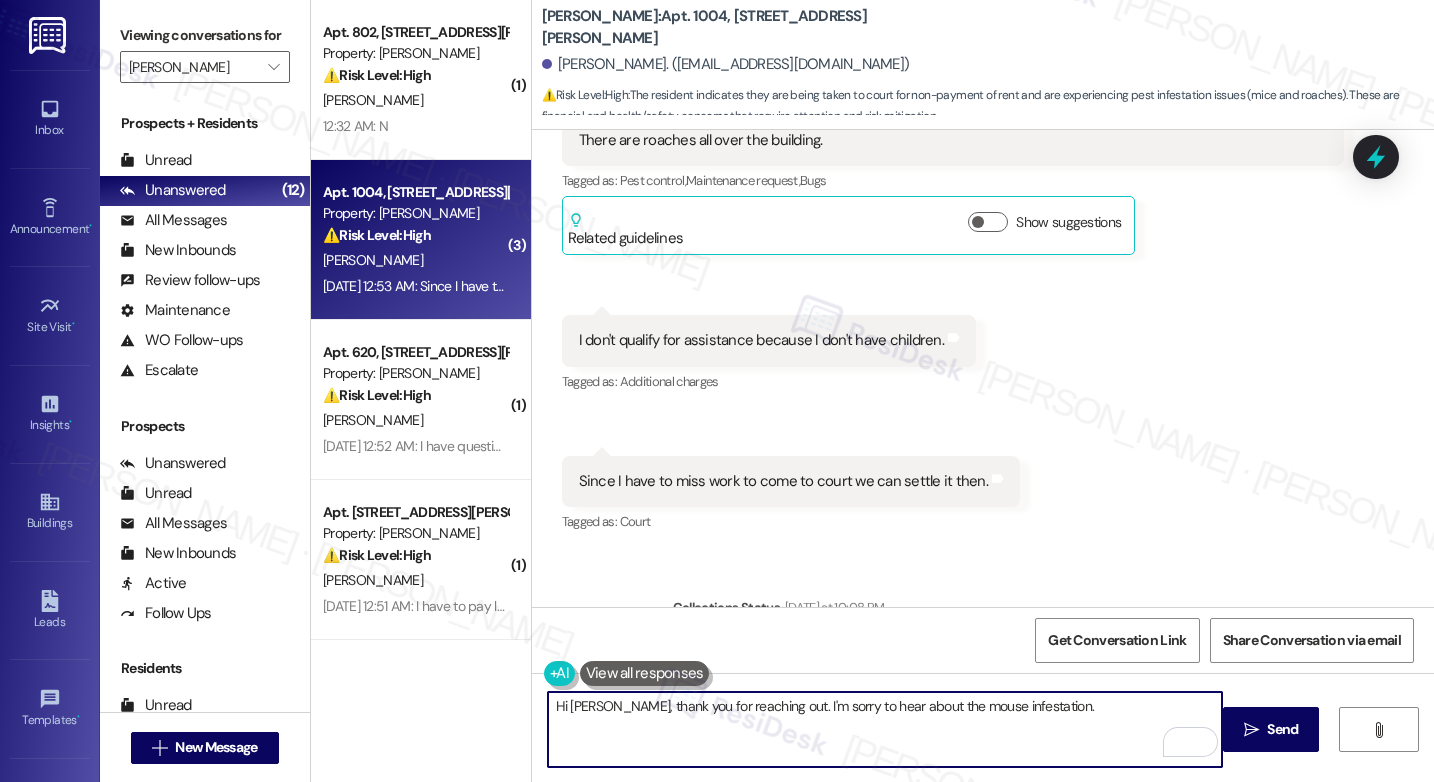 scroll, scrollTop: 13827, scrollLeft: 0, axis: vertical 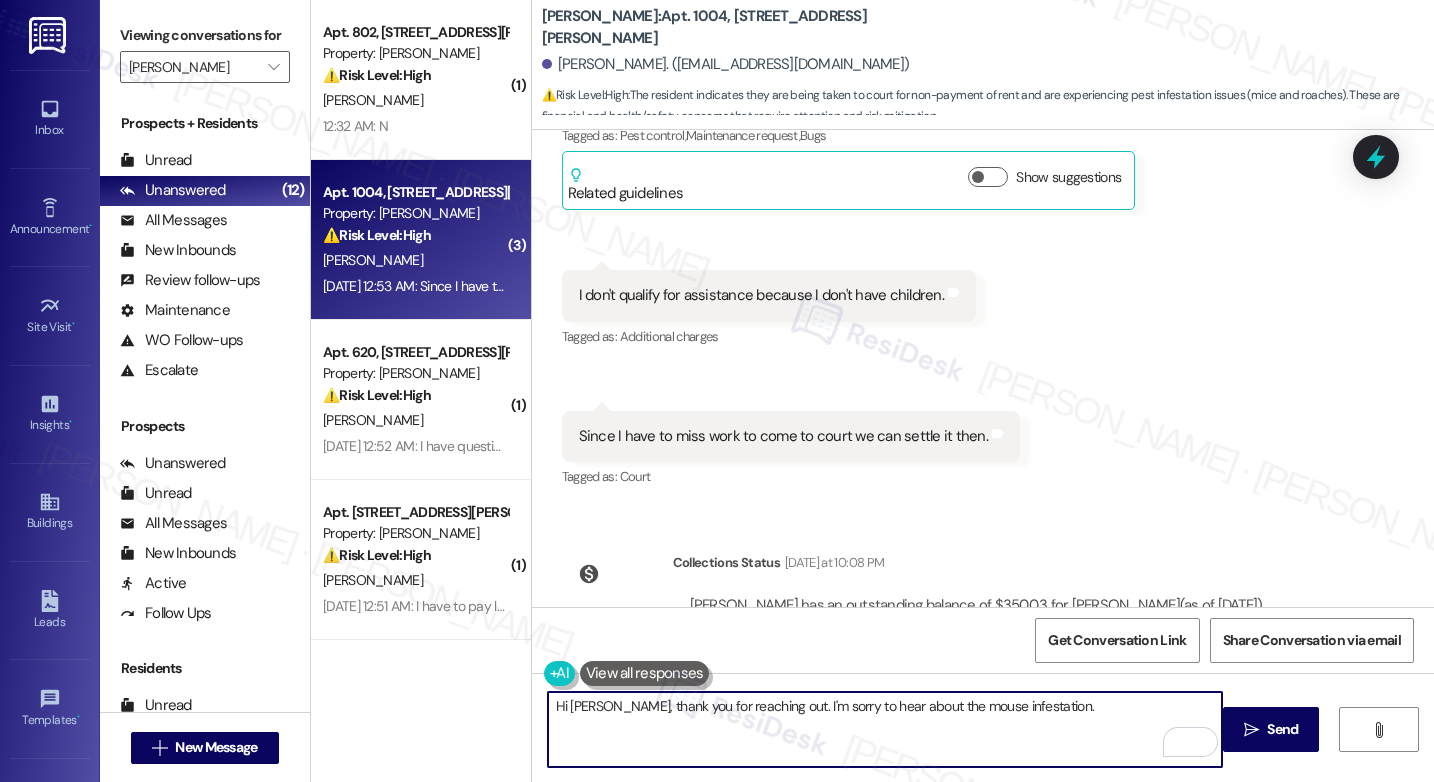 click on "Hi [PERSON_NAME], thank you for reaching out. I'm sorry to hear about the mouse infestation." at bounding box center [885, 729] 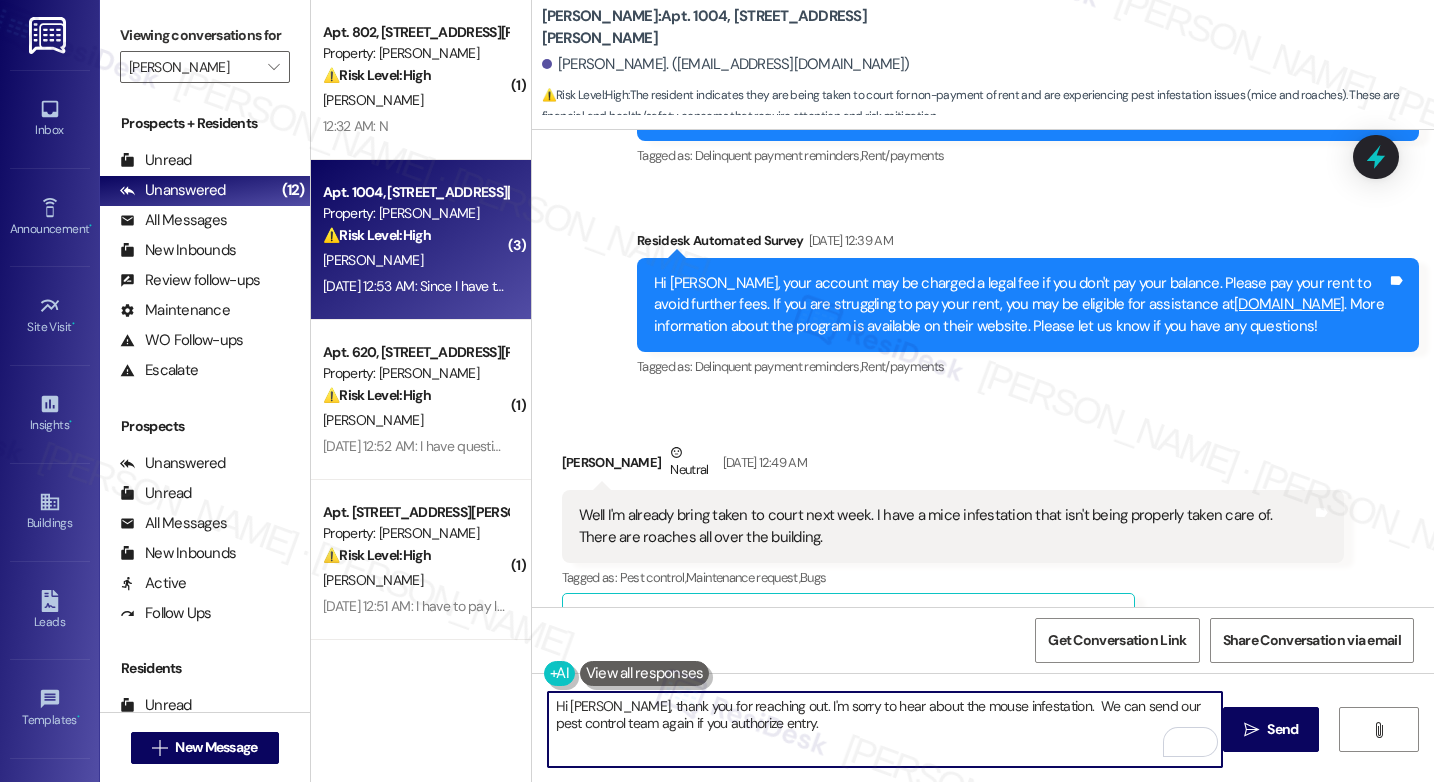 scroll, scrollTop: 13430, scrollLeft: 0, axis: vertical 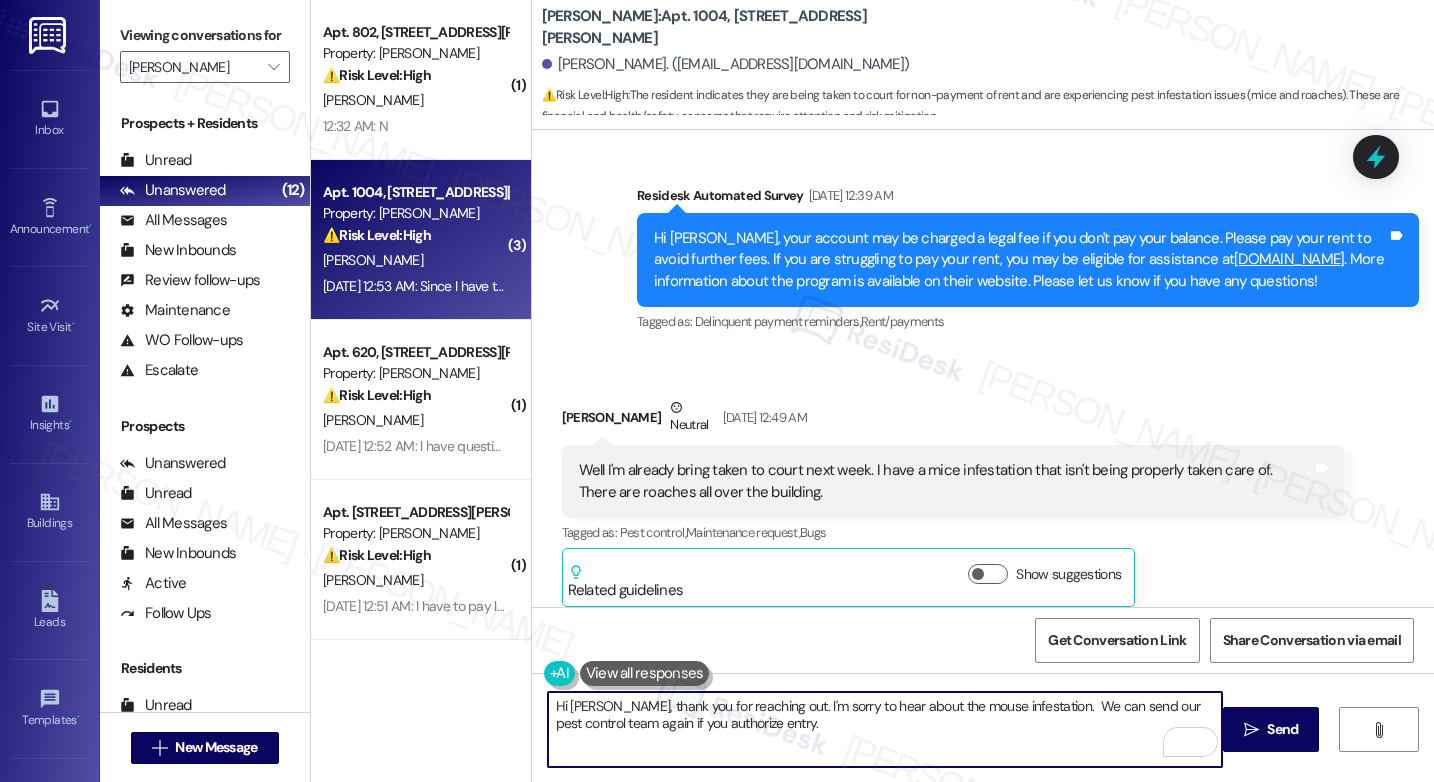 type on "Hi [PERSON_NAME], thank you for reaching out. I'm sorry to hear about the mouse infestation.  We can send our pest control team again if you authorize entry." 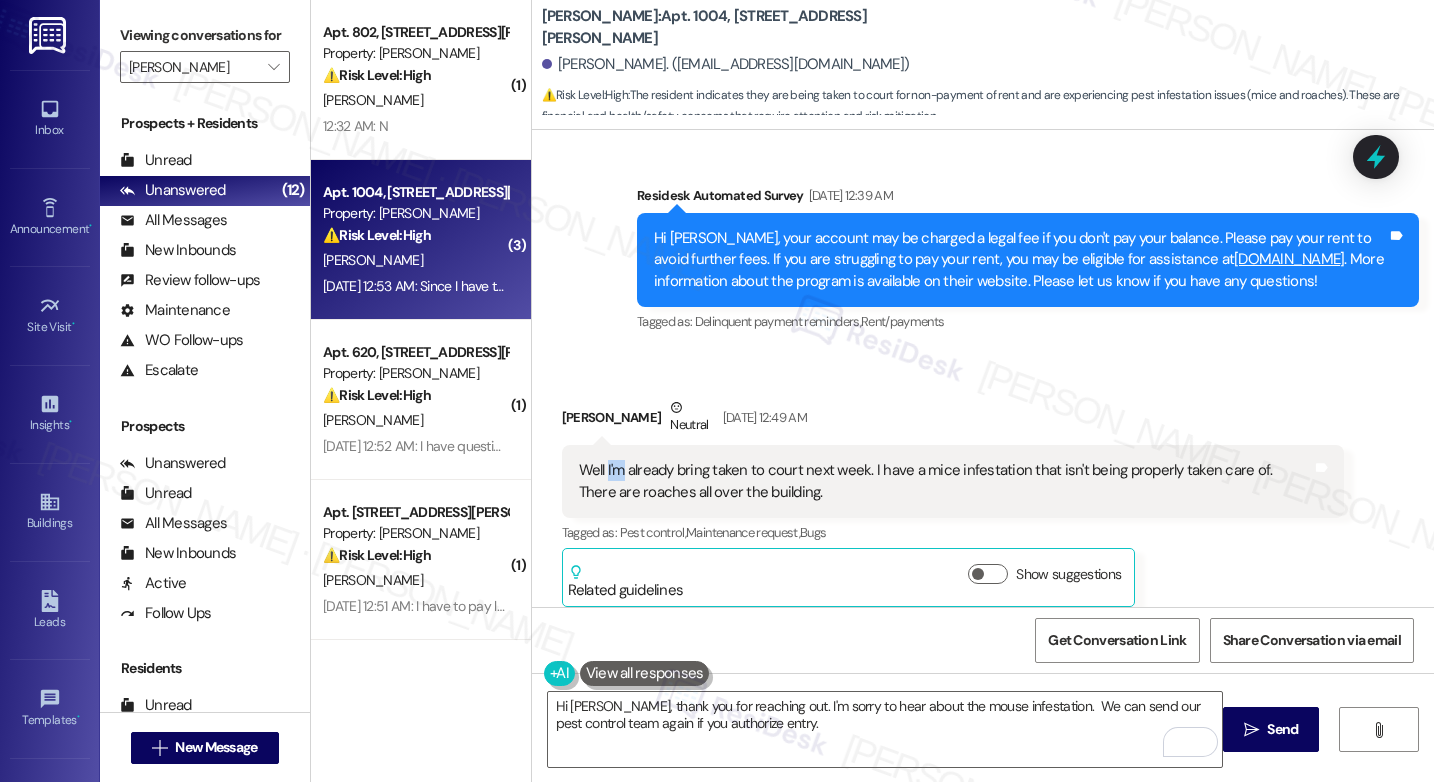 click on "Well I'm already bring taken to court next week. I have a mice infestation that isn't being properly taken care of. There are roaches all over the building." at bounding box center [945, 481] 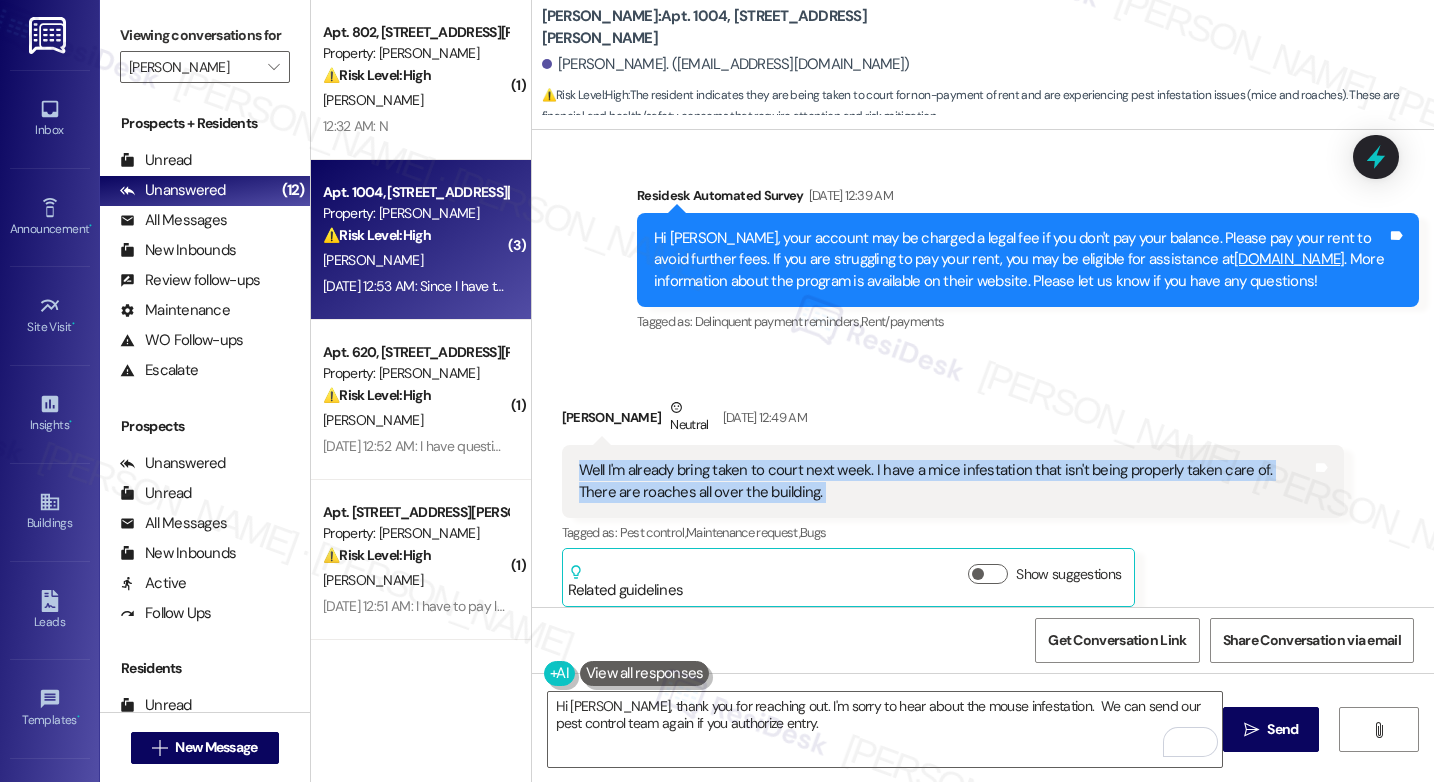 copy on "Well I'm already bring taken to court next week. I have a mice infestation that isn't being properly taken care of. There are roaches all over the building.  Tags and notes" 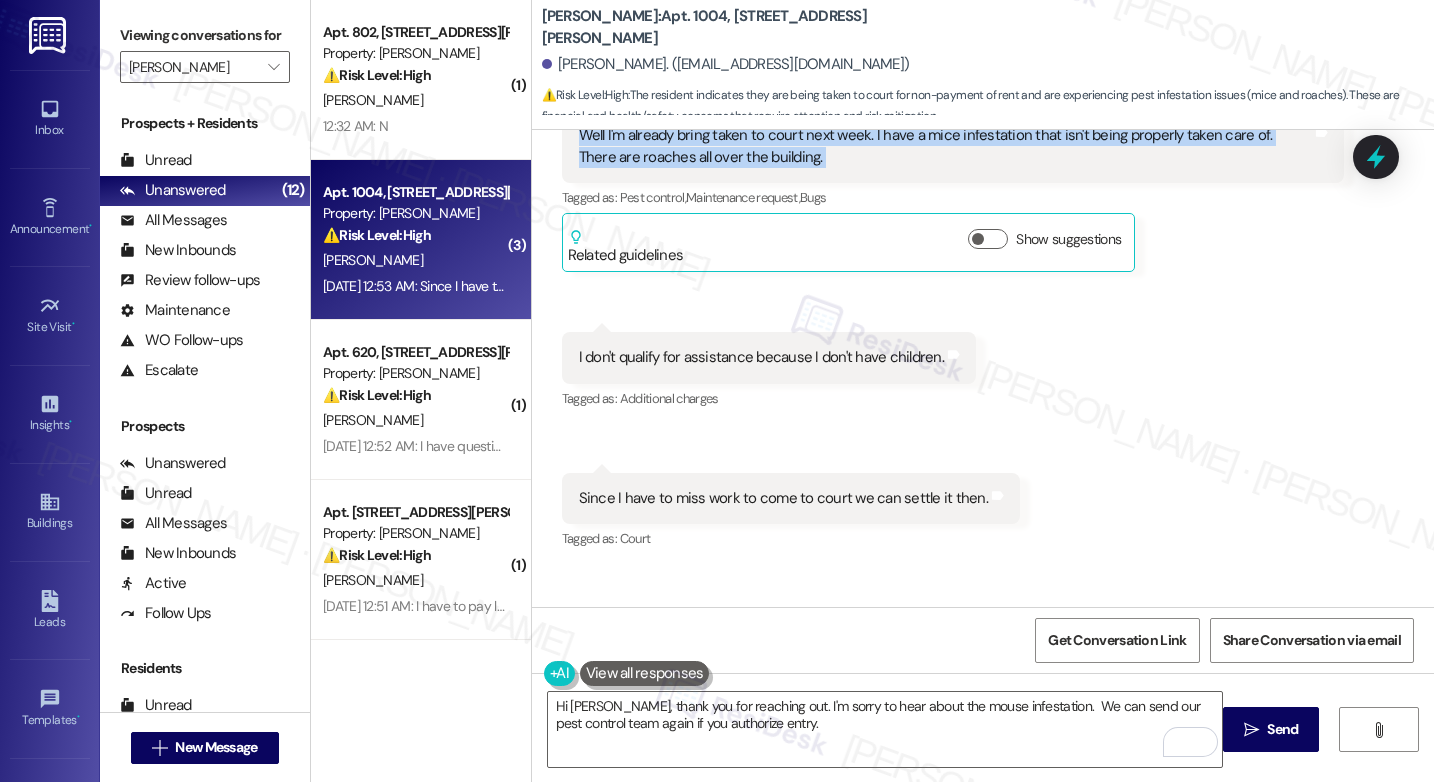 scroll, scrollTop: 13774, scrollLeft: 0, axis: vertical 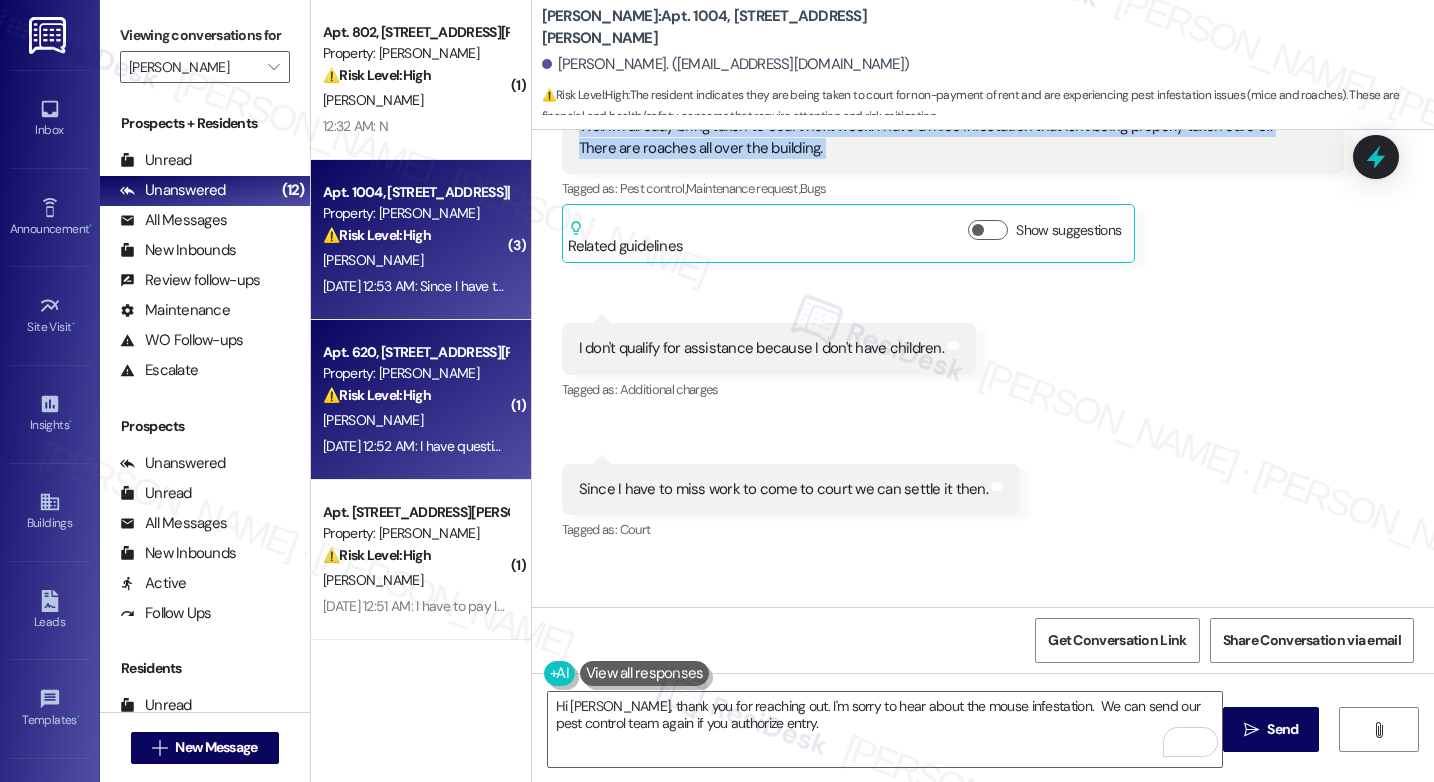 click on "Property: [PERSON_NAME]" at bounding box center [415, 373] 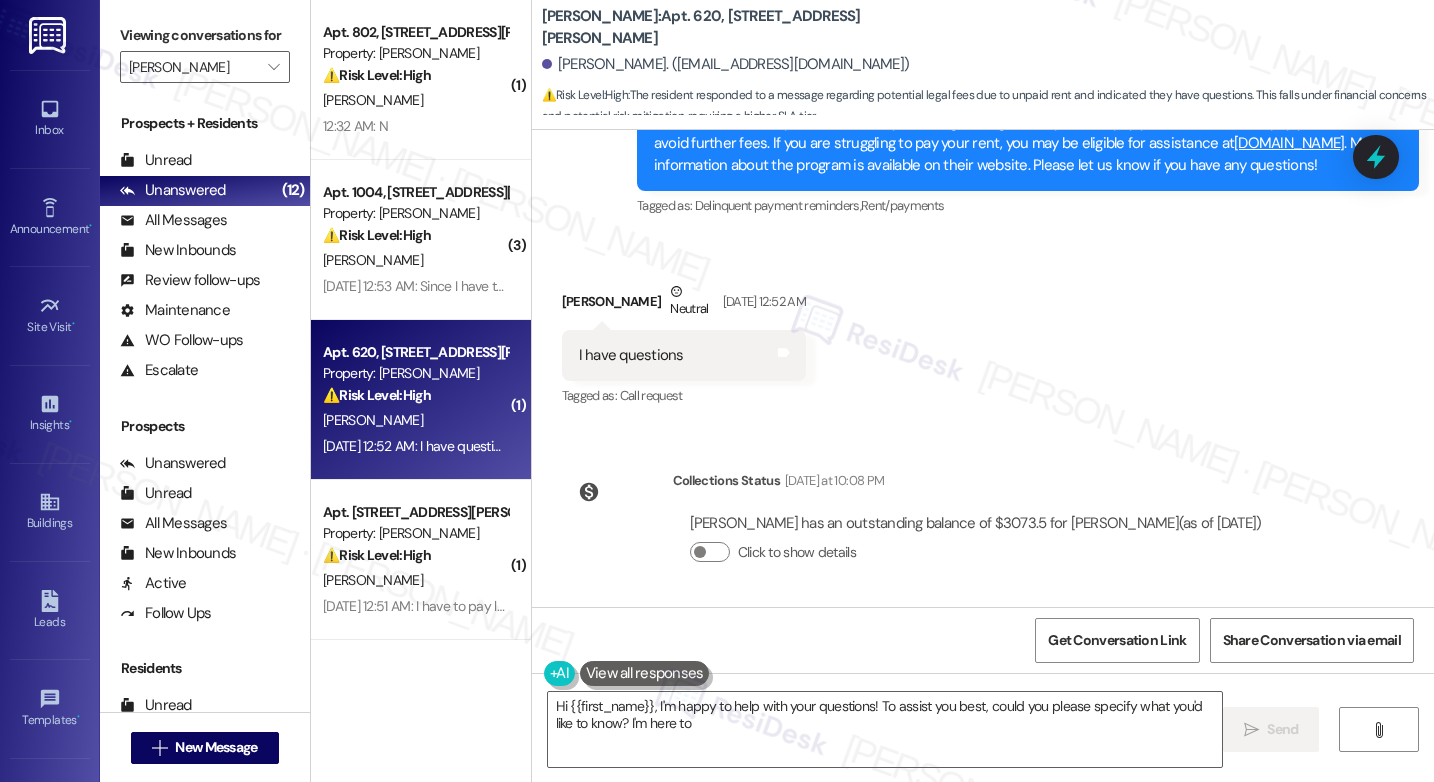 scroll, scrollTop: 6869, scrollLeft: 0, axis: vertical 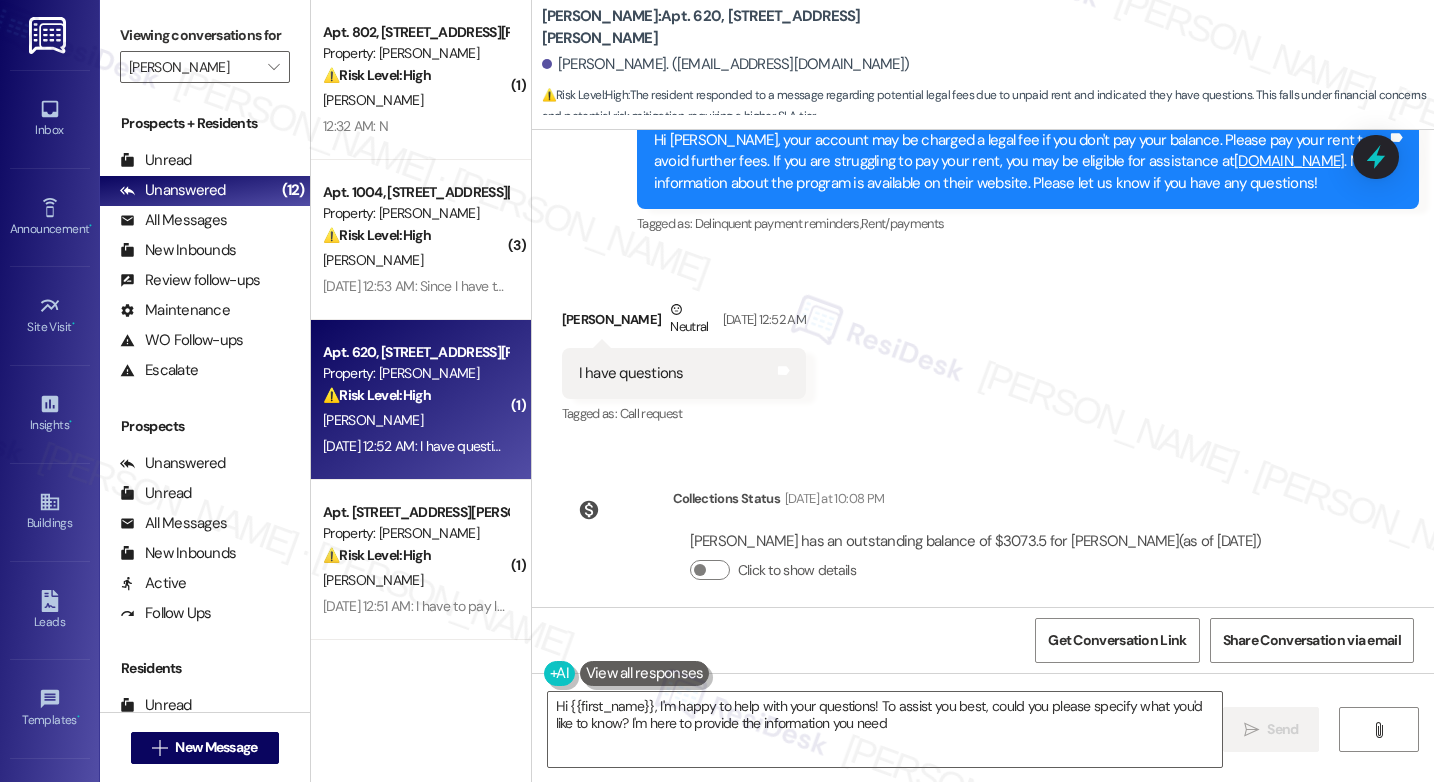 type on "Hi {{first_name}}, I'm happy to help with your questions! To assist you best, could you please specify what you'd like to know? I'm here to provide the information you need." 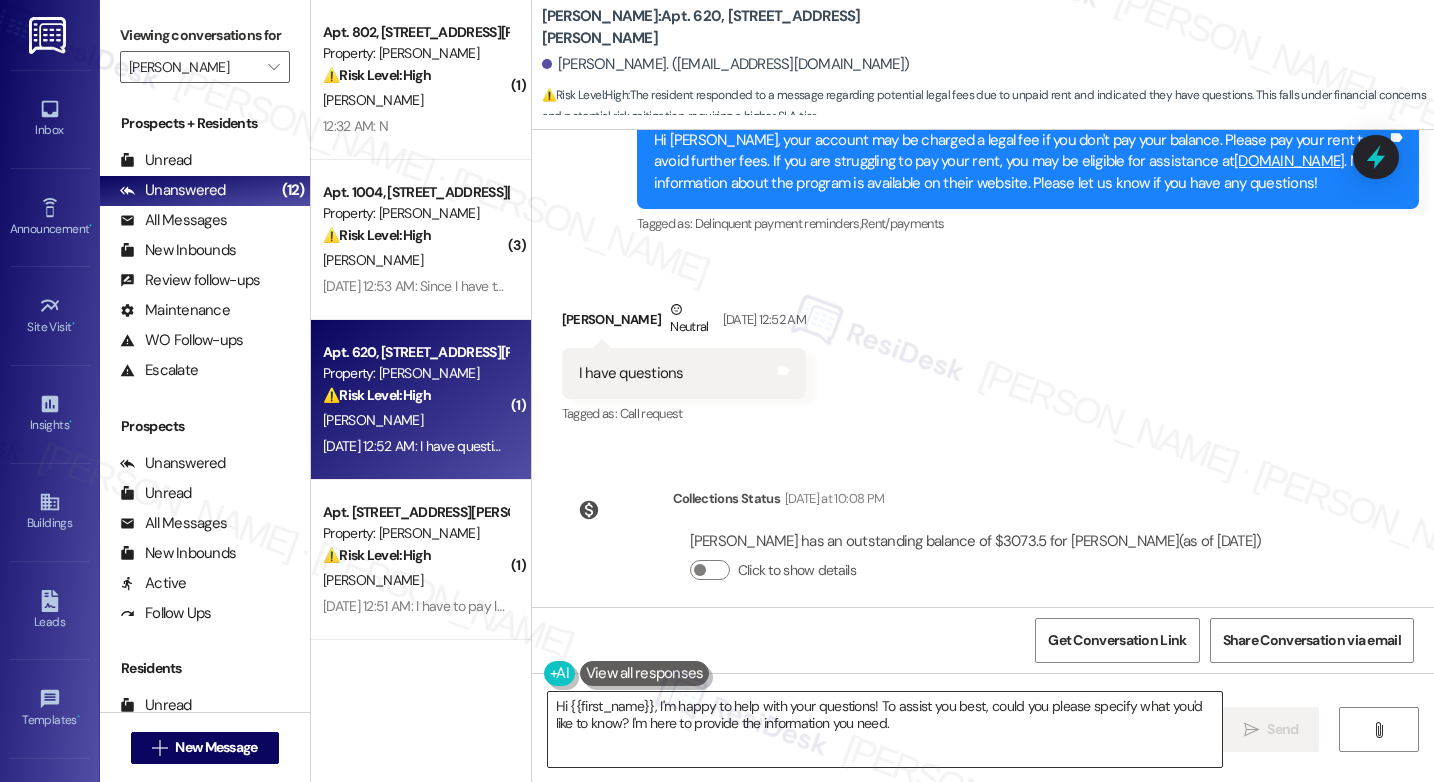 click on "Hi {{first_name}}, I'm happy to help with your questions! To assist you best, could you please specify what you'd like to know? I'm here to provide the information you need." at bounding box center (885, 729) 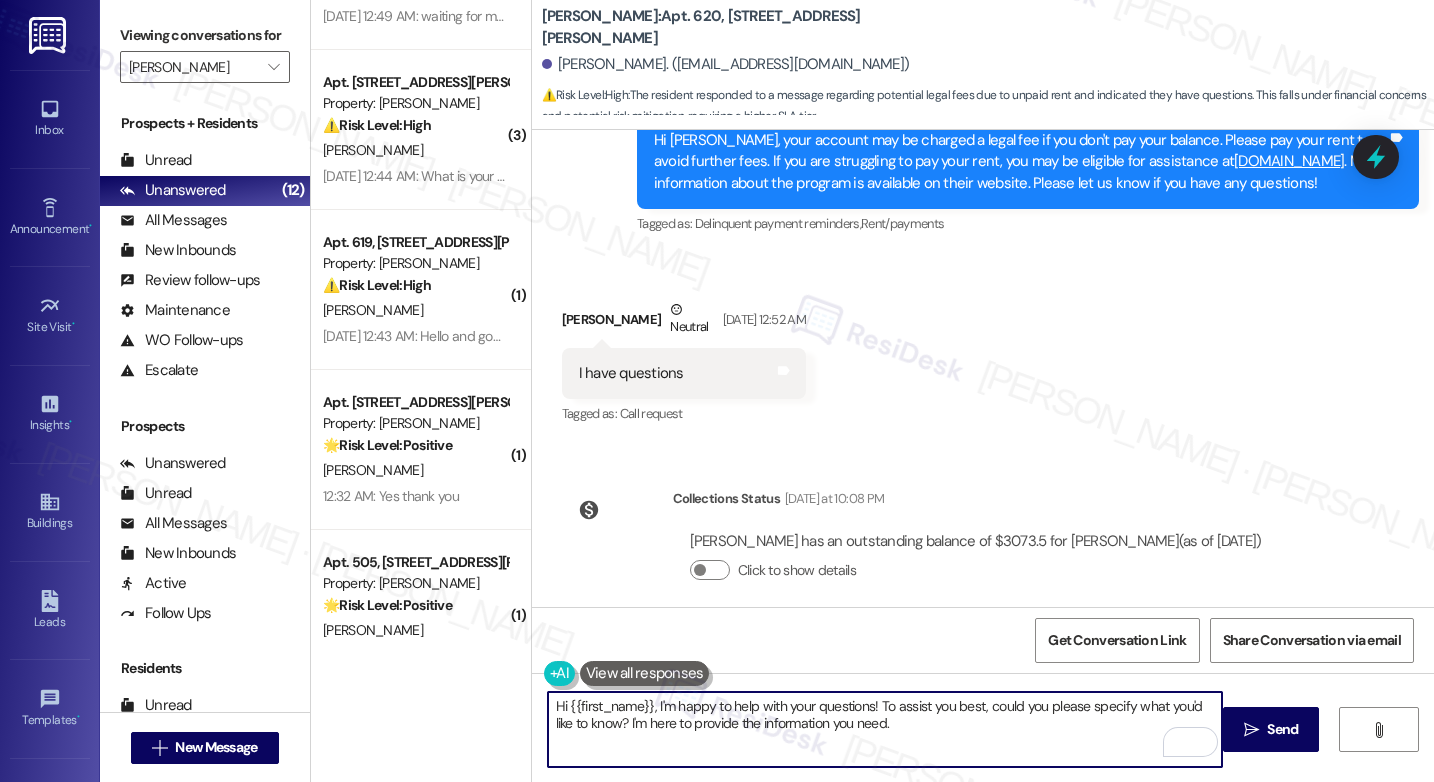 scroll, scrollTop: 716, scrollLeft: 0, axis: vertical 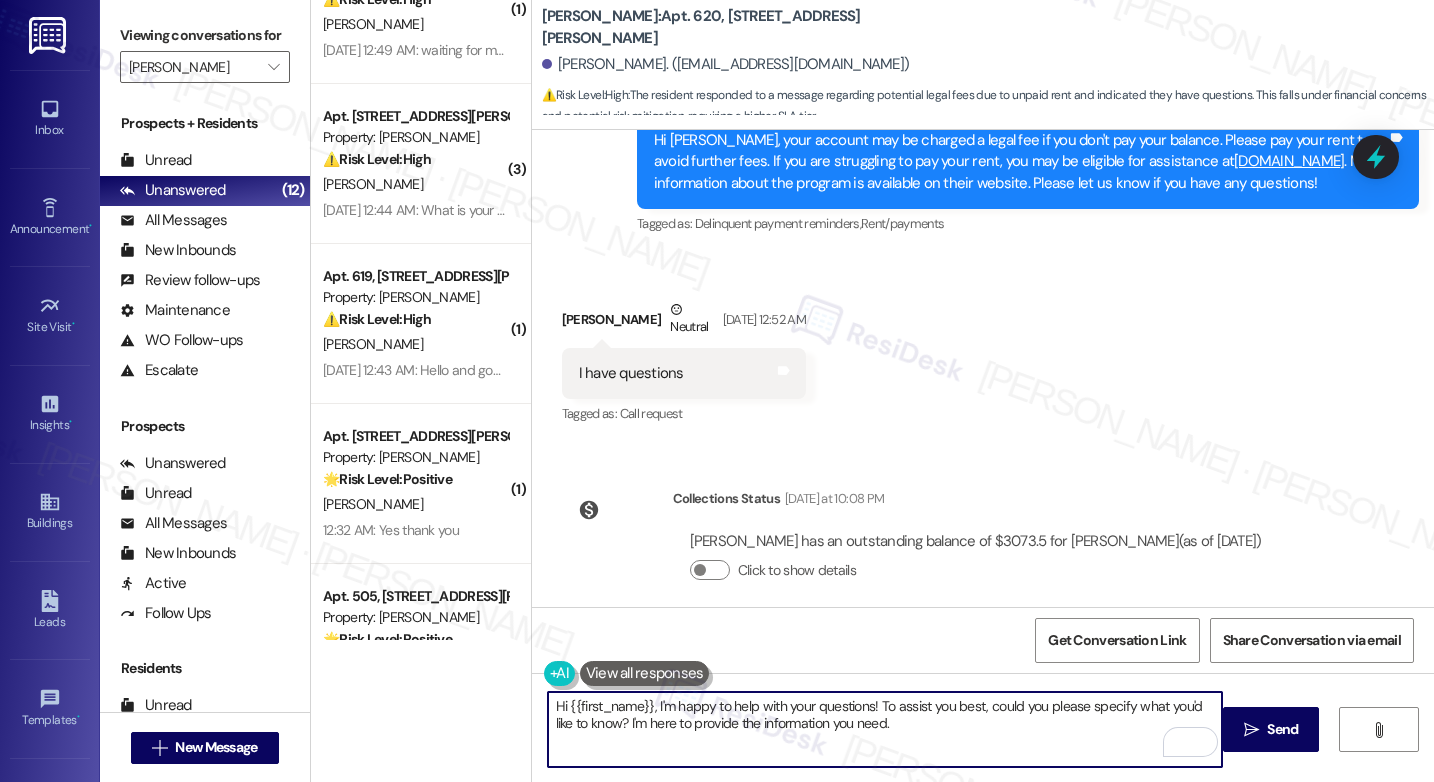 click on "[PERSON_NAME]" at bounding box center (415, 504) 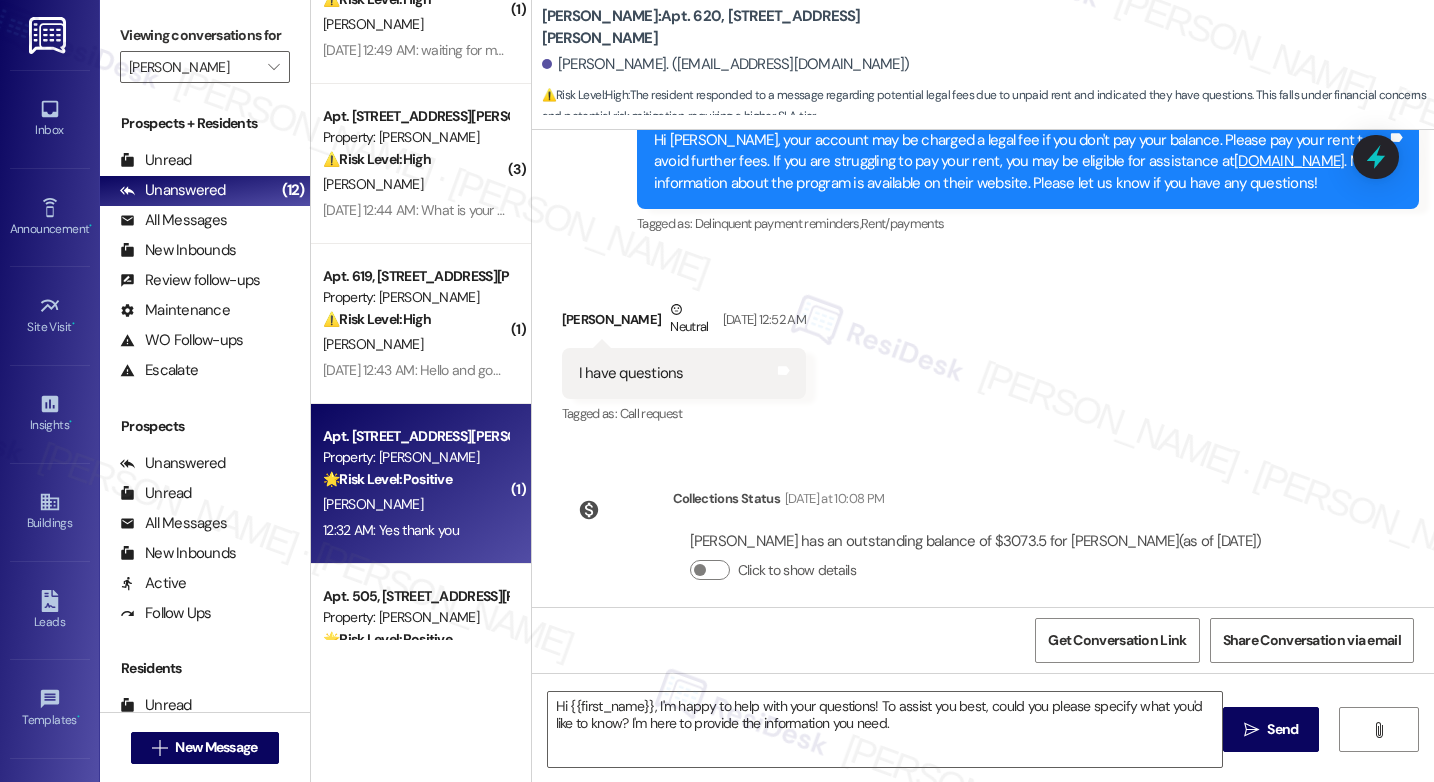 type on "Fetching suggested responses. Please feel free to read through the conversation in the meantime." 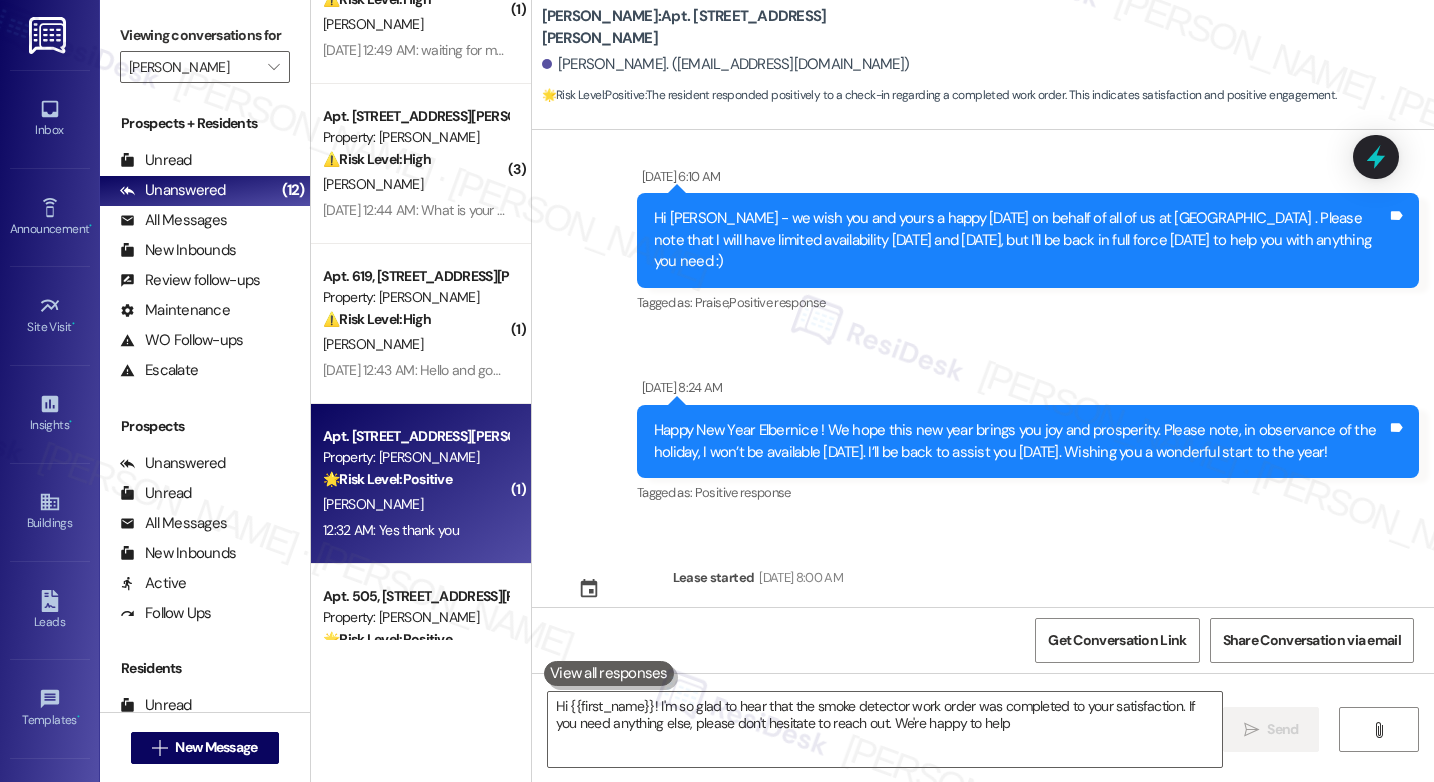 type on "Hi {{first_name}}! I'm so glad to hear that the smoke detector work order was completed to your satisfaction. If you need anything else, please don't hesitate to reach out. We're happy to help!" 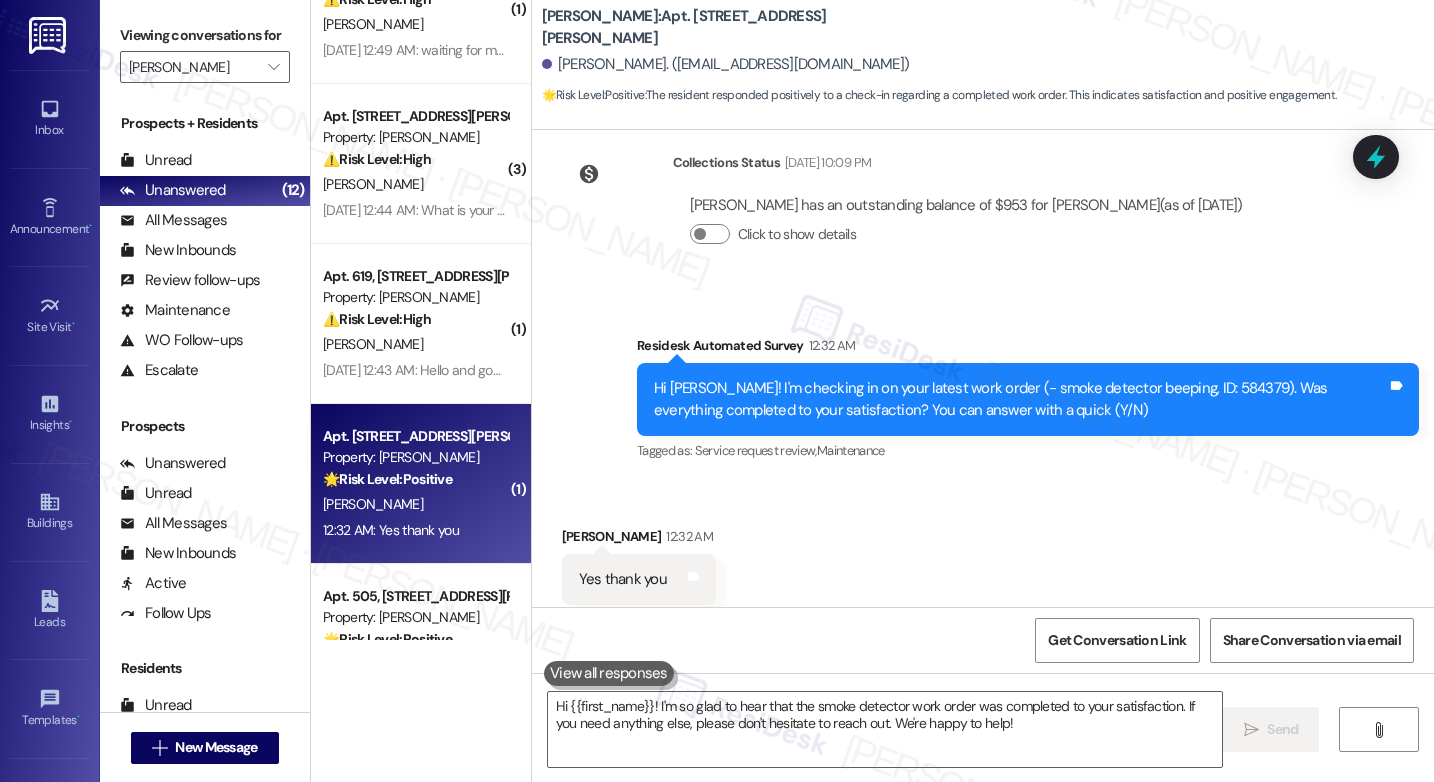 click on "Yes thank you  Tags and notes" at bounding box center [639, 579] 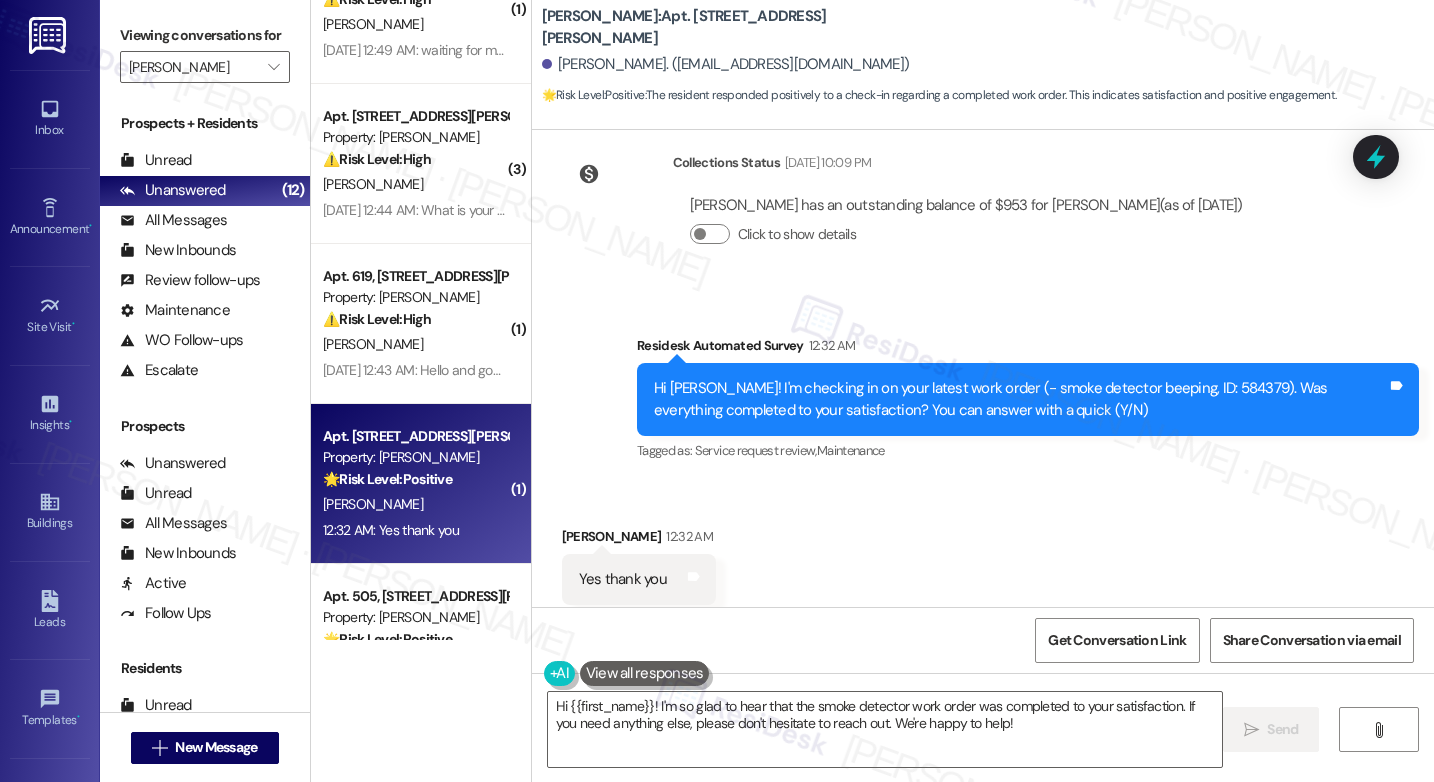 scroll, scrollTop: 1977, scrollLeft: 0, axis: vertical 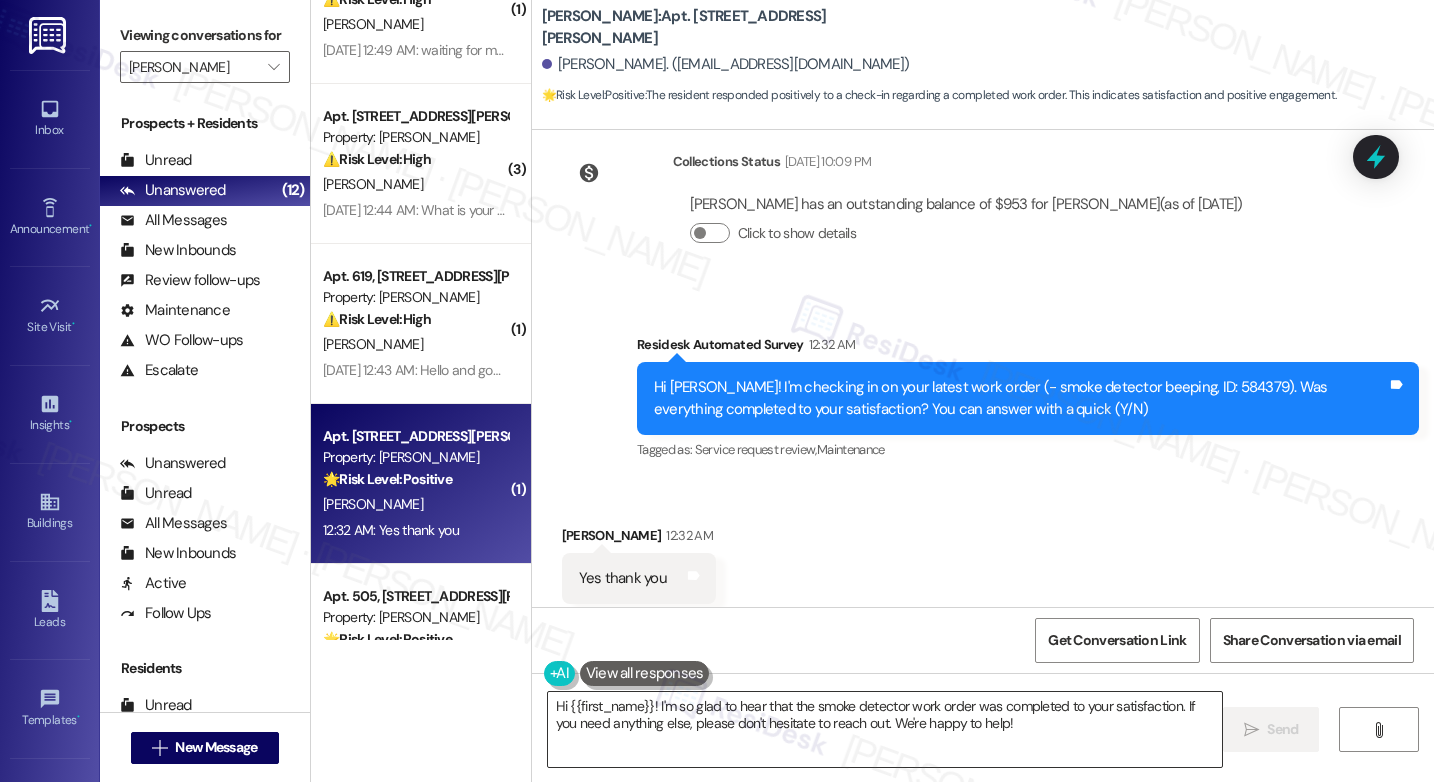 click on "Hi {{first_name}}! I'm so glad to hear that the smoke detector work order was completed to your satisfaction. If you need anything else, please don't hesitate to reach out. We're happy to help!" at bounding box center (885, 729) 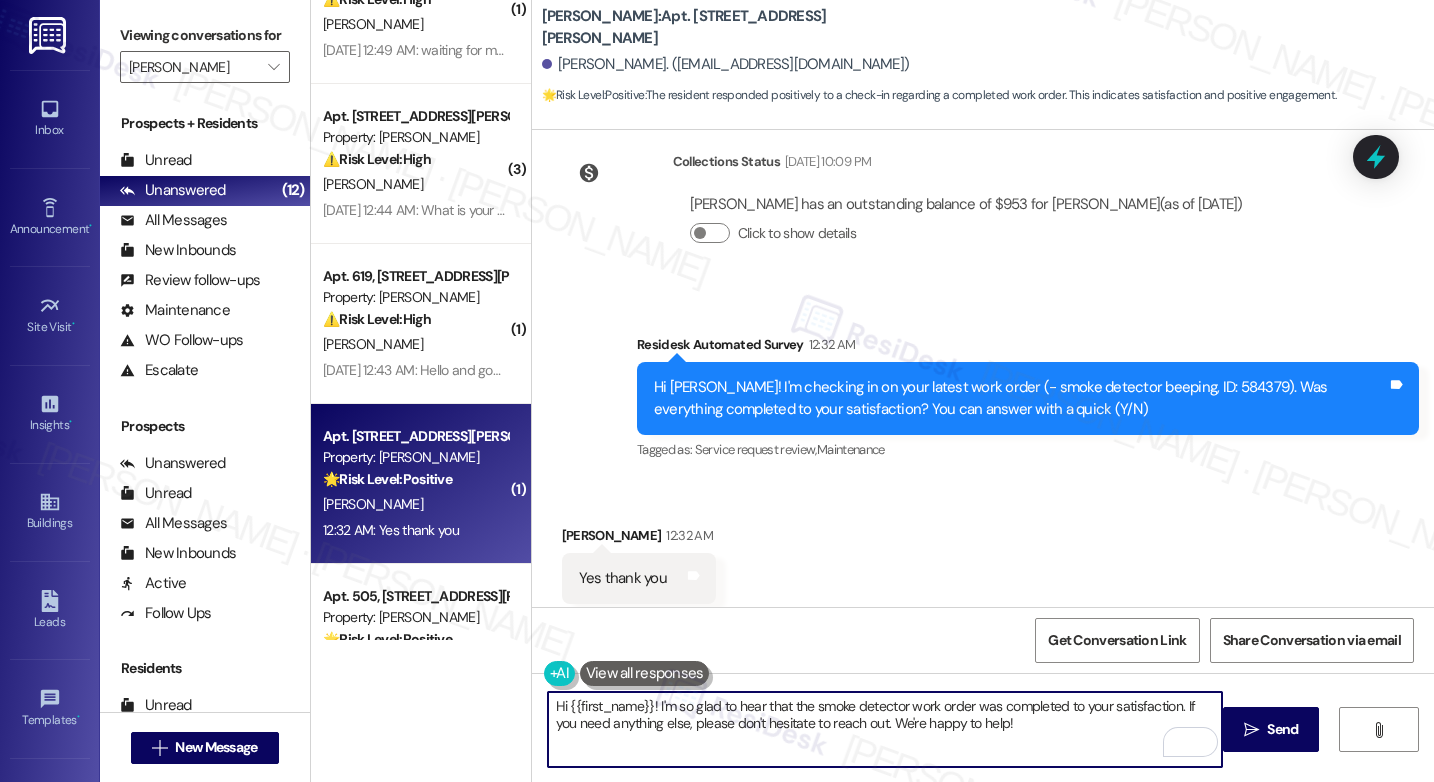 click on "Hi {{first_name}}! I'm so glad to hear that the smoke detector work order was completed to your satisfaction. If you need anything else, please don't hesitate to reach out. We're happy to help!" at bounding box center [885, 729] 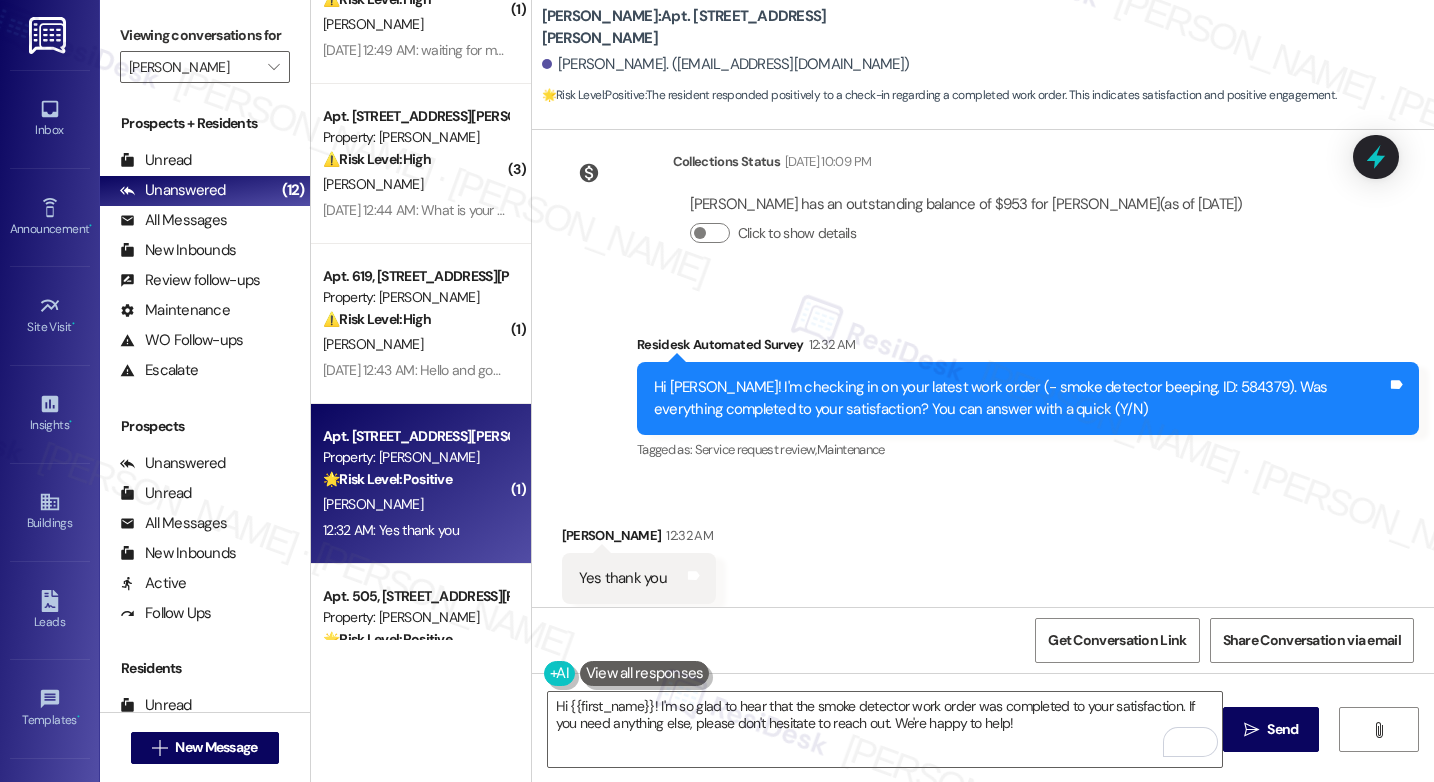 click on "Yes thank you  Tags and notes" at bounding box center [639, 578] 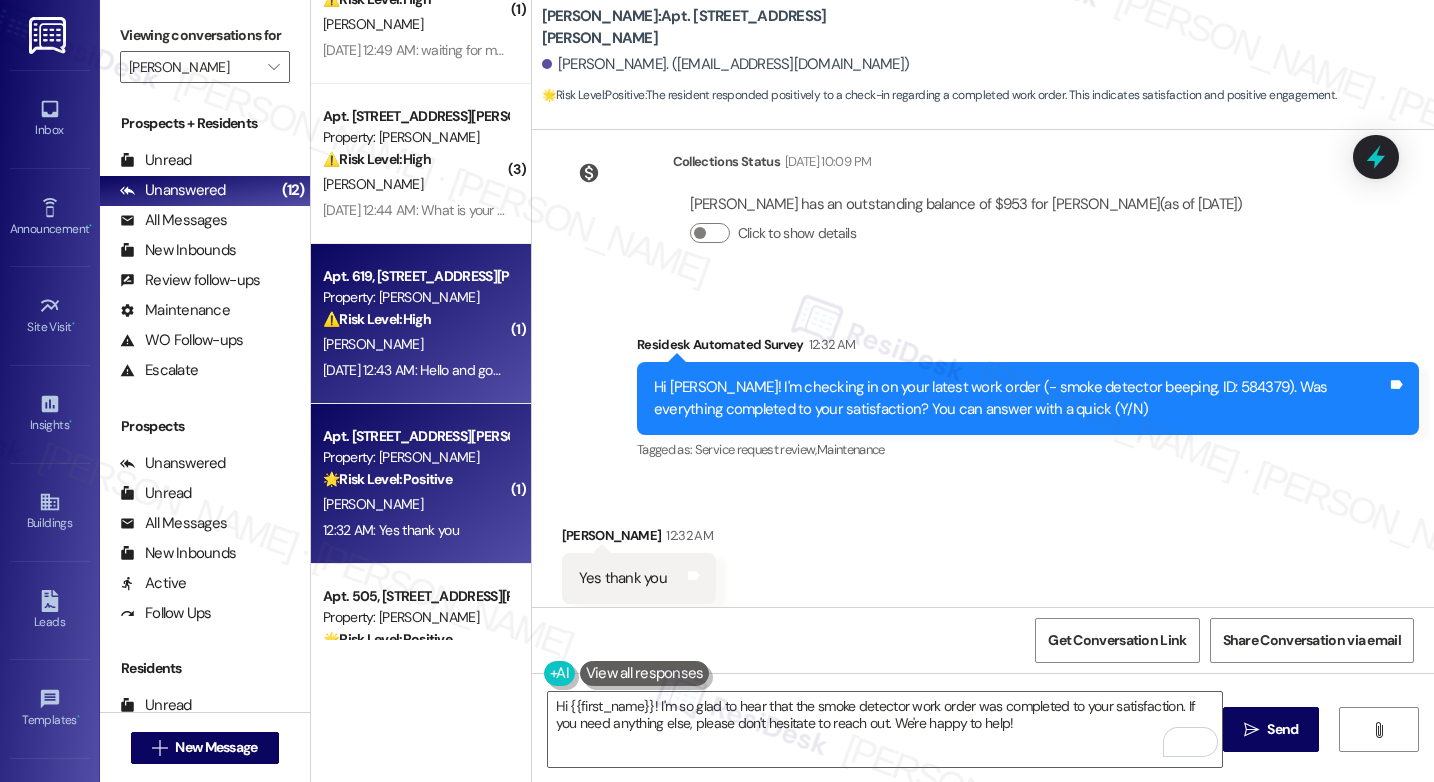 click on "Apt. 619, [STREET_ADDRESS][PERSON_NAME] Property: [PERSON_NAME] ⚠️  Risk Level:  High The resident acknowledges the outstanding balance and proposes a payment plan. While they intend to clear the balance, the potential for late payment and associated legal fees necessitates a Tier 2 classification to ensure timely follow-up and mitigation of financial risks. [PERSON_NAME] [DATE] 12:43 AM: Hello and good morning, i will be paying my balance on 7/16 and 7/30 to clear it off till August rent is paid. I have called the office and no one has answered and i have been working night shifts. I am sorry for any inconvenience, my balance will be paid. [DATE] 12:43 AM: Hello and good morning, i will be paying my balance on 7/16 and 7/30 to clear it off till August rent is paid. I have called the office and no one has answered and i have been working night shifts. I am sorry for any inconvenience, my balance will be paid." at bounding box center (421, 324) 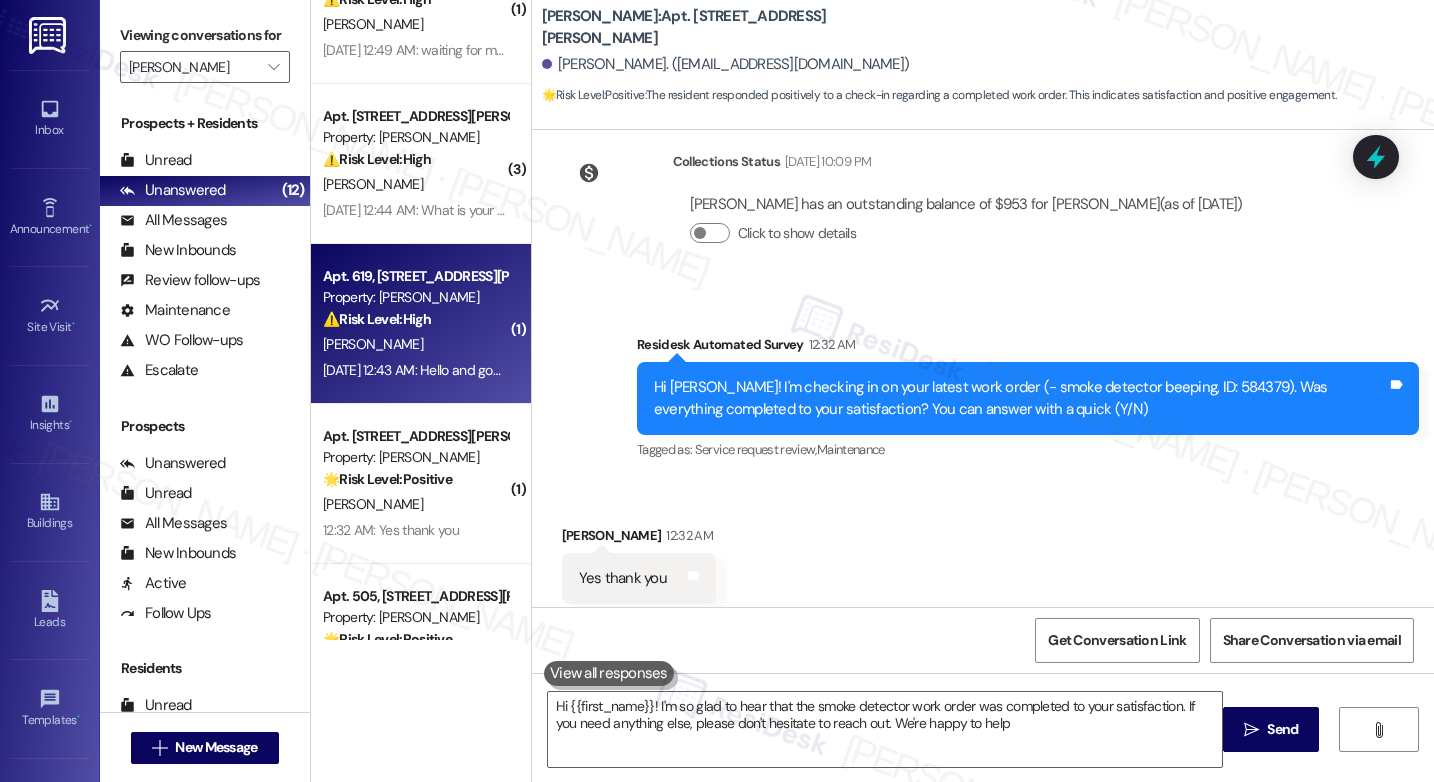 type on "Hi {{first_name}}! I'm so glad to hear that the smoke detector work order was completed to your satisfaction. If you need anything else, please don't hesitate to reach out. We're happy to help!" 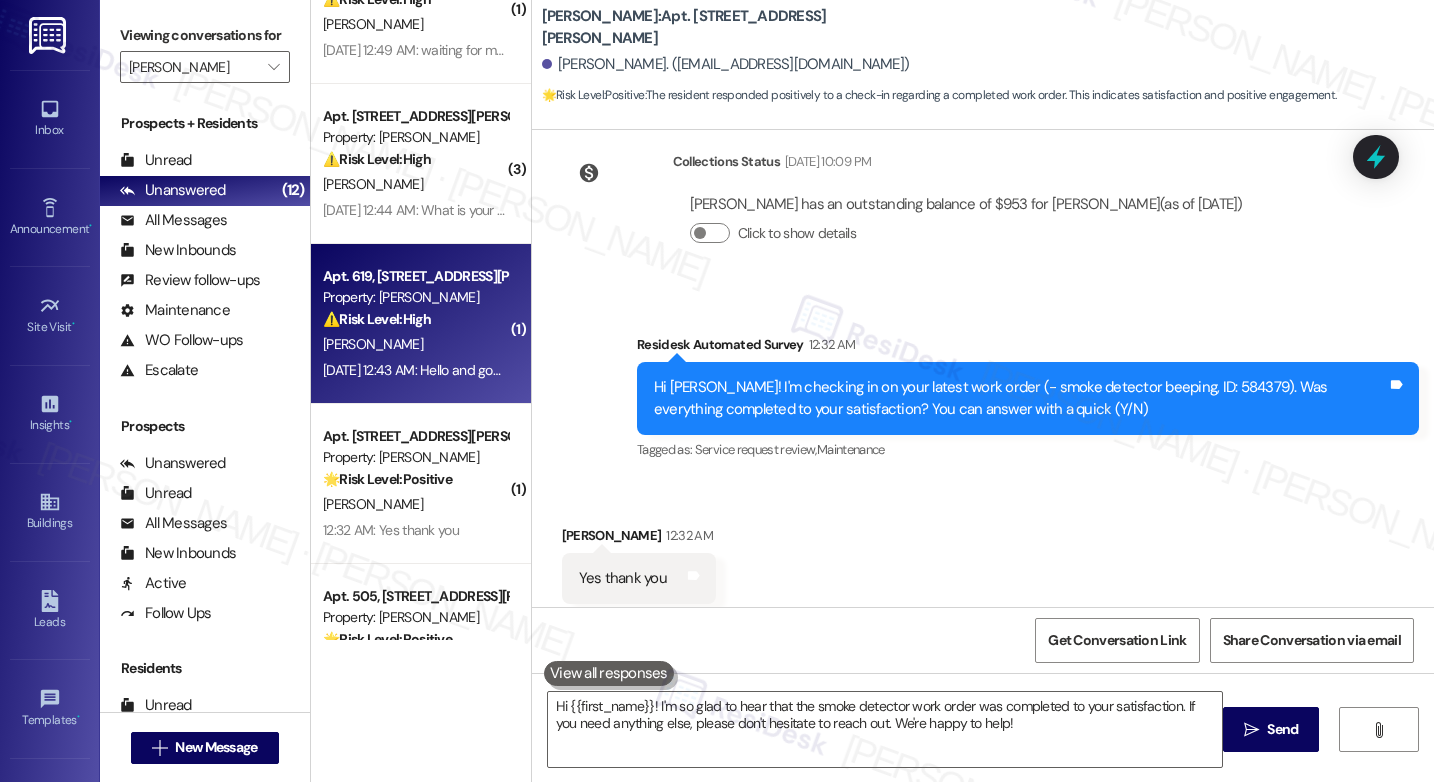 click on "Apt. 619, [STREET_ADDRESS][PERSON_NAME] Property: [PERSON_NAME] ⚠️  Risk Level:  High The resident acknowledges the outstanding balance and proposes a payment plan. While they intend to clear the balance, the potential for late payment and associated legal fees necessitates a Tier 2 classification to ensure timely follow-up and mitigation of financial risks. [PERSON_NAME] [DATE] 12:43 AM: Hello and good morning, i will be paying my balance on 7/16 and 7/30 to clear it off till August rent is paid. I have called the office and no one has answered and i have been working night shifts. I am sorry for any inconvenience, my balance will be paid. [DATE] 12:43 AM: Hello and good morning, i will be paying my balance on 7/16 and 7/30 to clear it off till August rent is paid. I have called the office and no one has answered and i have been working night shifts. I am sorry for any inconvenience, my balance will be paid." at bounding box center (421, 324) 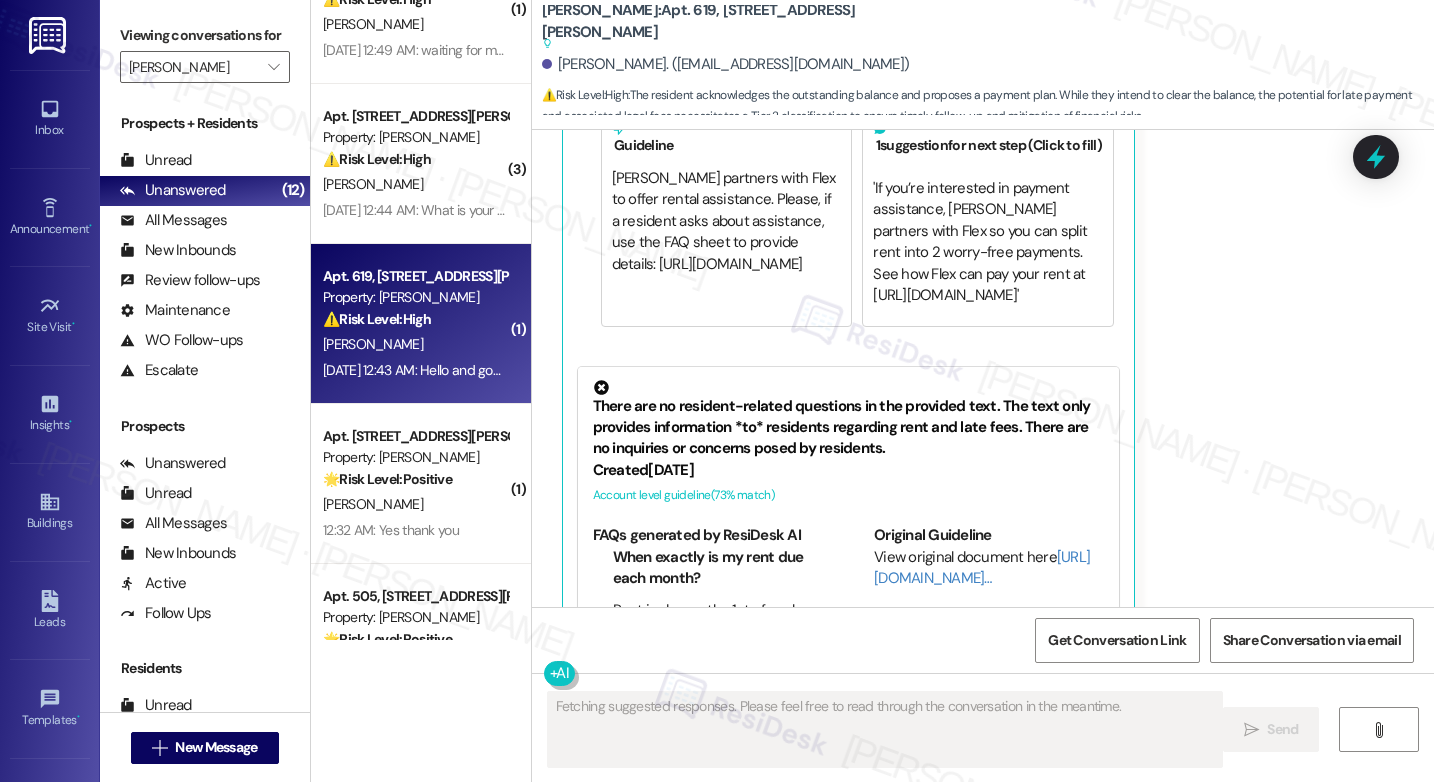 scroll, scrollTop: 1379, scrollLeft: 0, axis: vertical 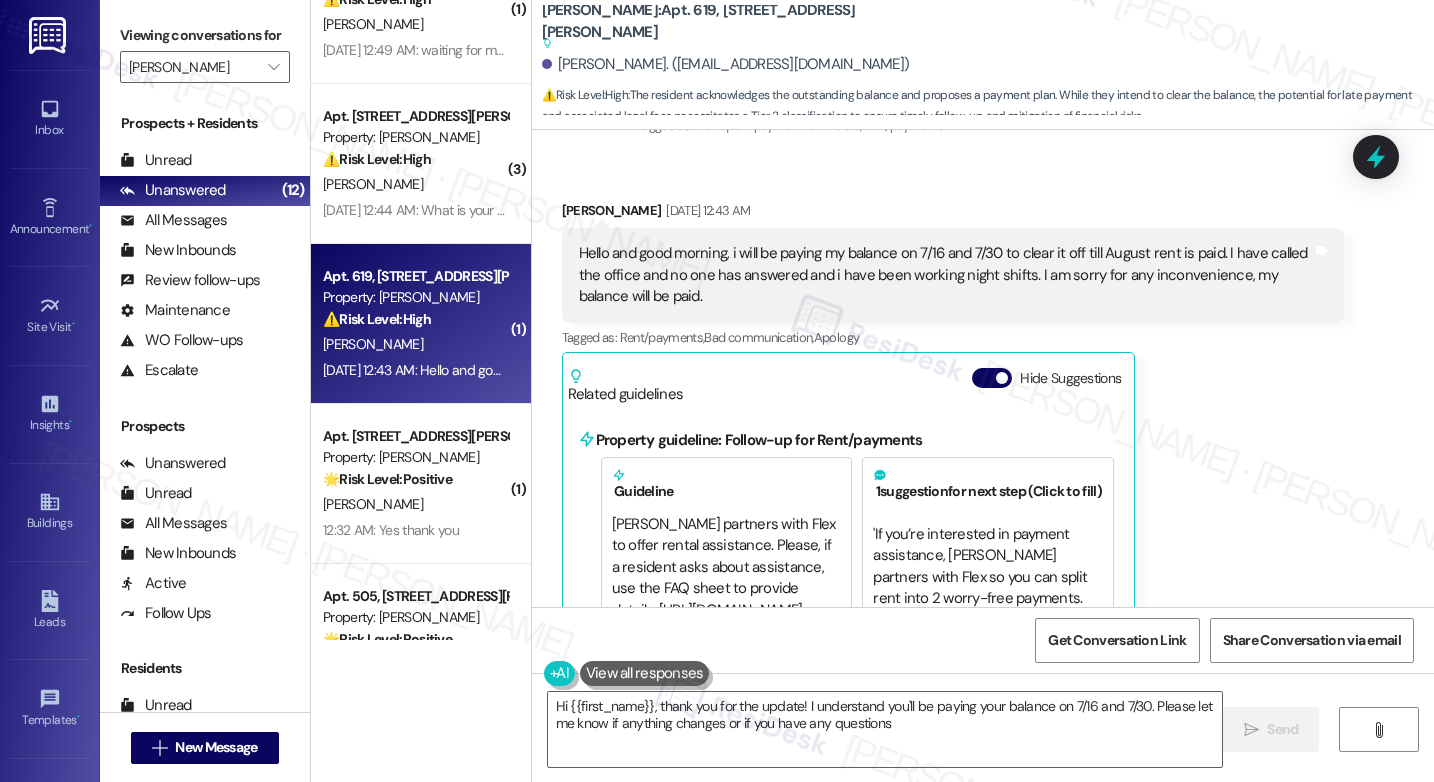 type on "Hi {{first_name}}, thank you for the update! I understand you'll be paying your balance on 7/16 and 7/30. Please let me know if anything changes or if you have any questions!" 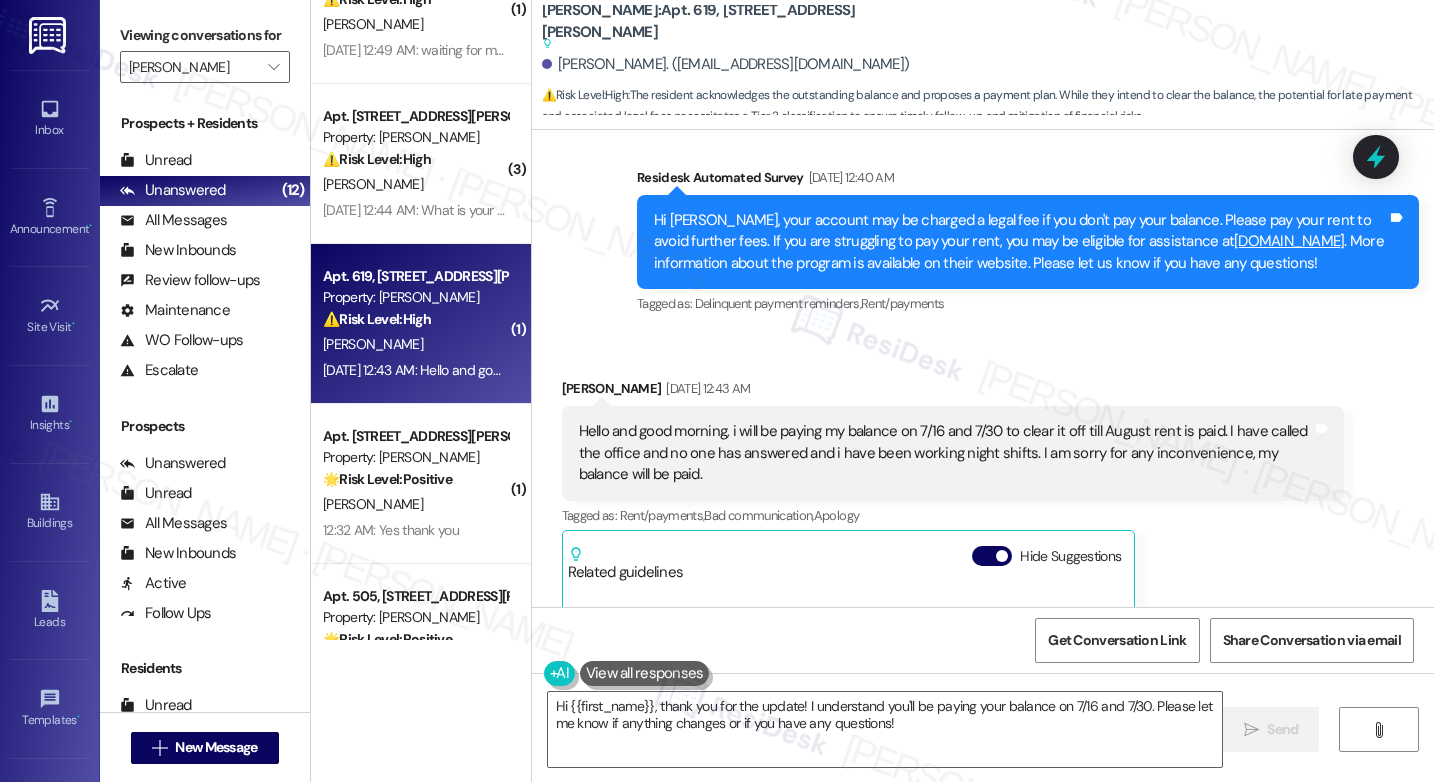 scroll, scrollTop: 760, scrollLeft: 0, axis: vertical 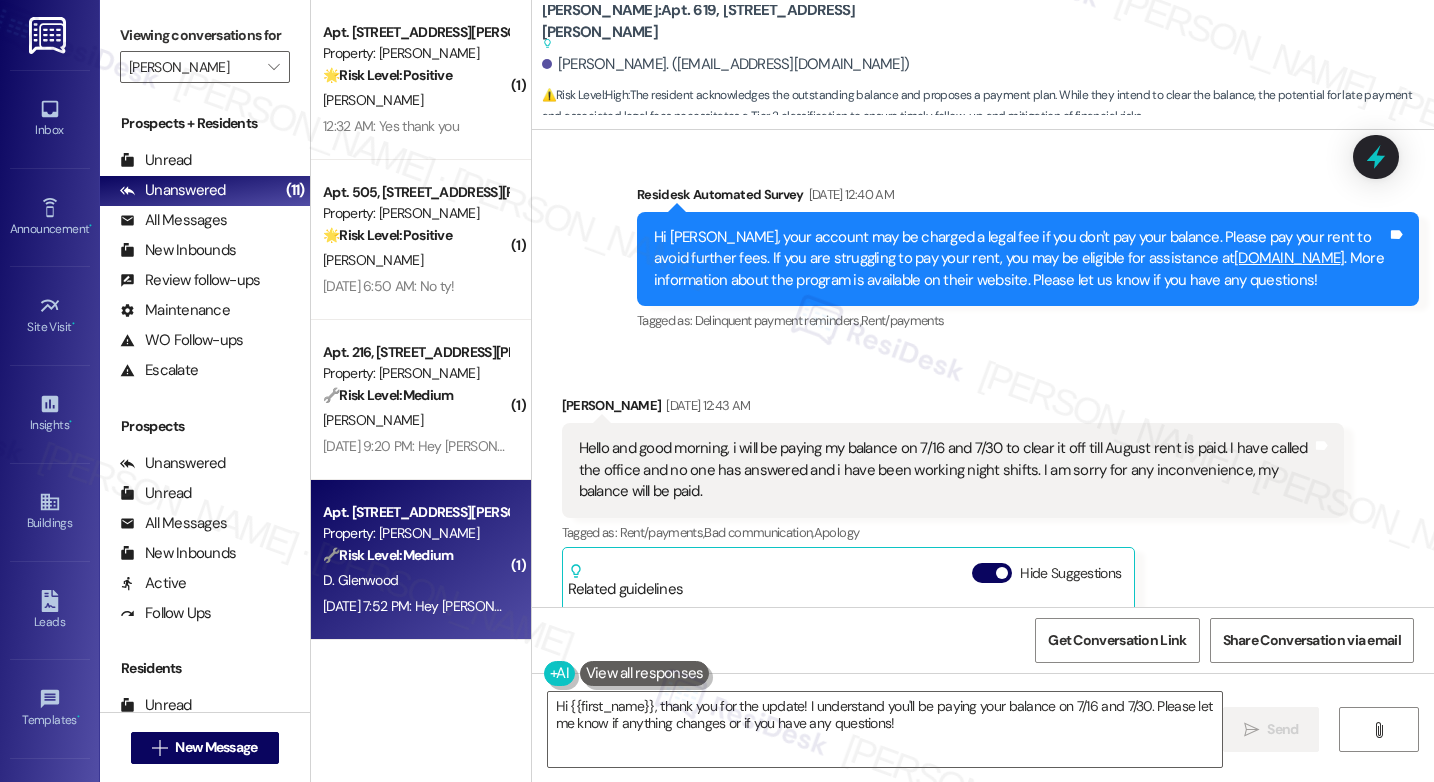 click on "D. Glenwood" at bounding box center [415, 580] 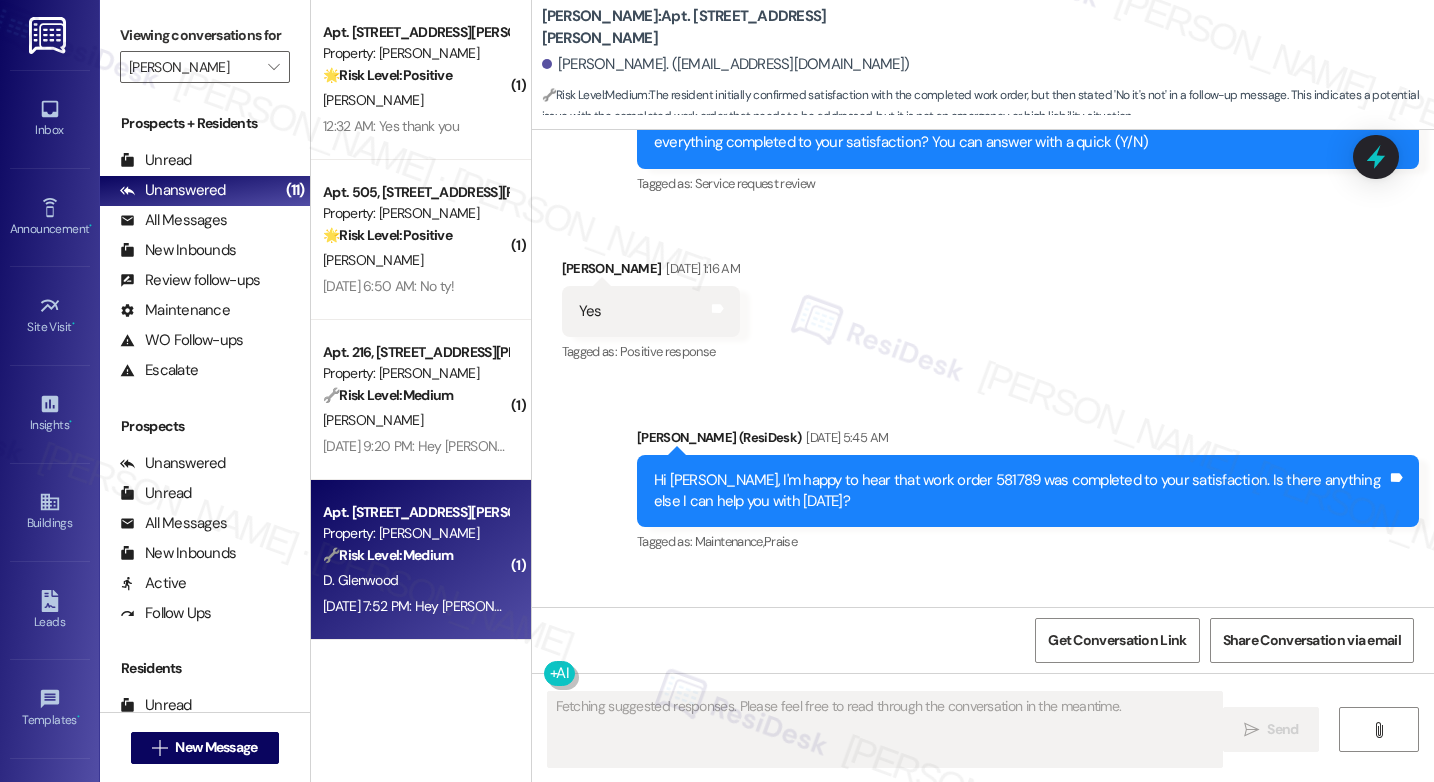 scroll, scrollTop: 7098, scrollLeft: 0, axis: vertical 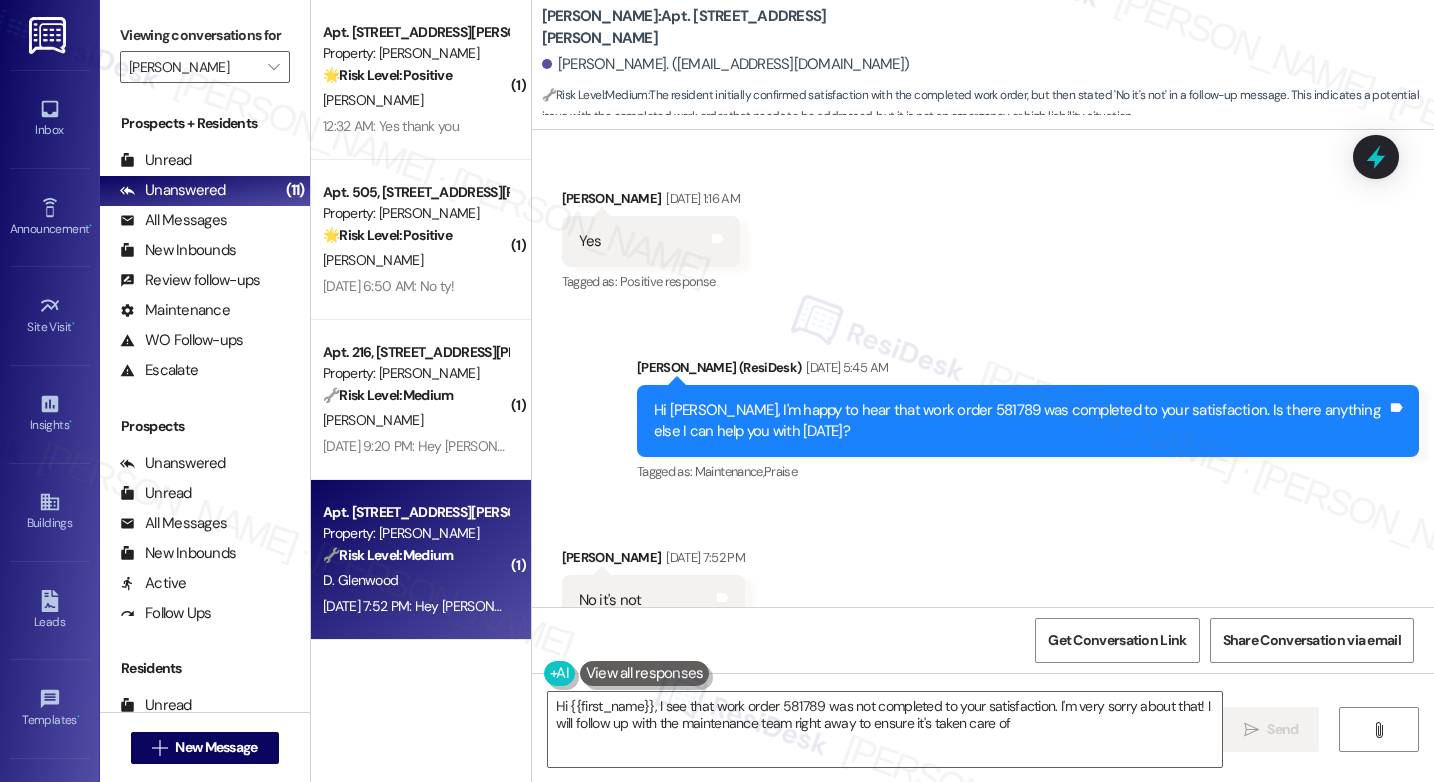 type on "Hi {{first_name}}, I see that work order 581789 was not completed to your satisfaction. I'm very sorry about that! I will follow up with the maintenance team right away to ensure it's taken care of." 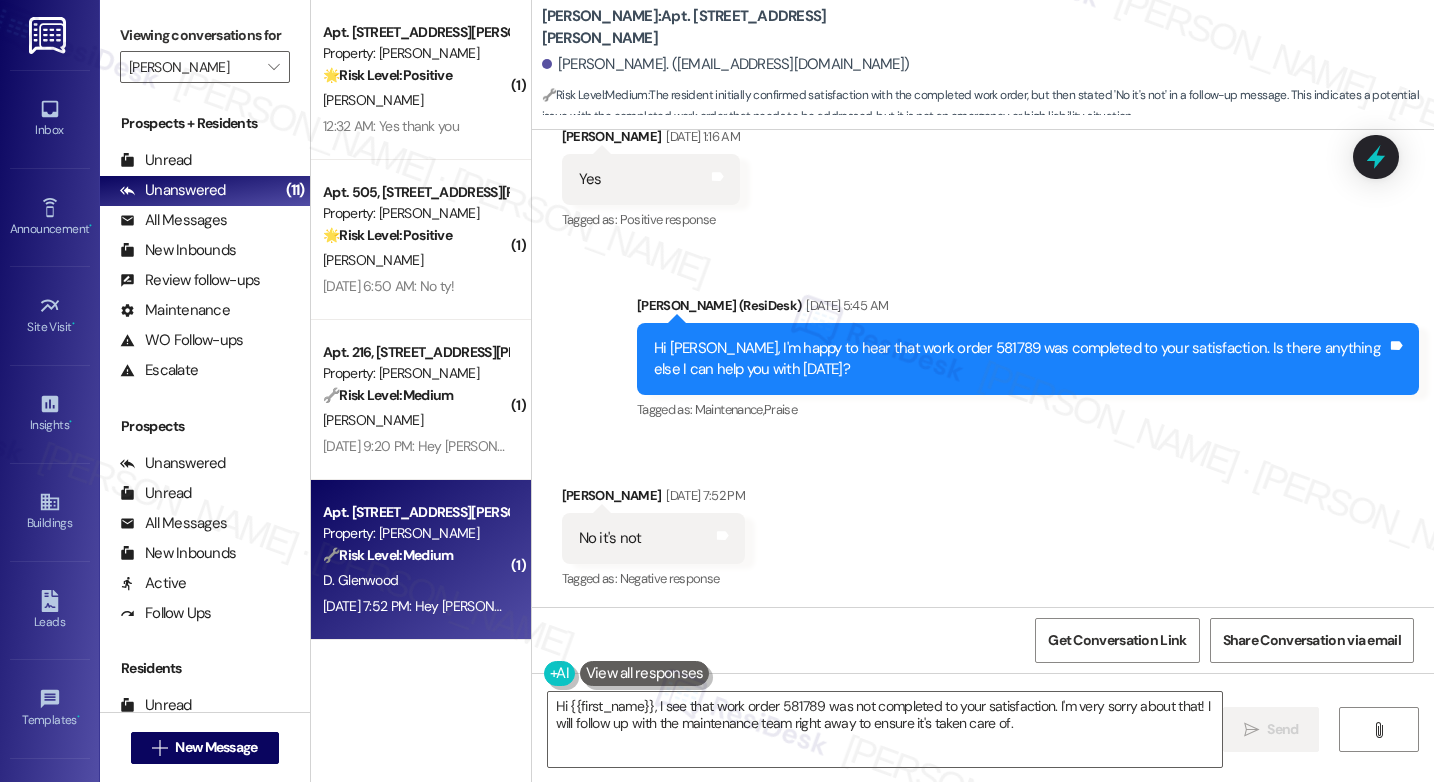 scroll, scrollTop: 7289, scrollLeft: 0, axis: vertical 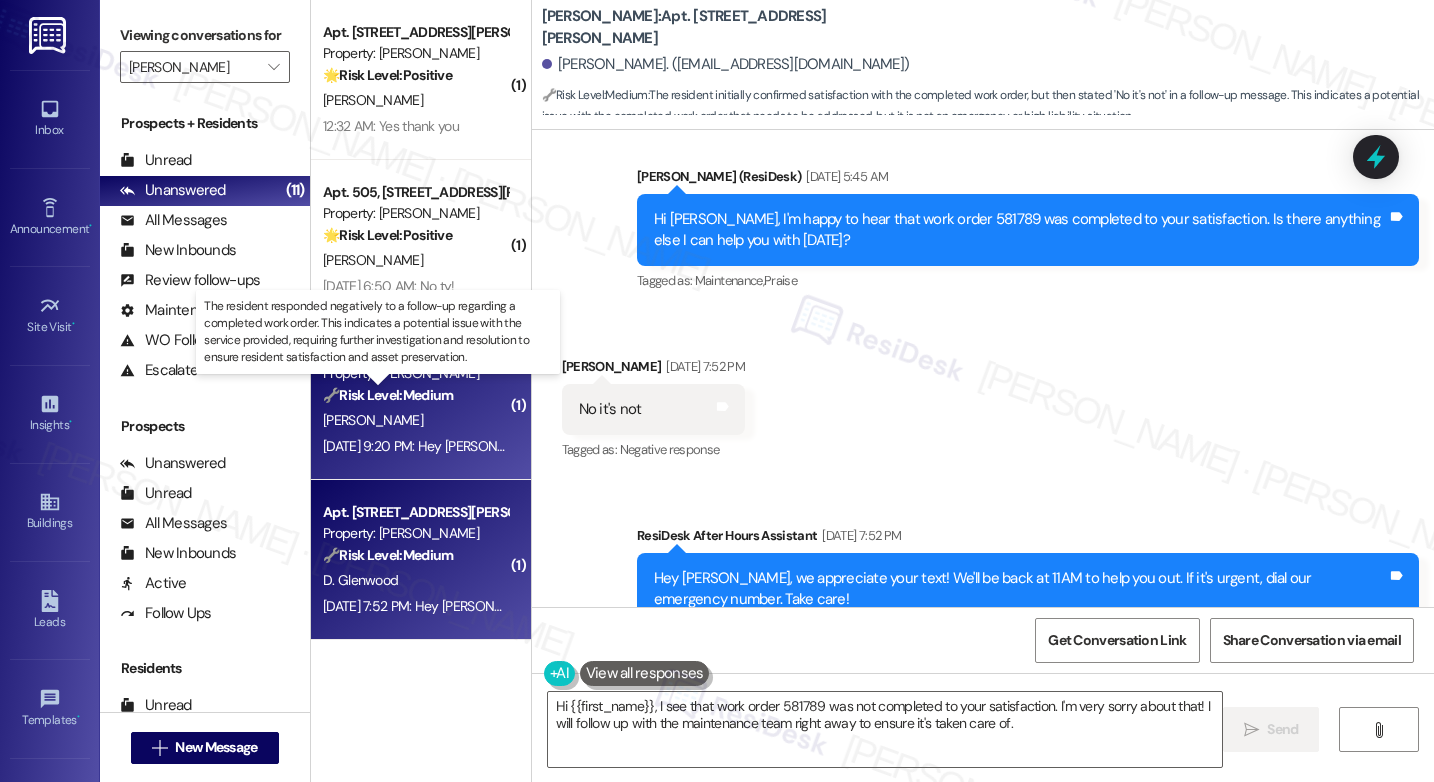 click on "🔧  Risk Level:  Medium" at bounding box center [388, 395] 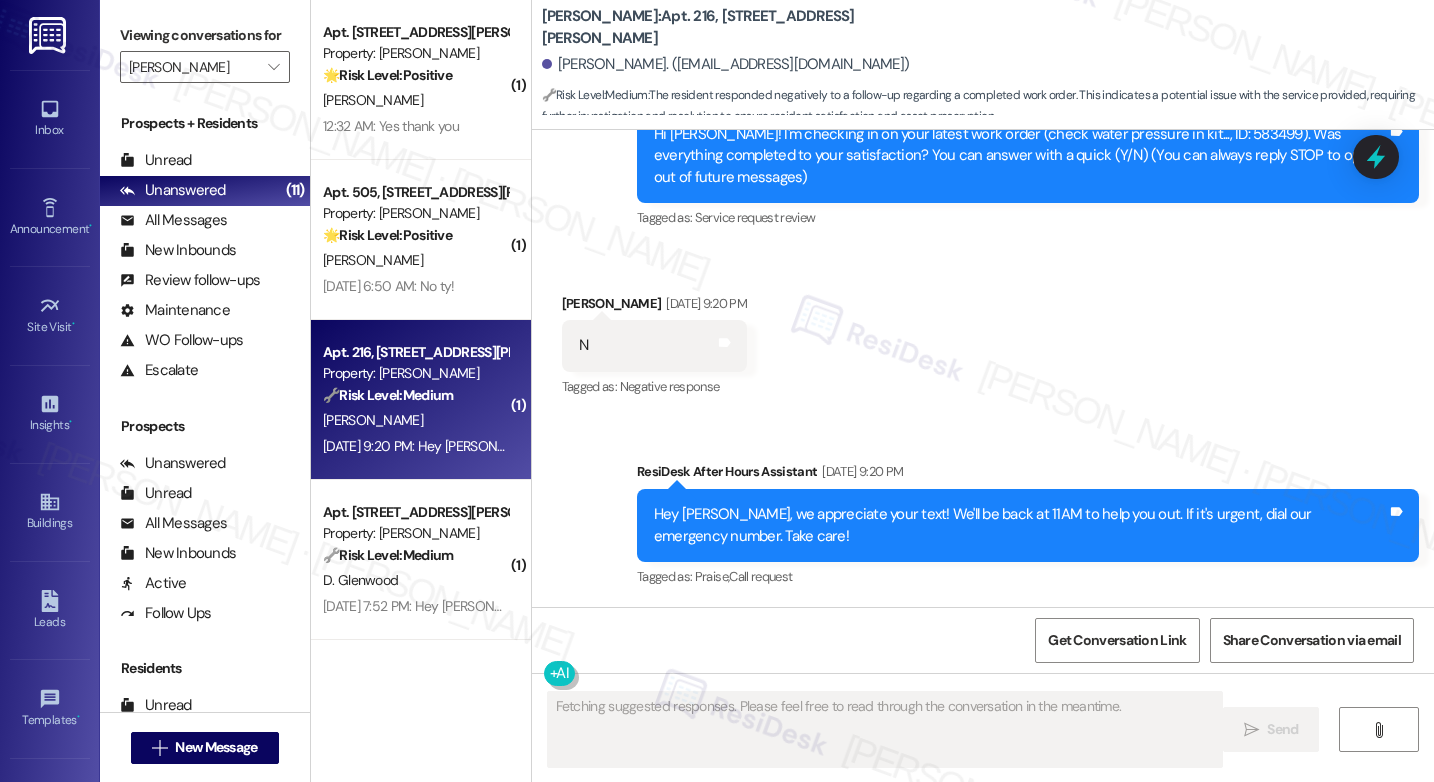 scroll, scrollTop: 207, scrollLeft: 0, axis: vertical 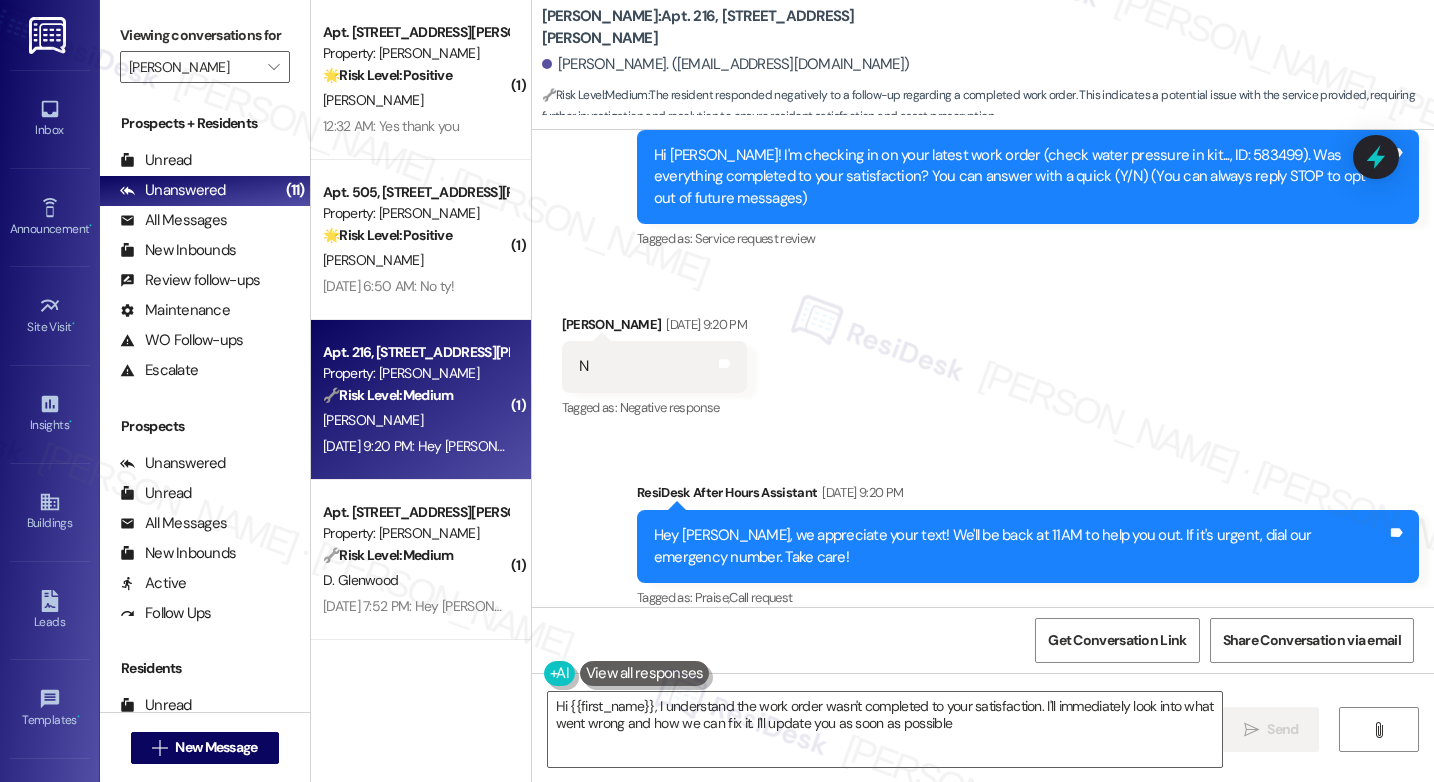 type on "Hi {{first_name}}, I understand the work order wasn't completed to your satisfaction. I'll immediately look into what went wrong and how we can fix it. I'll update you as soon as possible!" 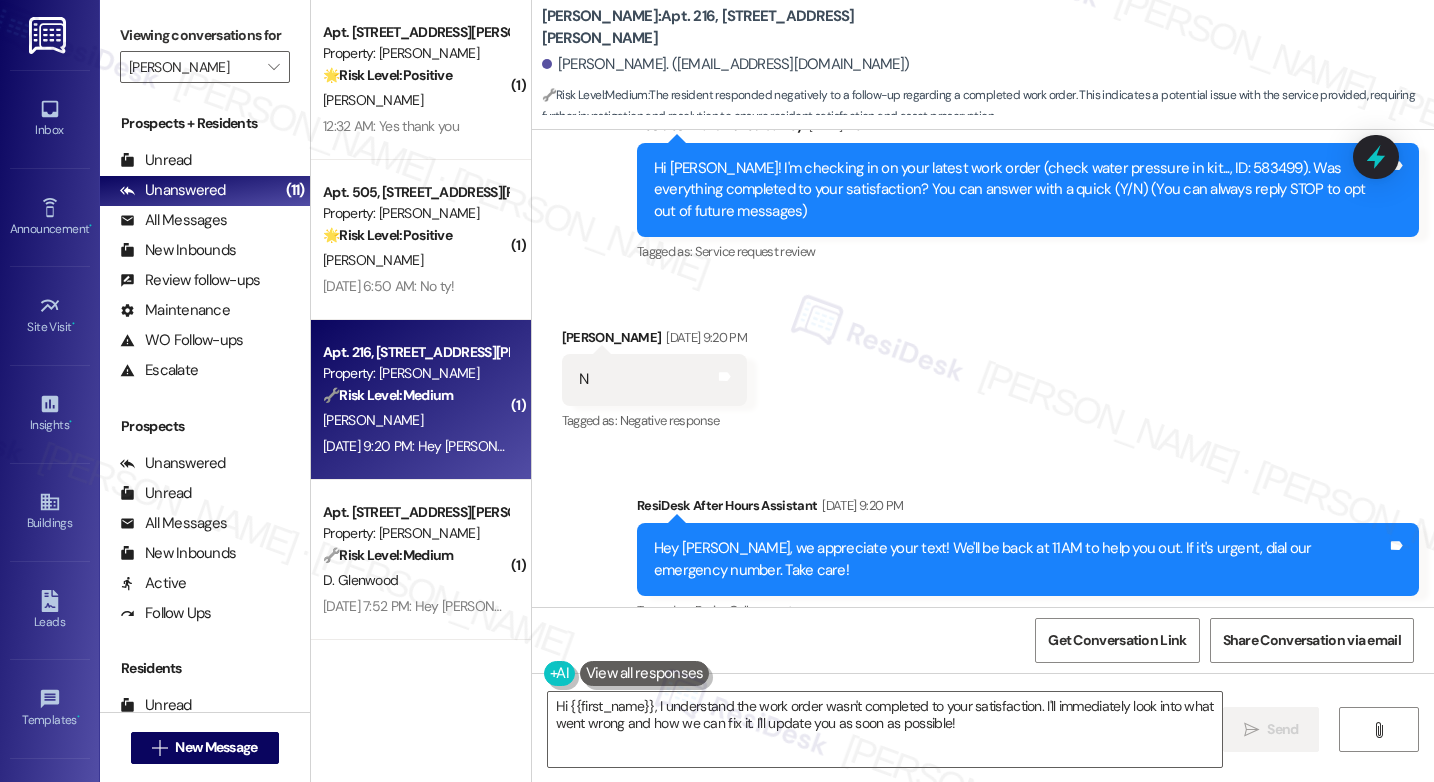 scroll, scrollTop: 196, scrollLeft: 0, axis: vertical 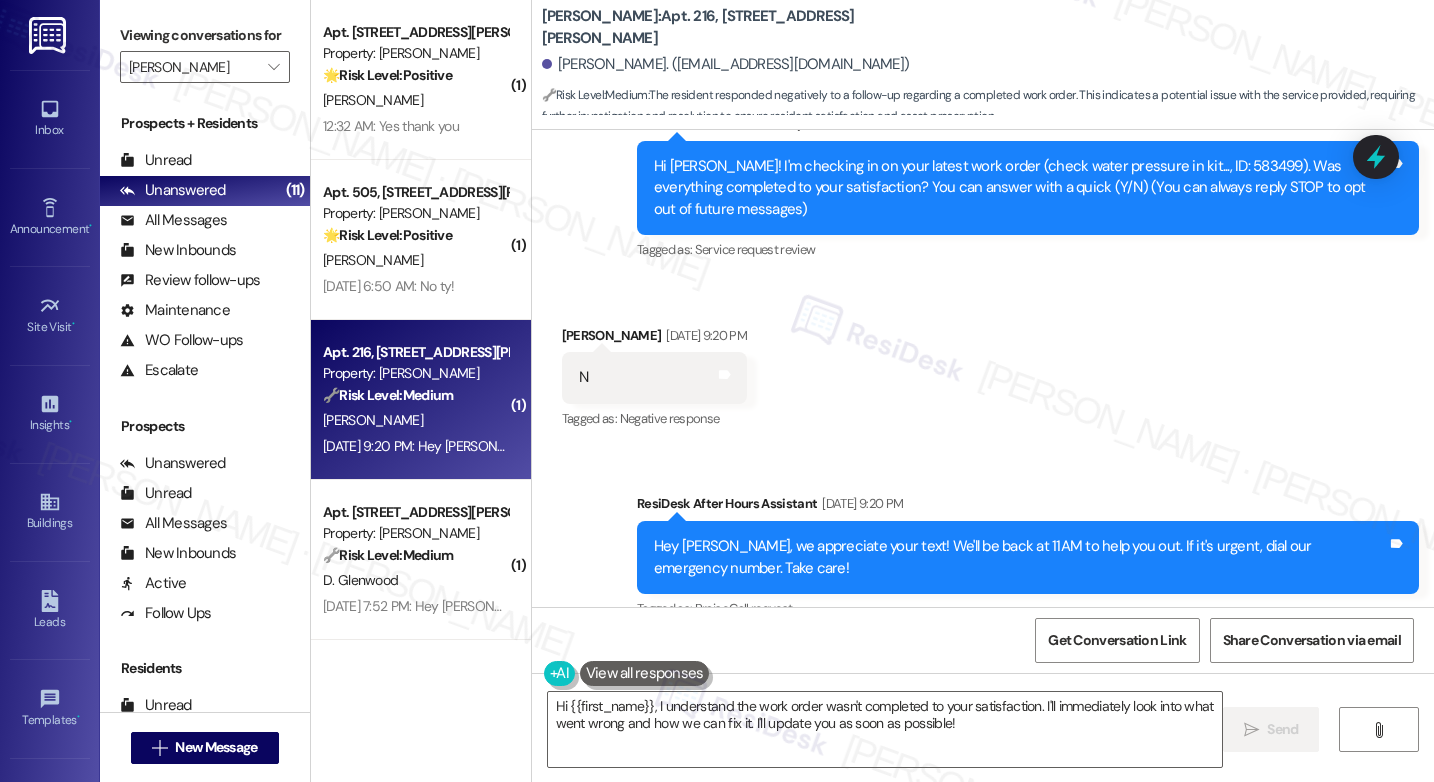 click on "Sent via SMS ResiDesk After Hours Assistant [DATE] 9:20 PM Hey [PERSON_NAME], we appreciate your text! We'll be back at 11AM to help you out. If it's urgent, dial our emergency number. Take care! Tags and notes Tagged as:   Praise ,  Click to highlight conversations about Praise Call request Click to highlight conversations about Call request" at bounding box center (983, 543) 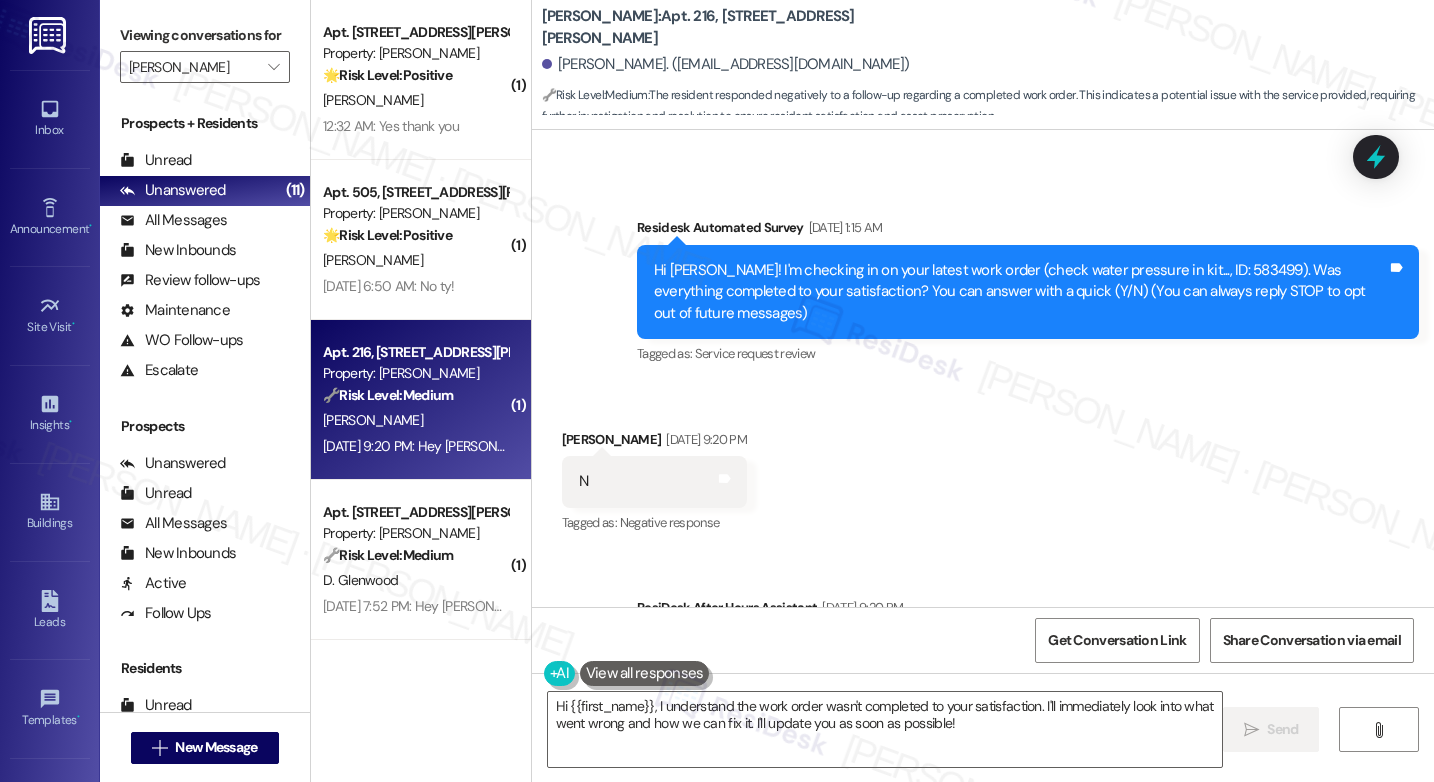 scroll, scrollTop: 0, scrollLeft: 0, axis: both 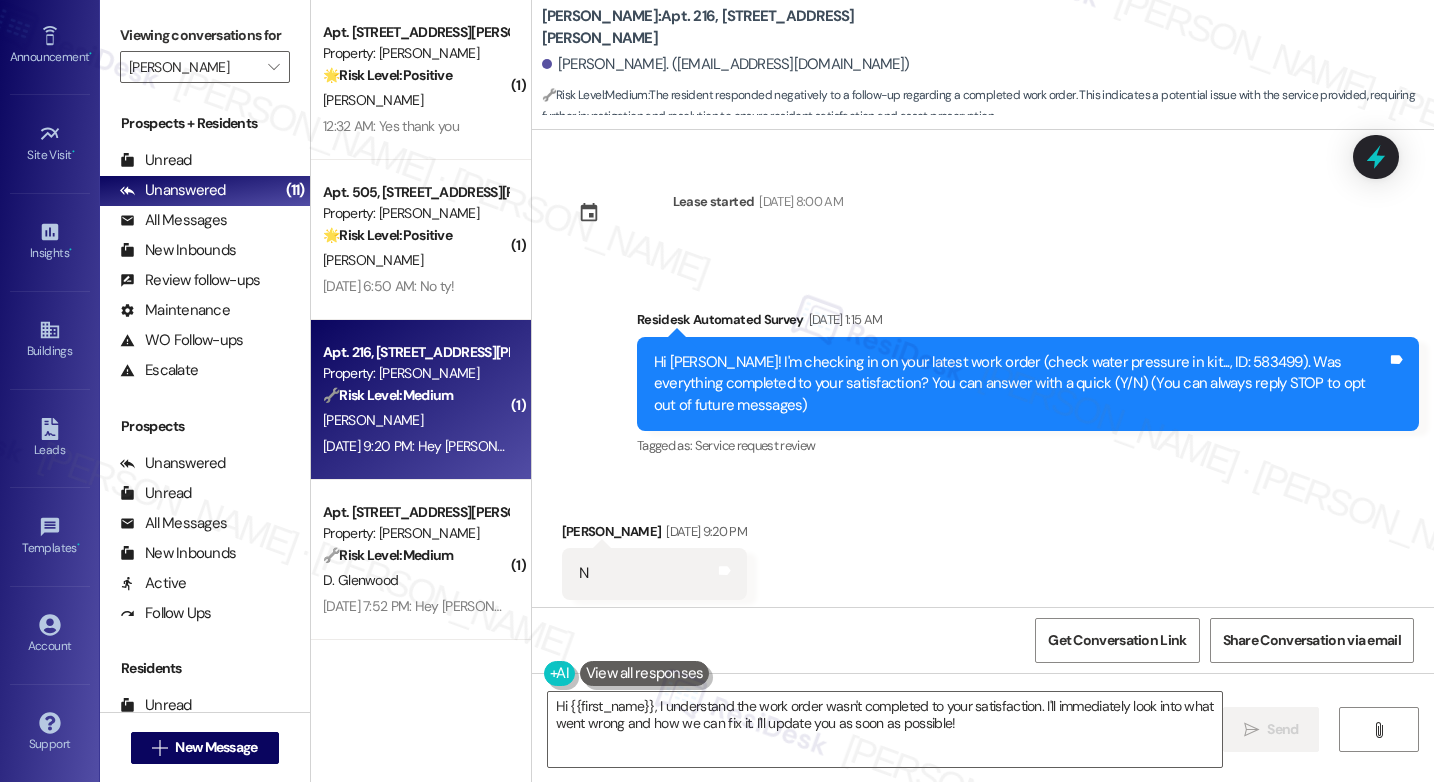 click on "Account   Go to Account" at bounding box center [50, 635] 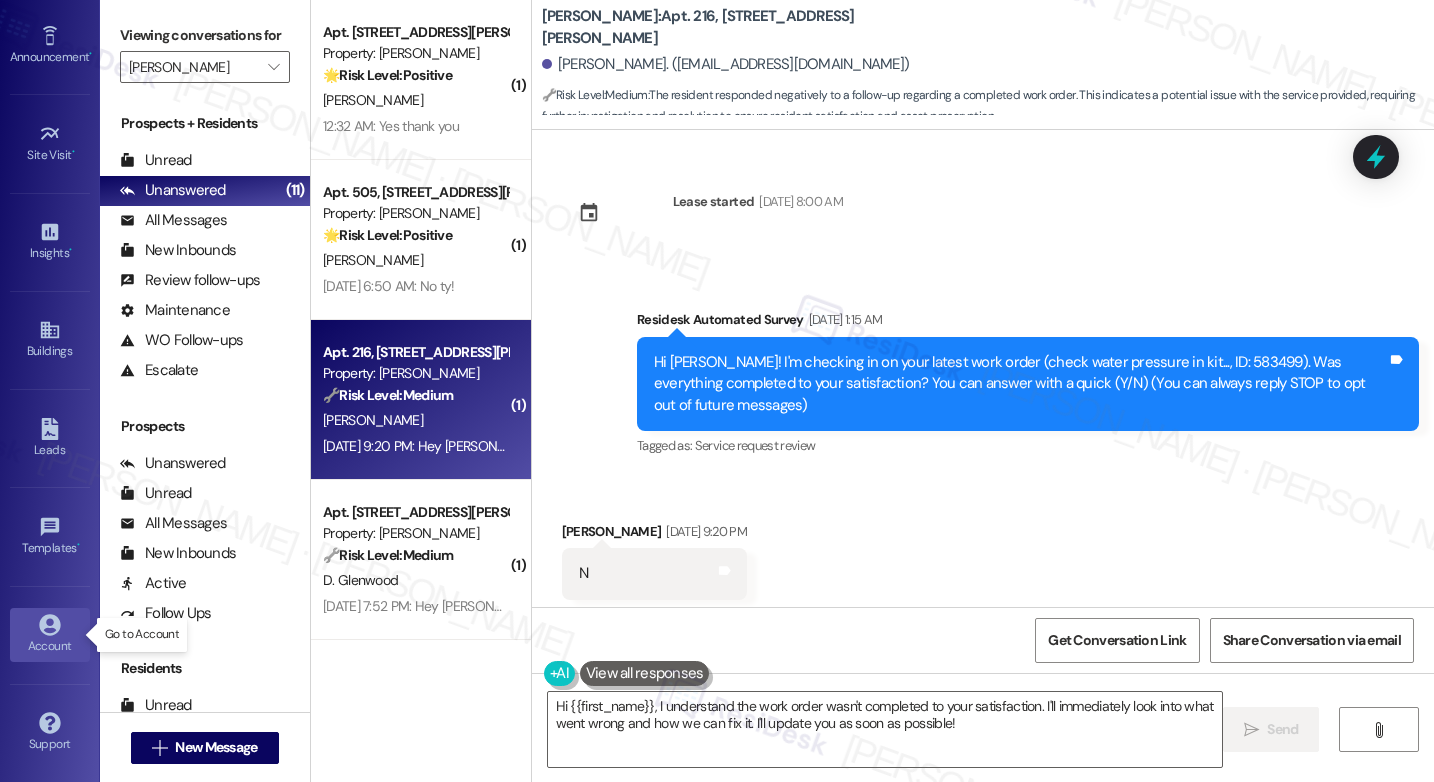 click on "Account" at bounding box center (50, 646) 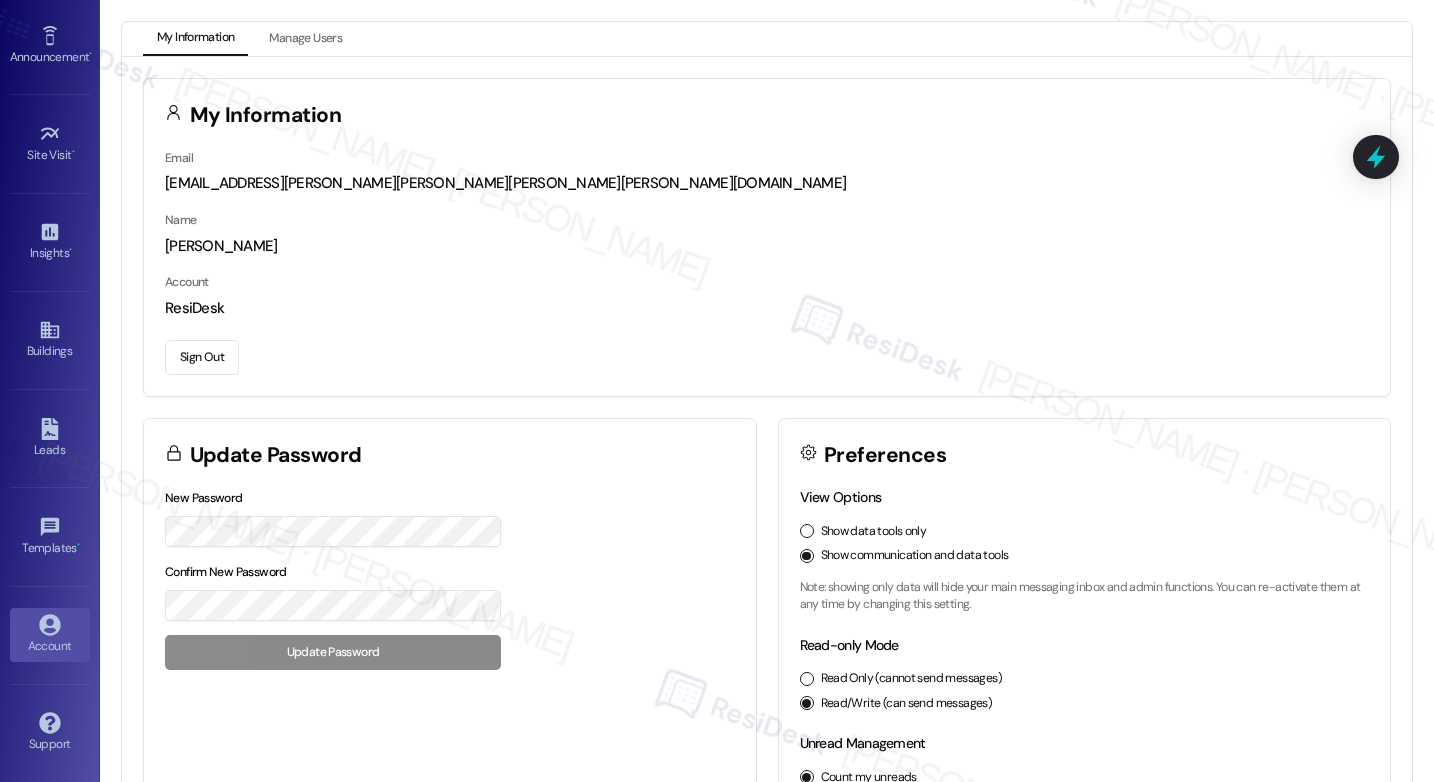 click on "Sign Out" at bounding box center [202, 357] 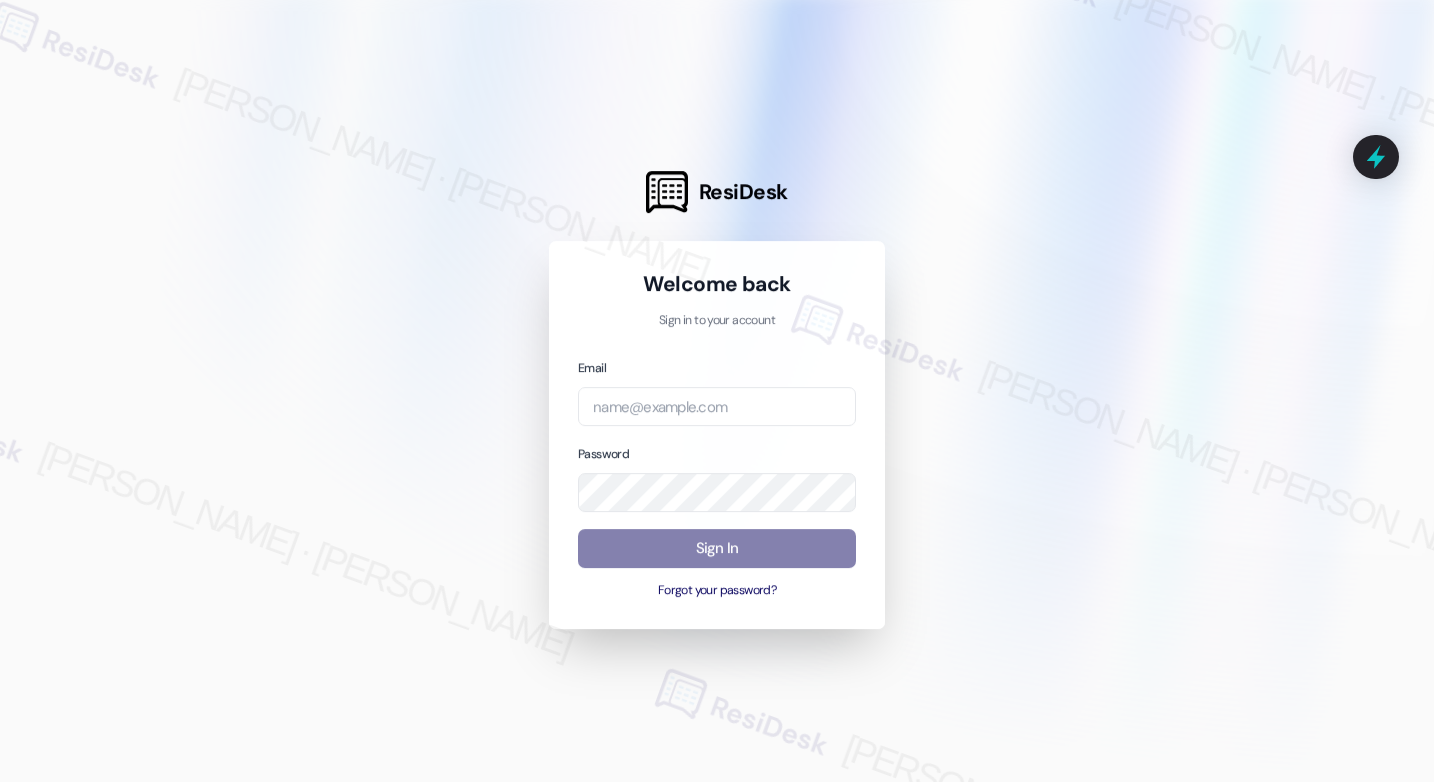 click at bounding box center (717, 391) 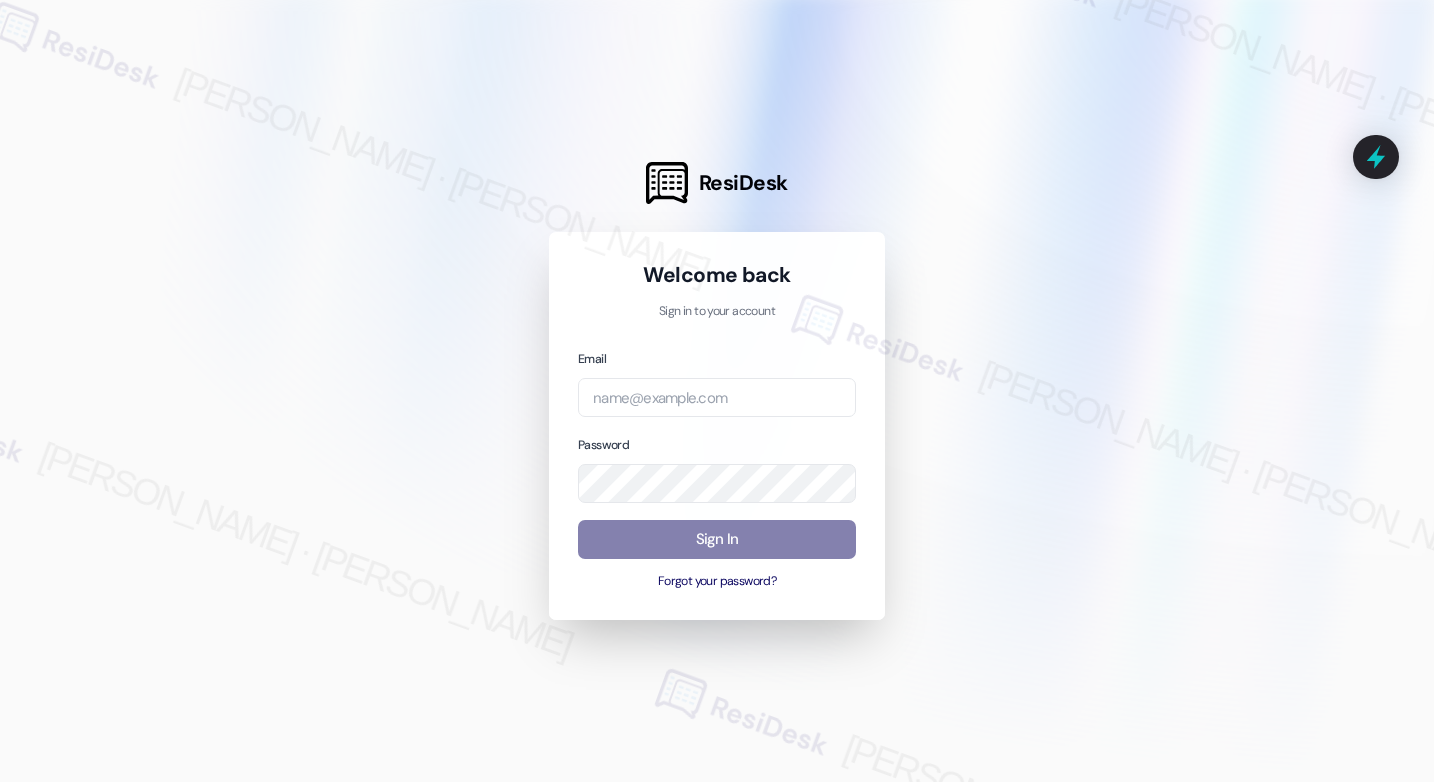 click at bounding box center [717, 391] 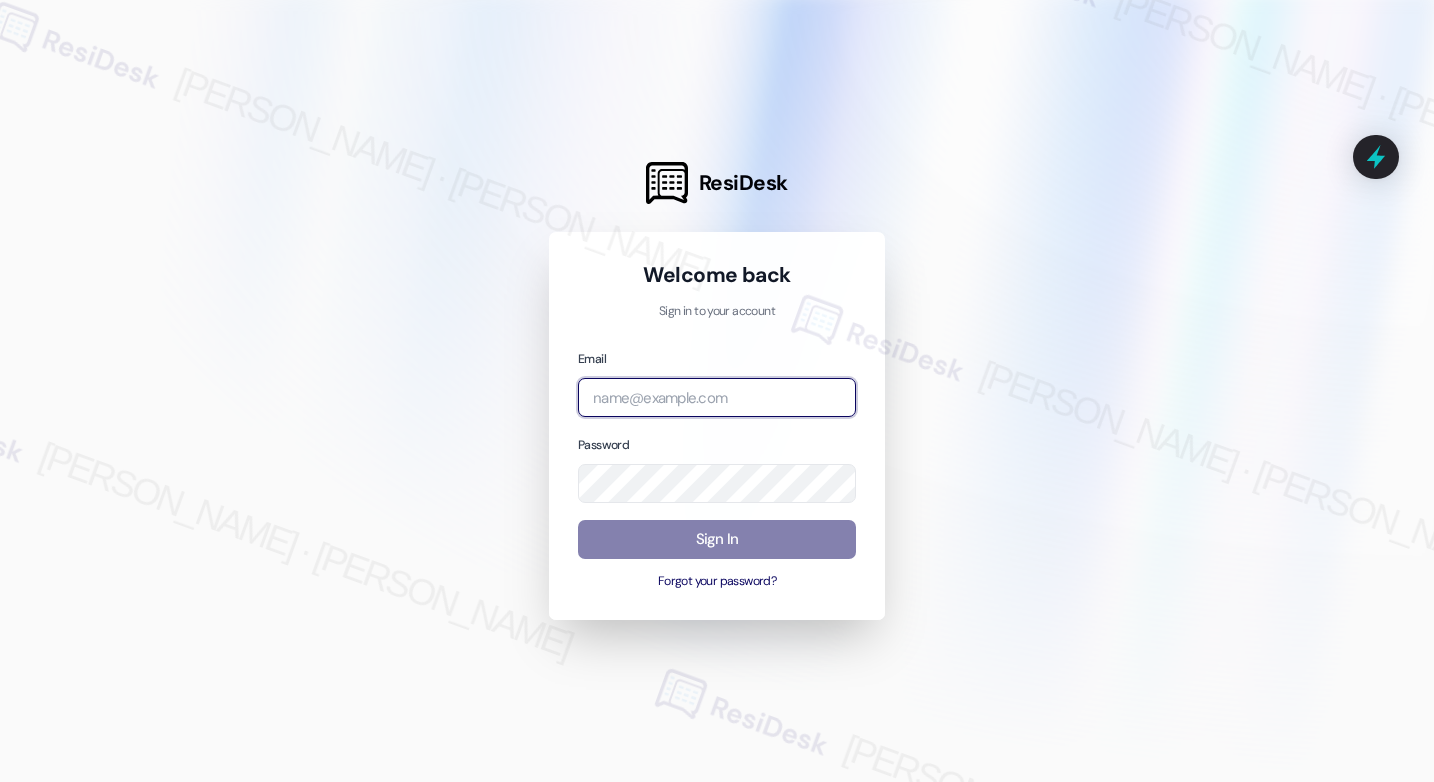 click at bounding box center [717, 397] 